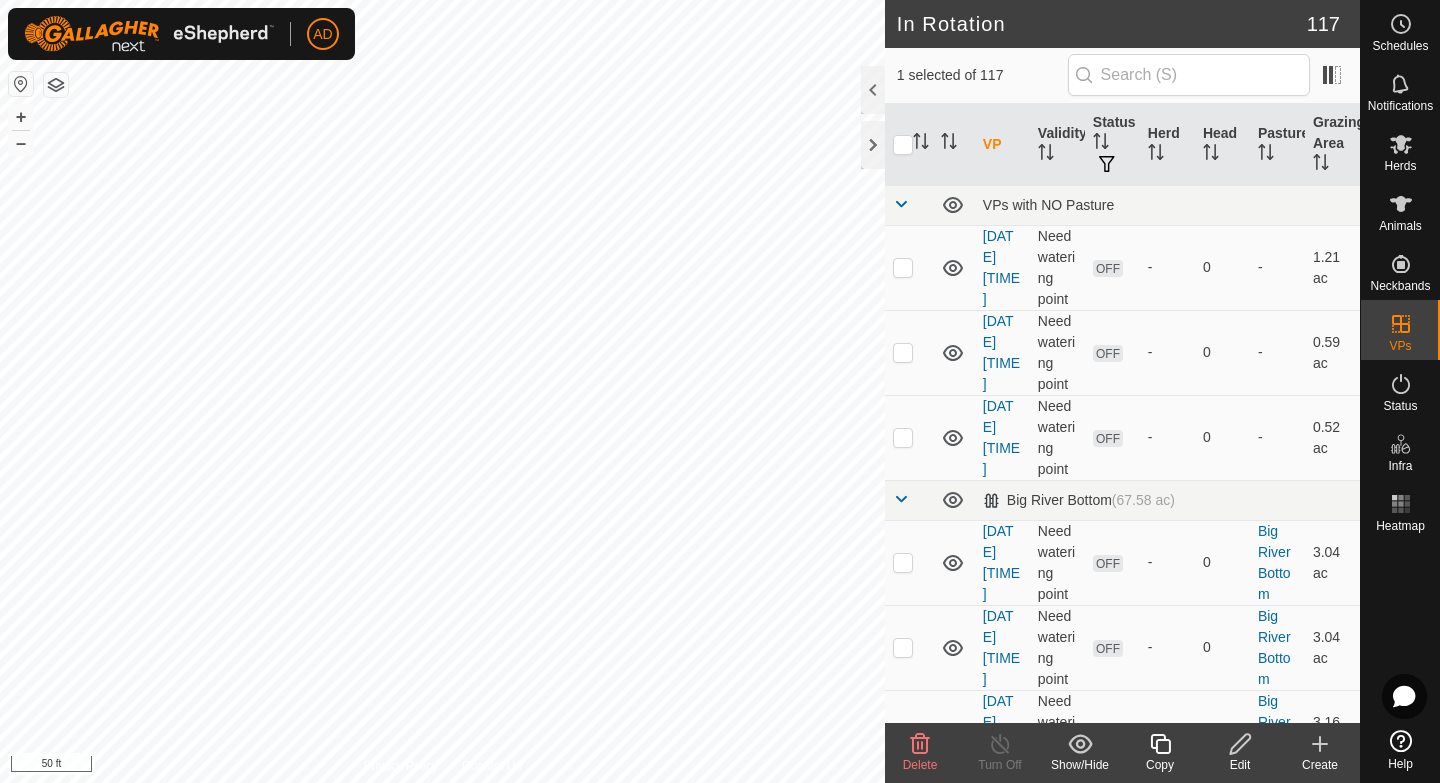 scroll, scrollTop: 0, scrollLeft: 0, axis: both 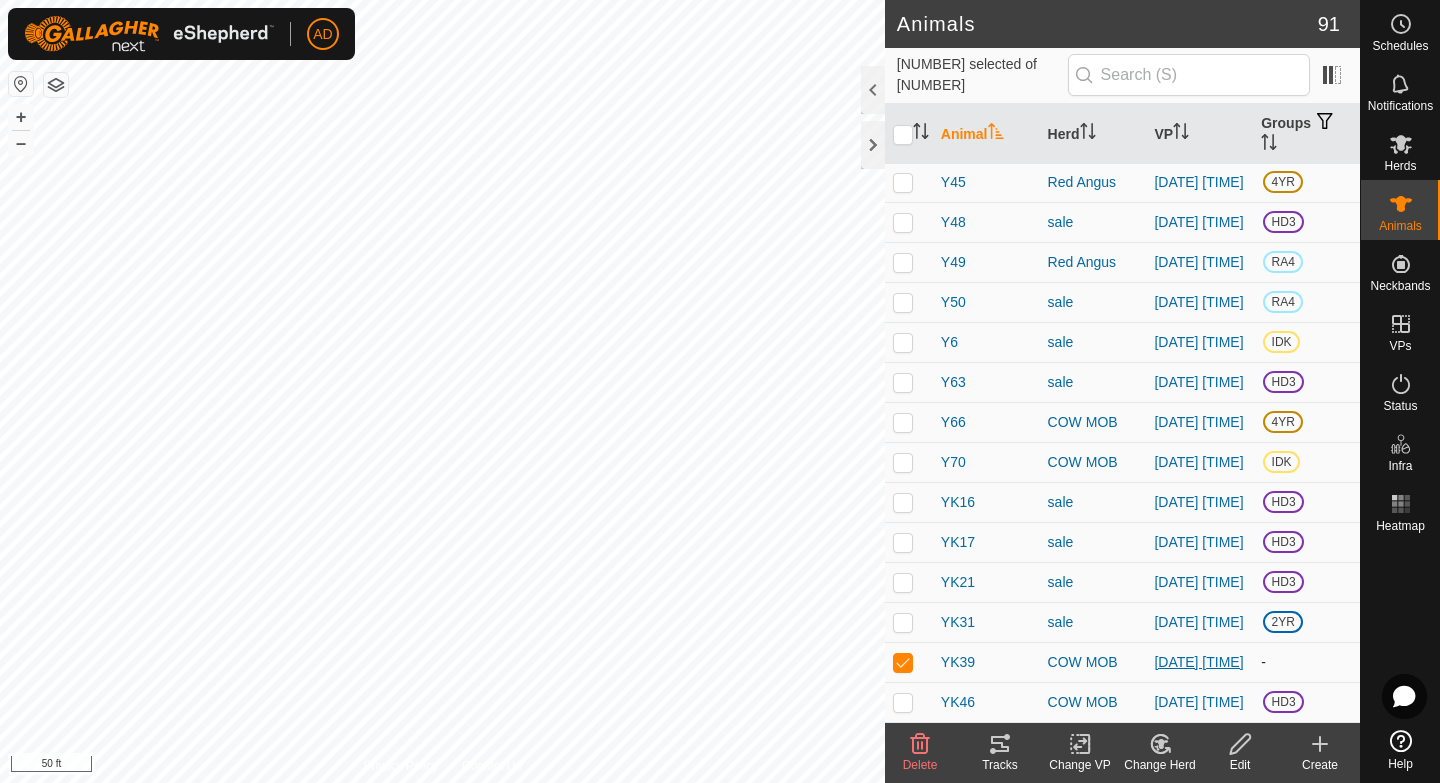 click on "[DATE] [TIME]" at bounding box center (1198, 662) 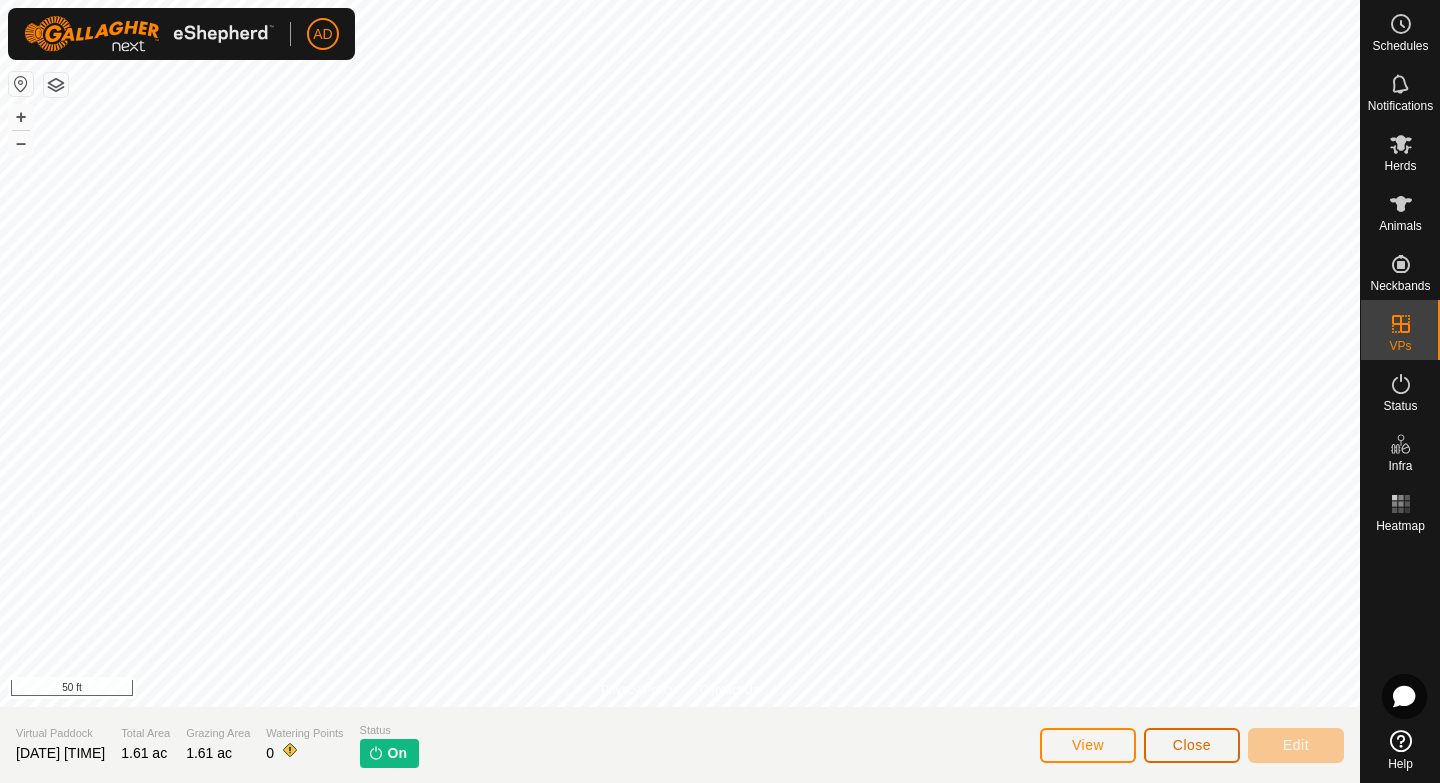 click on "Close" 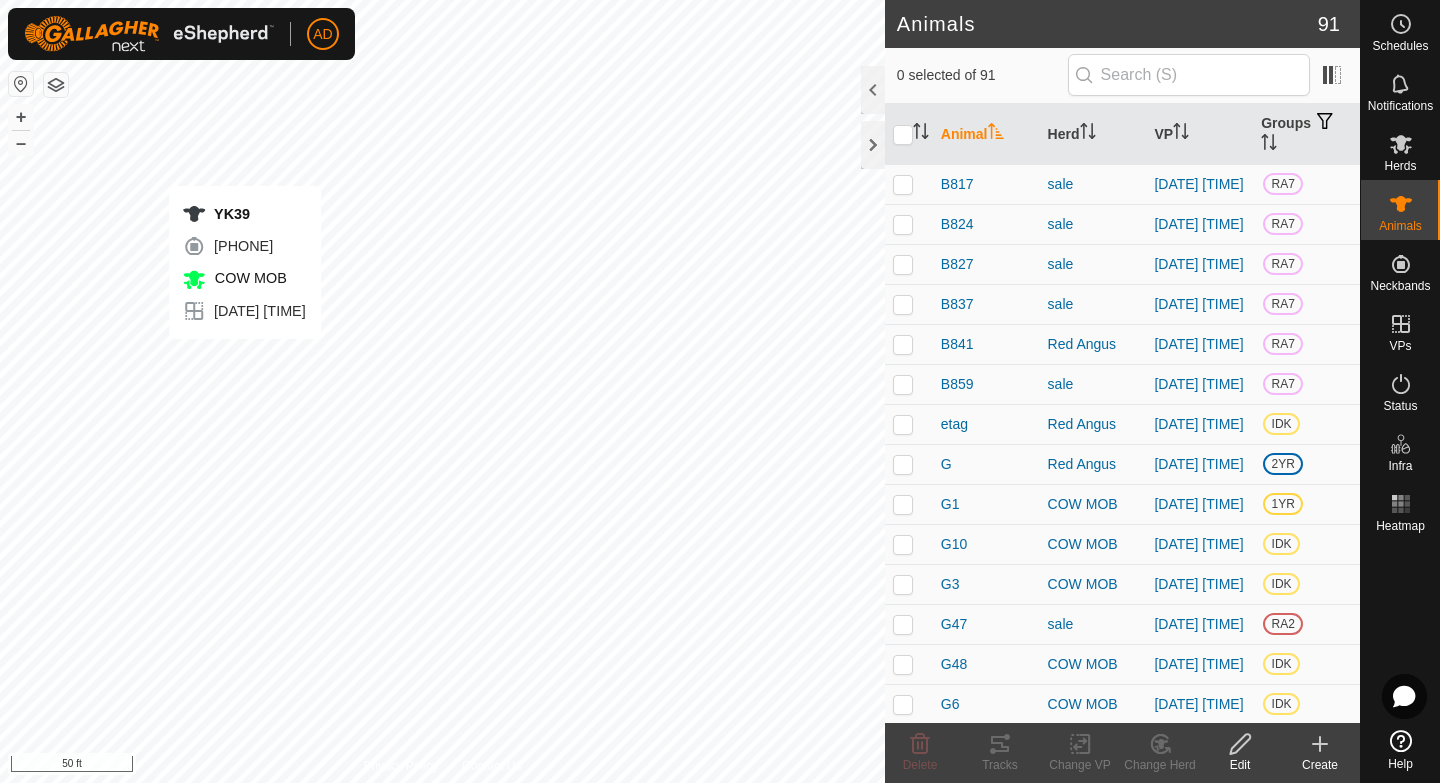 checkbox on "true" 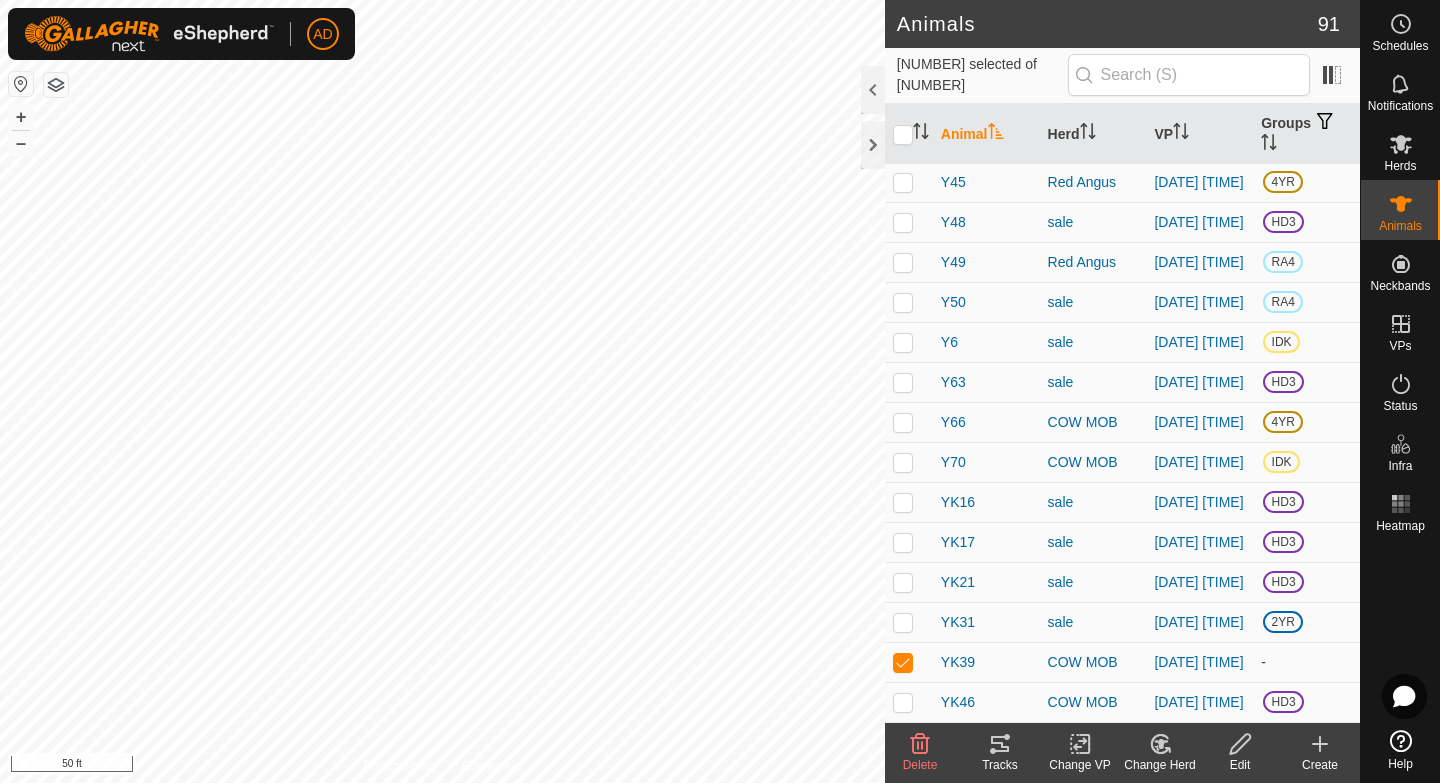 scroll, scrollTop: 3396, scrollLeft: 0, axis: vertical 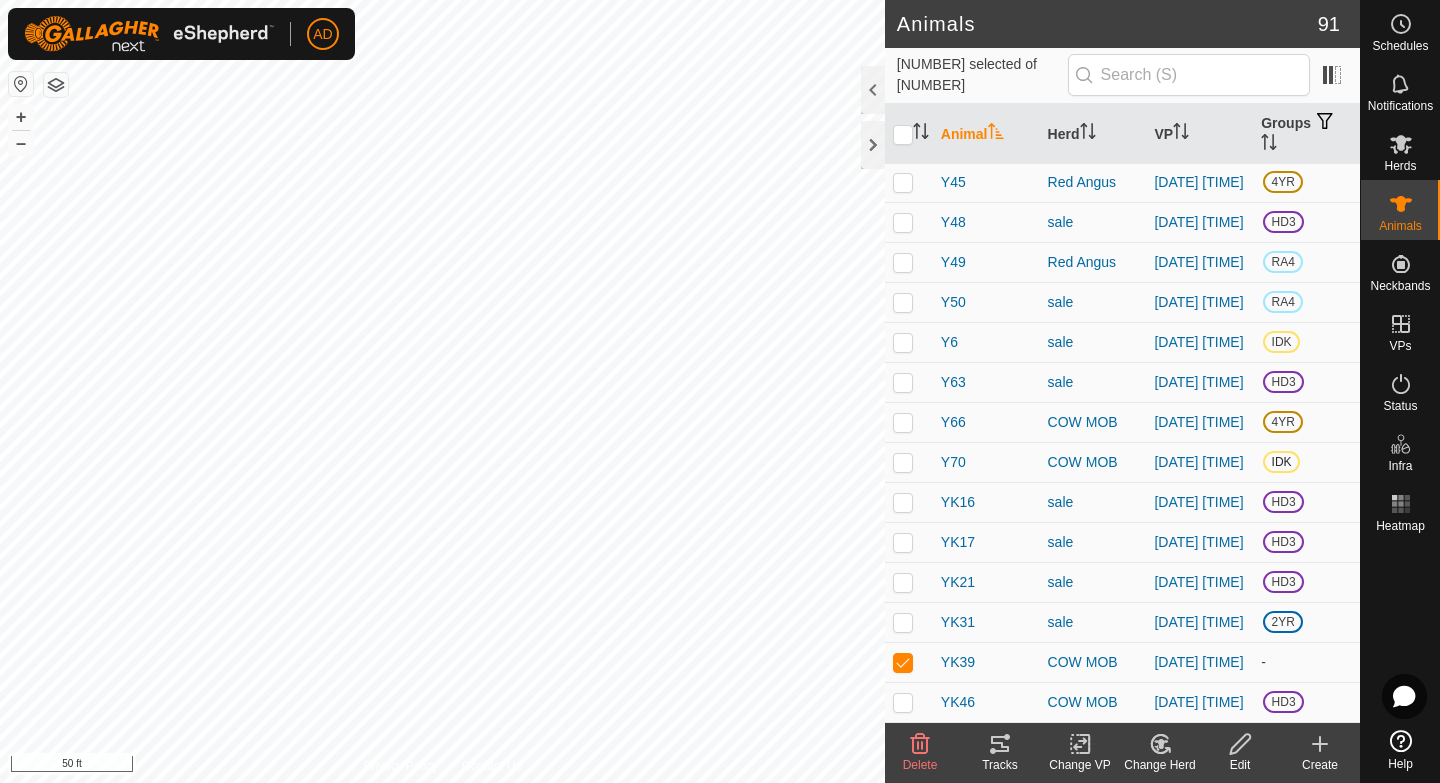 click at bounding box center (909, 462) 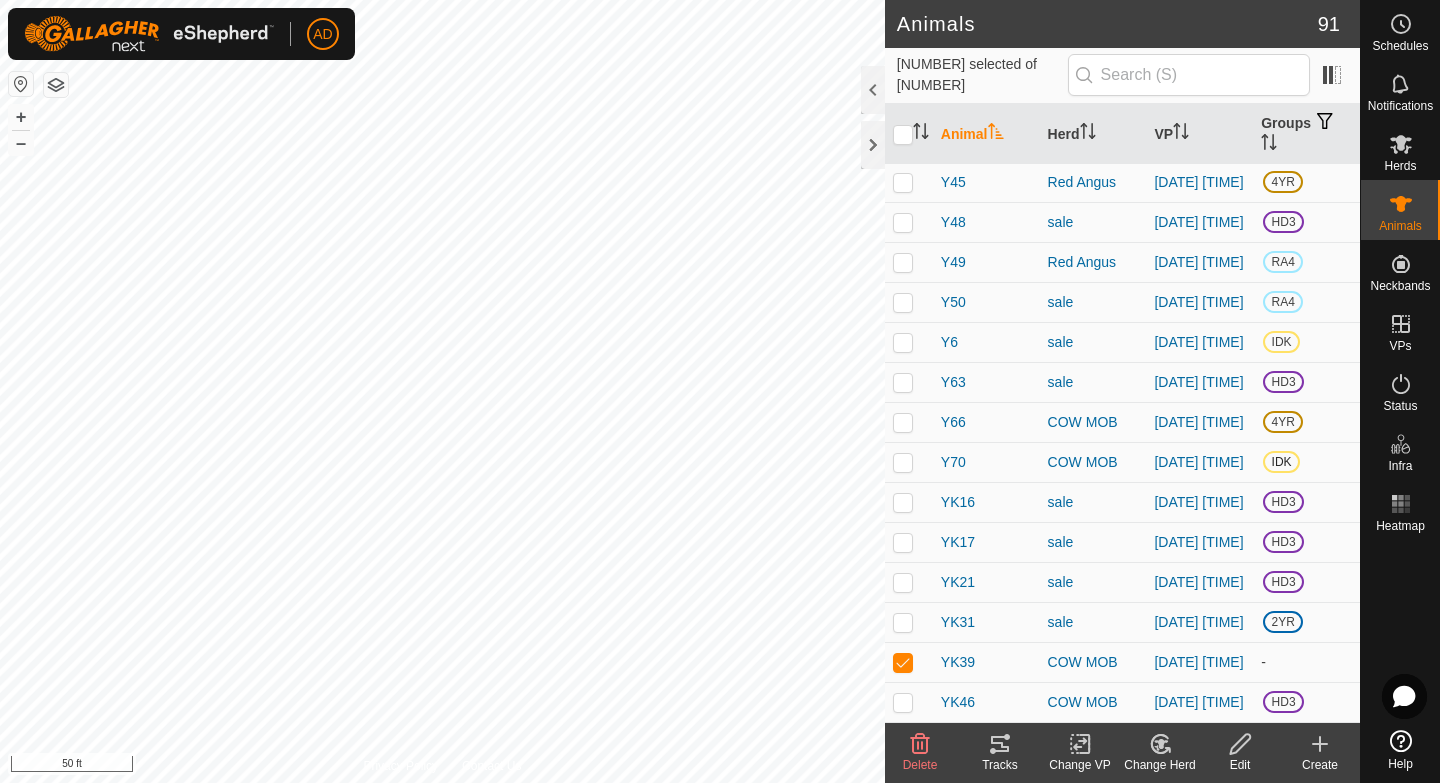 checkbox on "true" 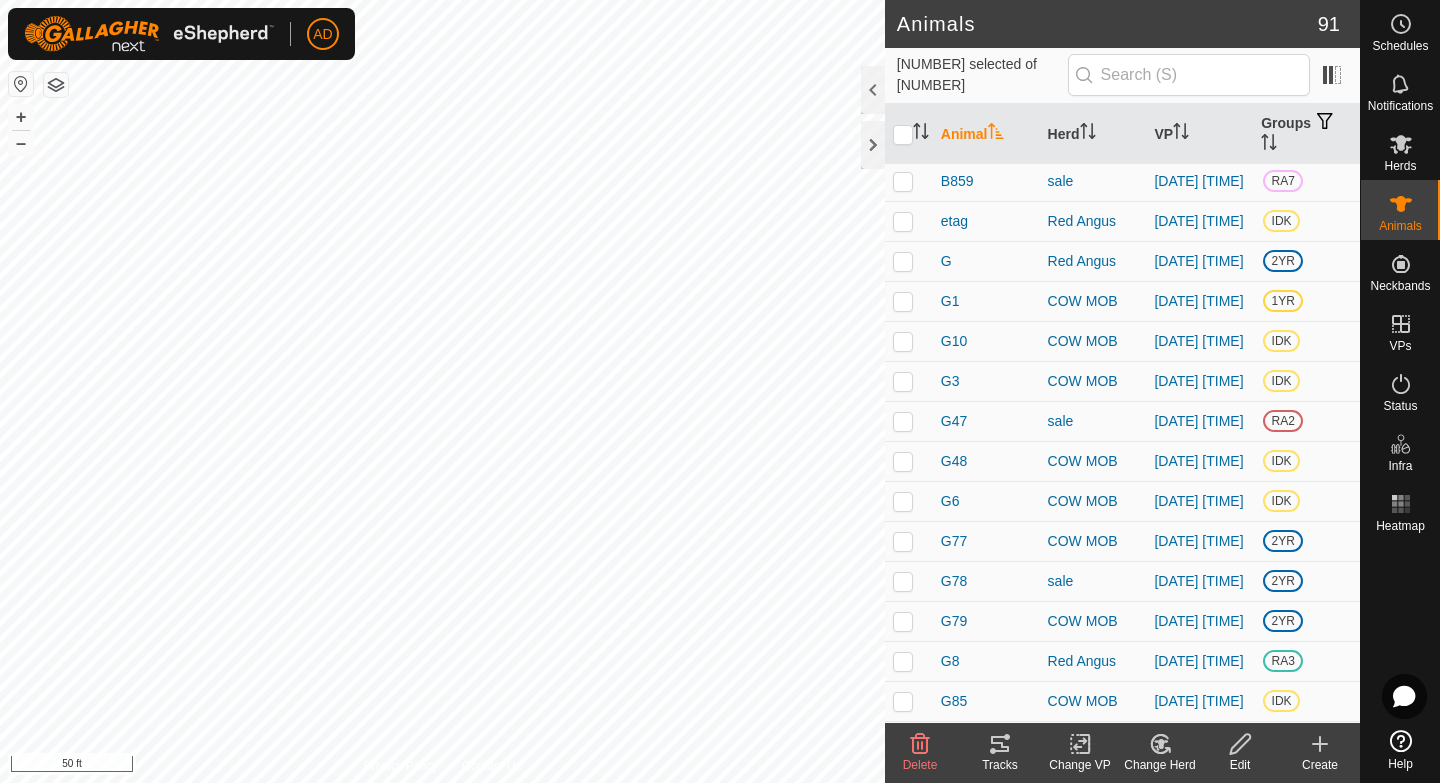 scroll, scrollTop: 210, scrollLeft: 0, axis: vertical 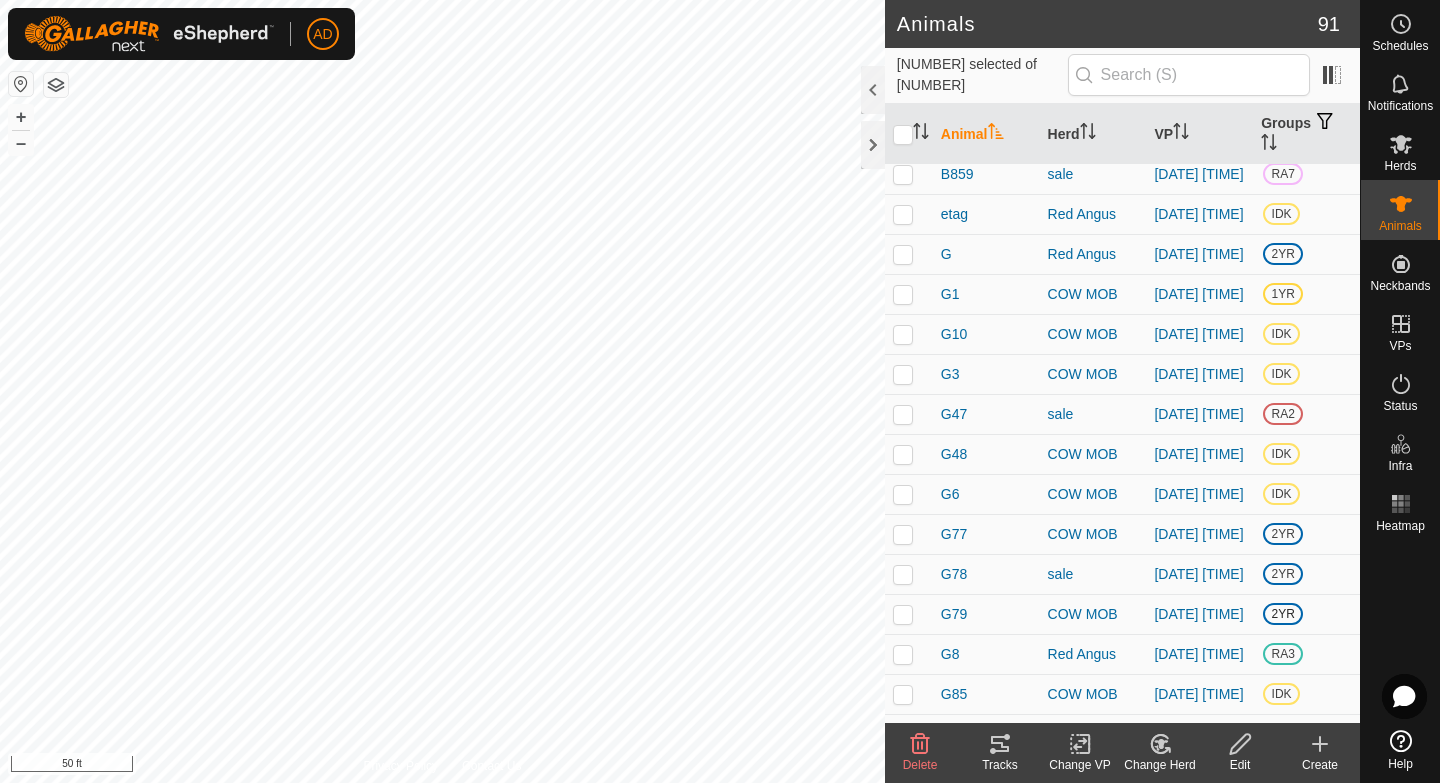 click at bounding box center [903, 614] 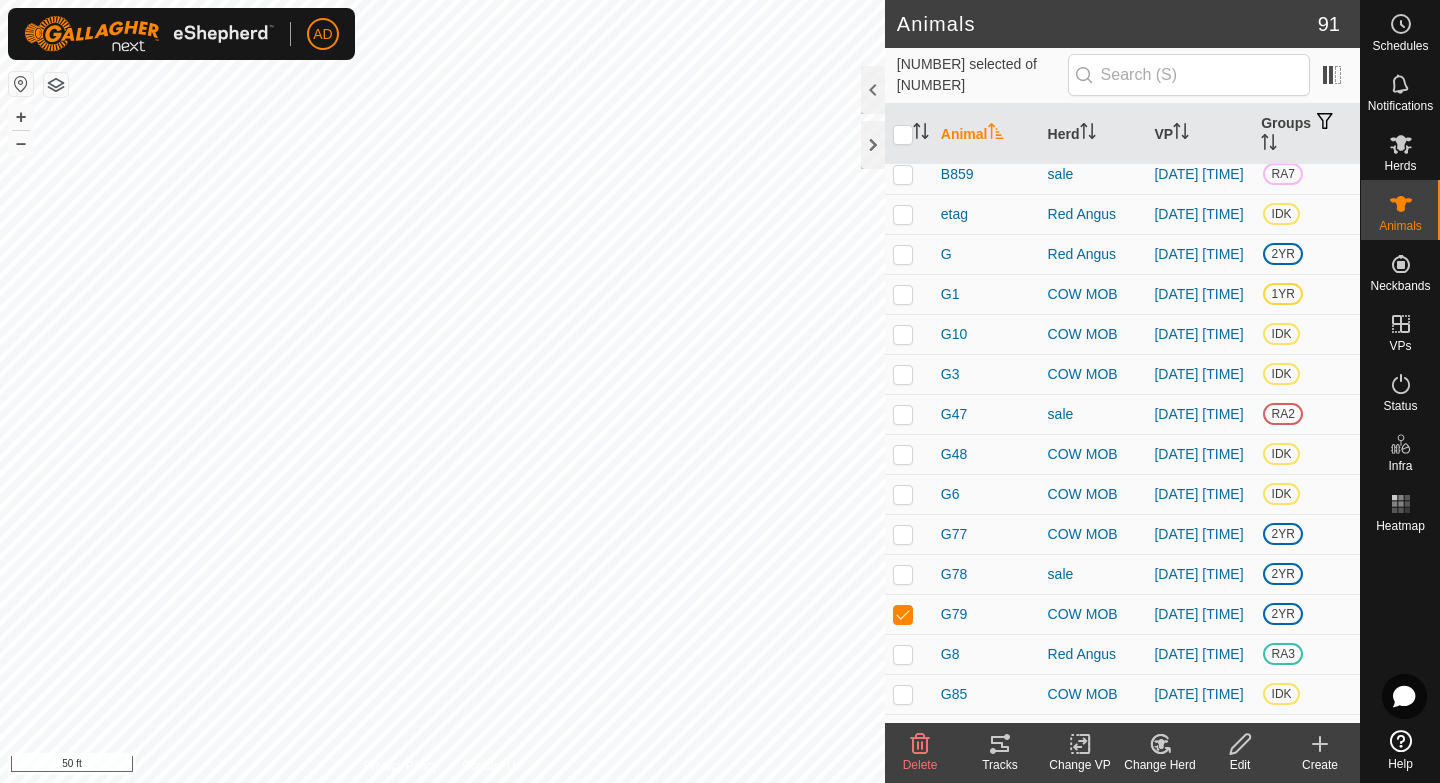 click 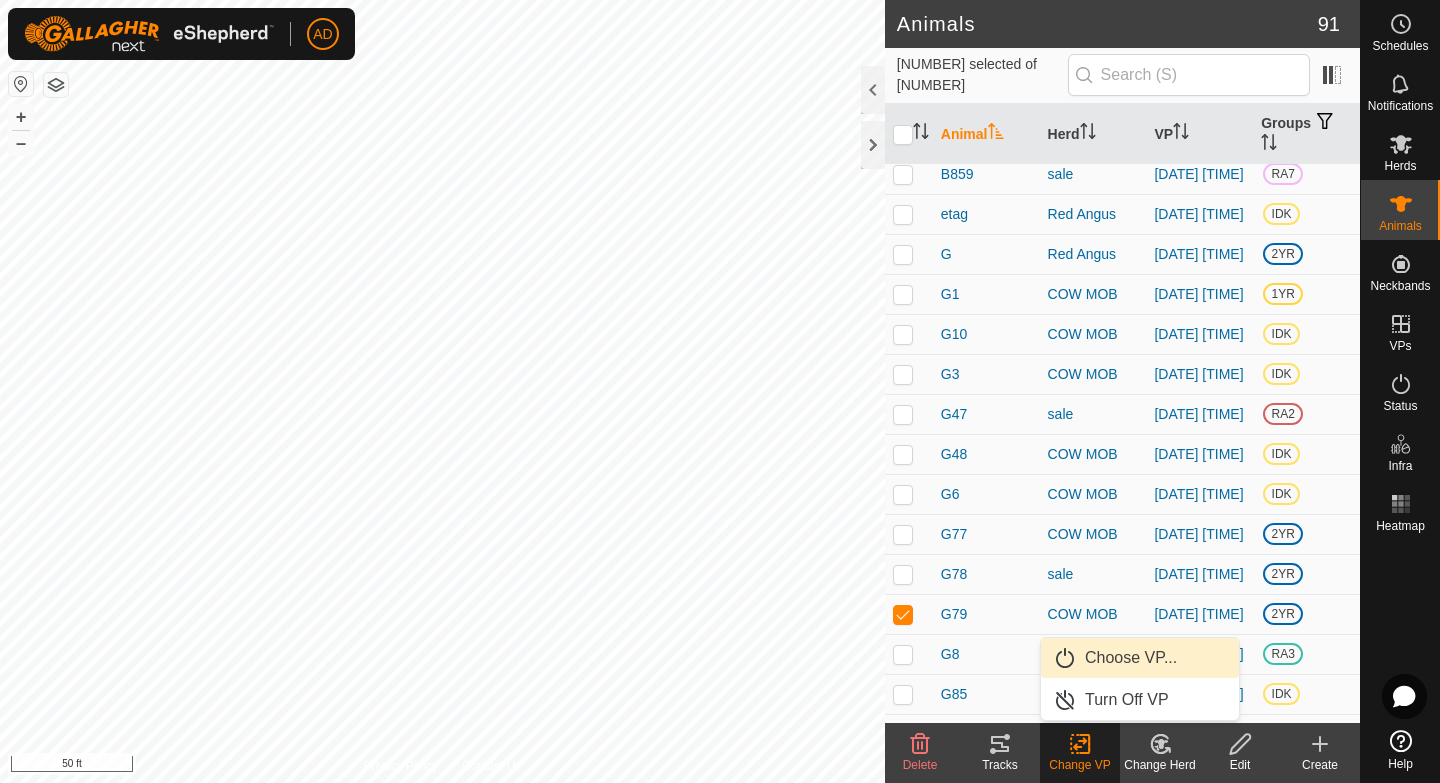click on "Choose VP..." at bounding box center [1140, 658] 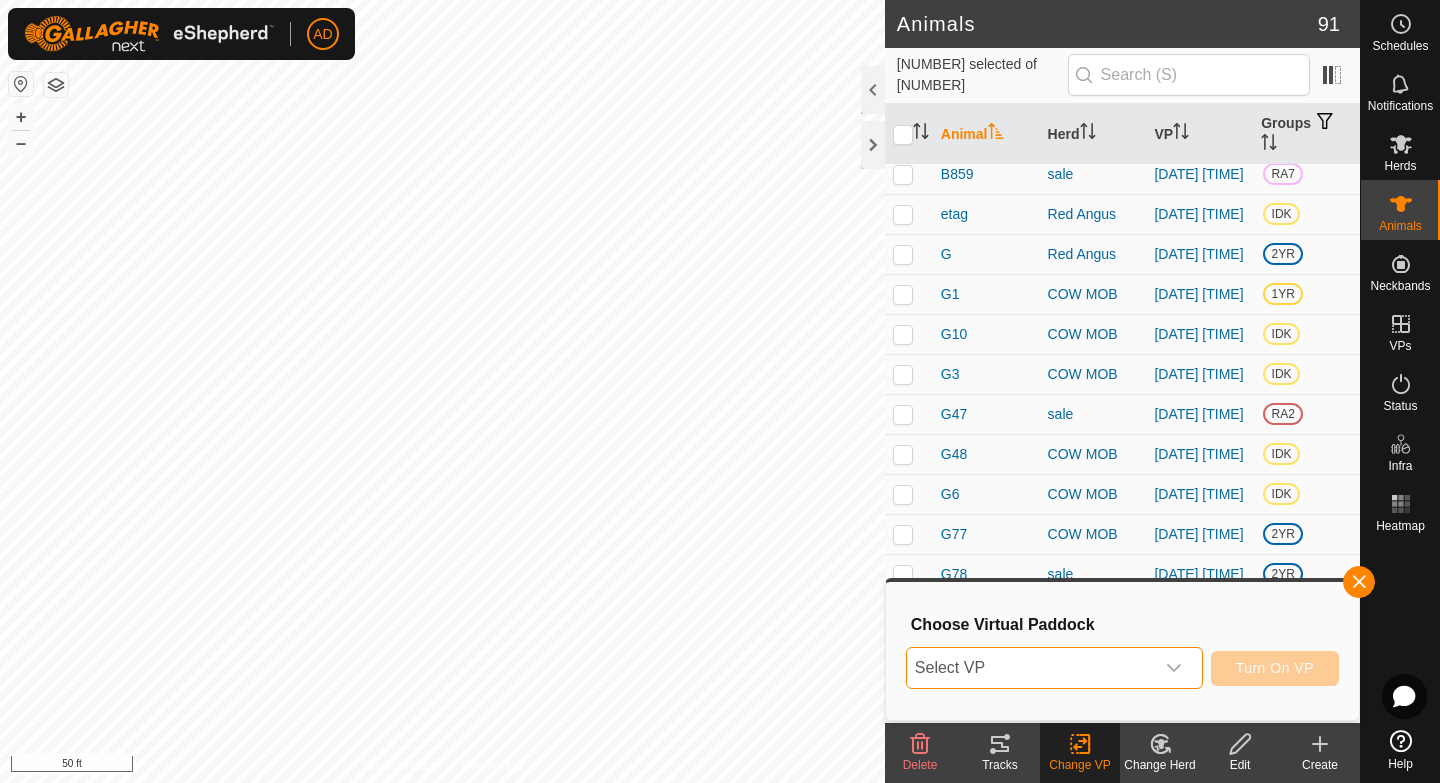 click on "Select VP" at bounding box center [1030, 668] 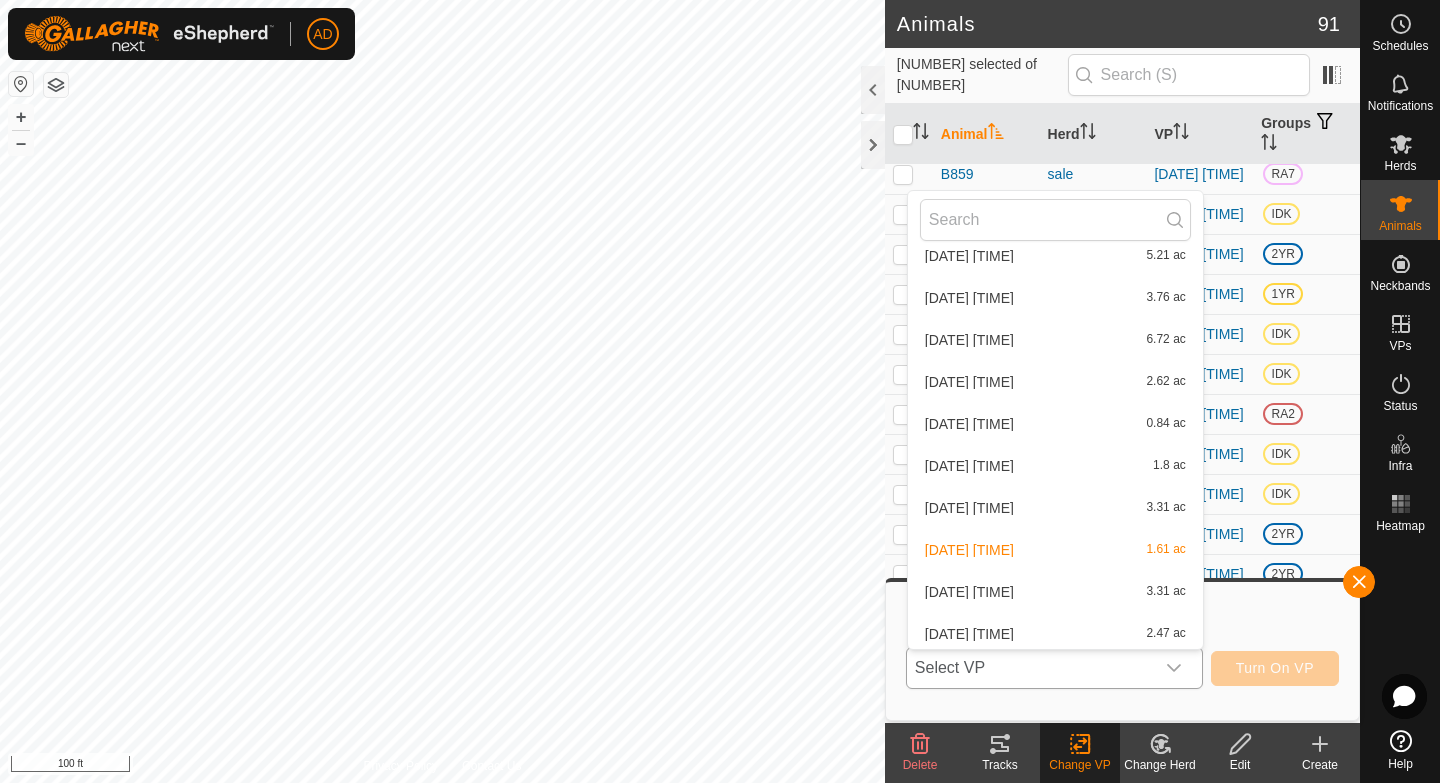 scroll, scrollTop: 4834, scrollLeft: 0, axis: vertical 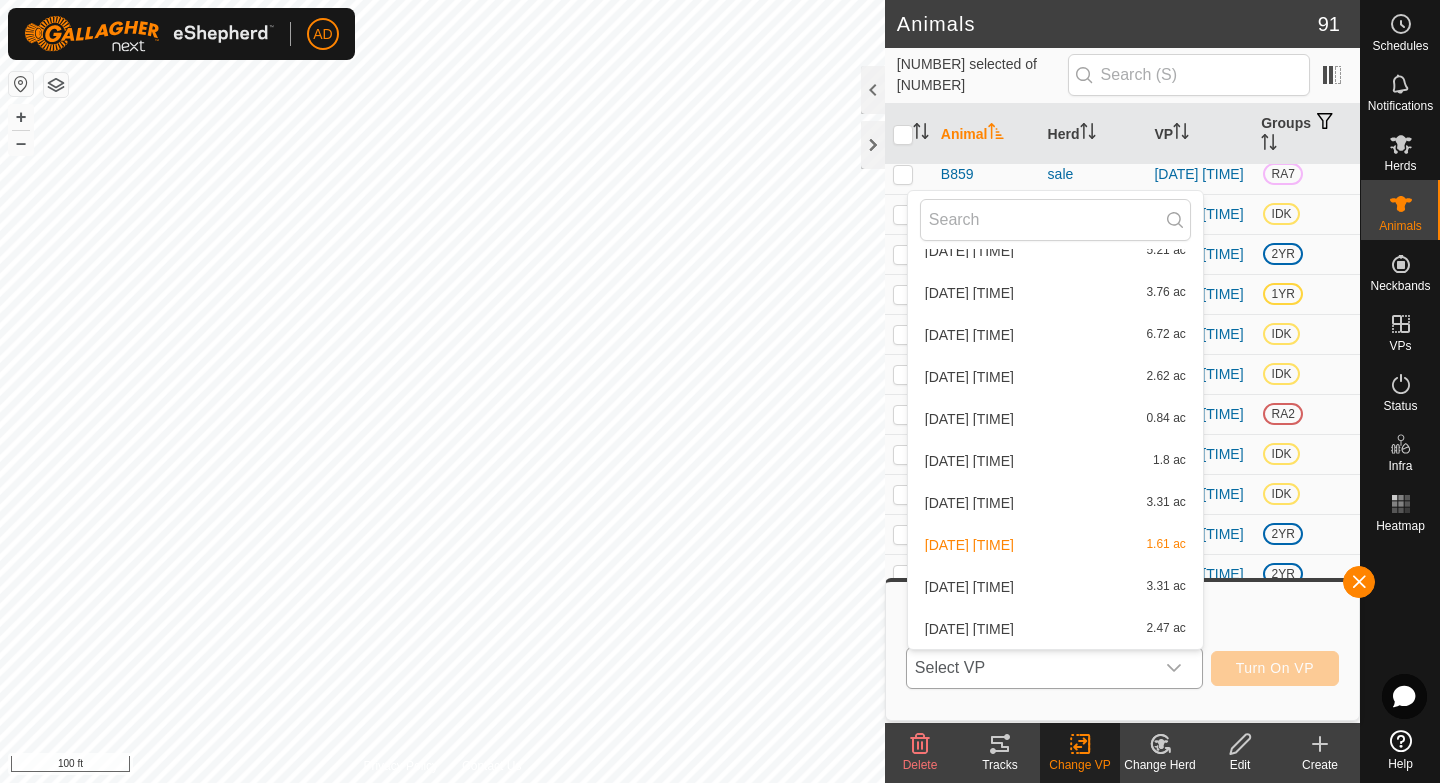 click on "2025-07-31 184728  3.31 ac" at bounding box center [1055, 587] 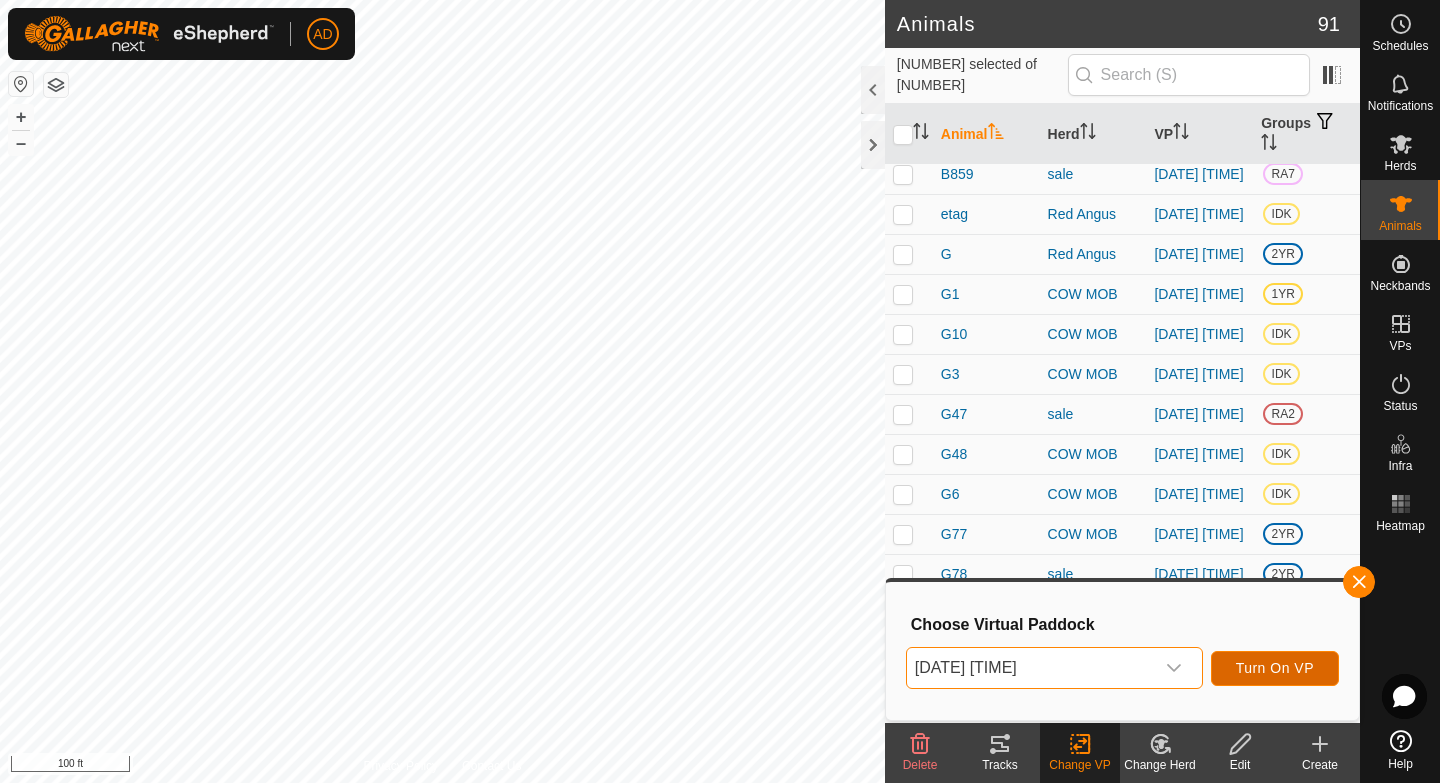 click on "Turn On VP" at bounding box center [1275, 668] 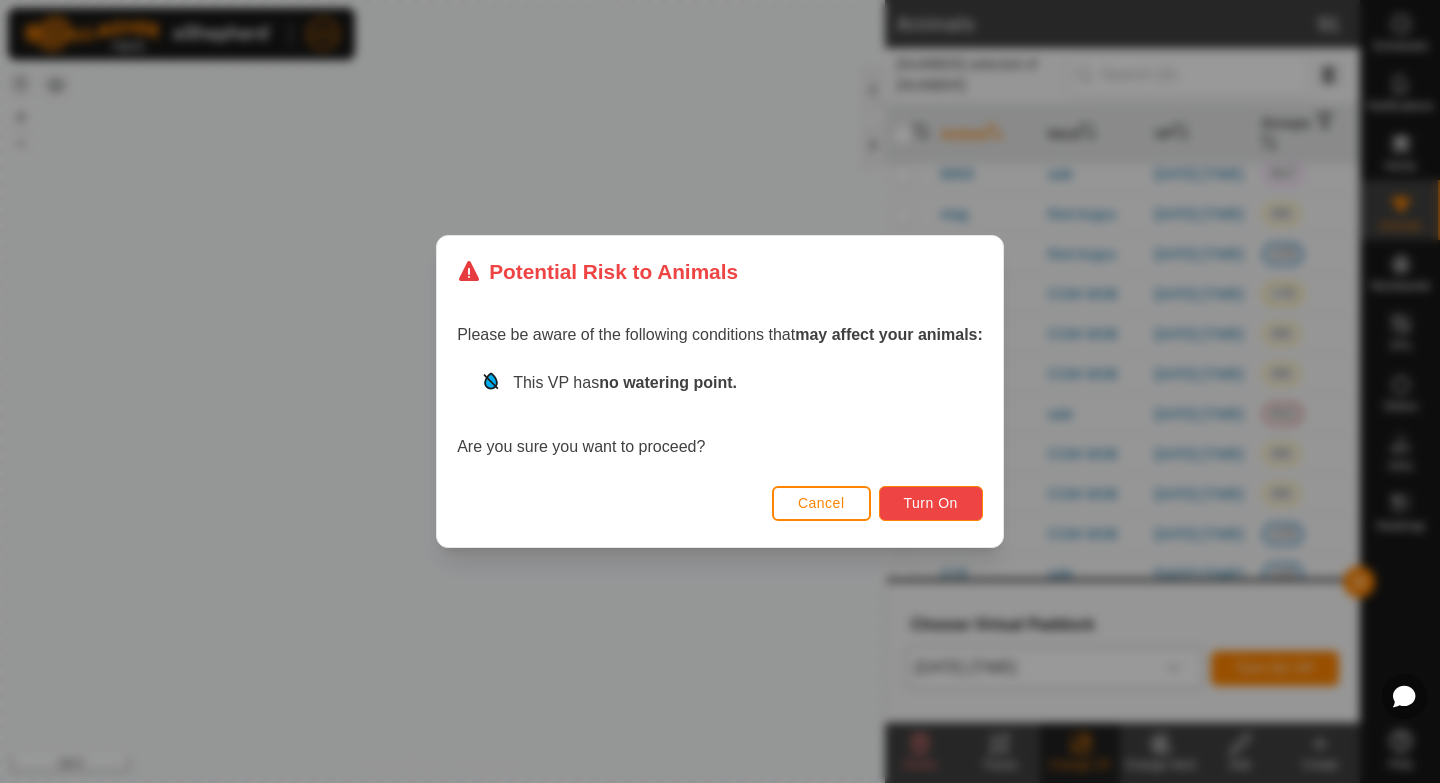click on "Turn On" at bounding box center [931, 503] 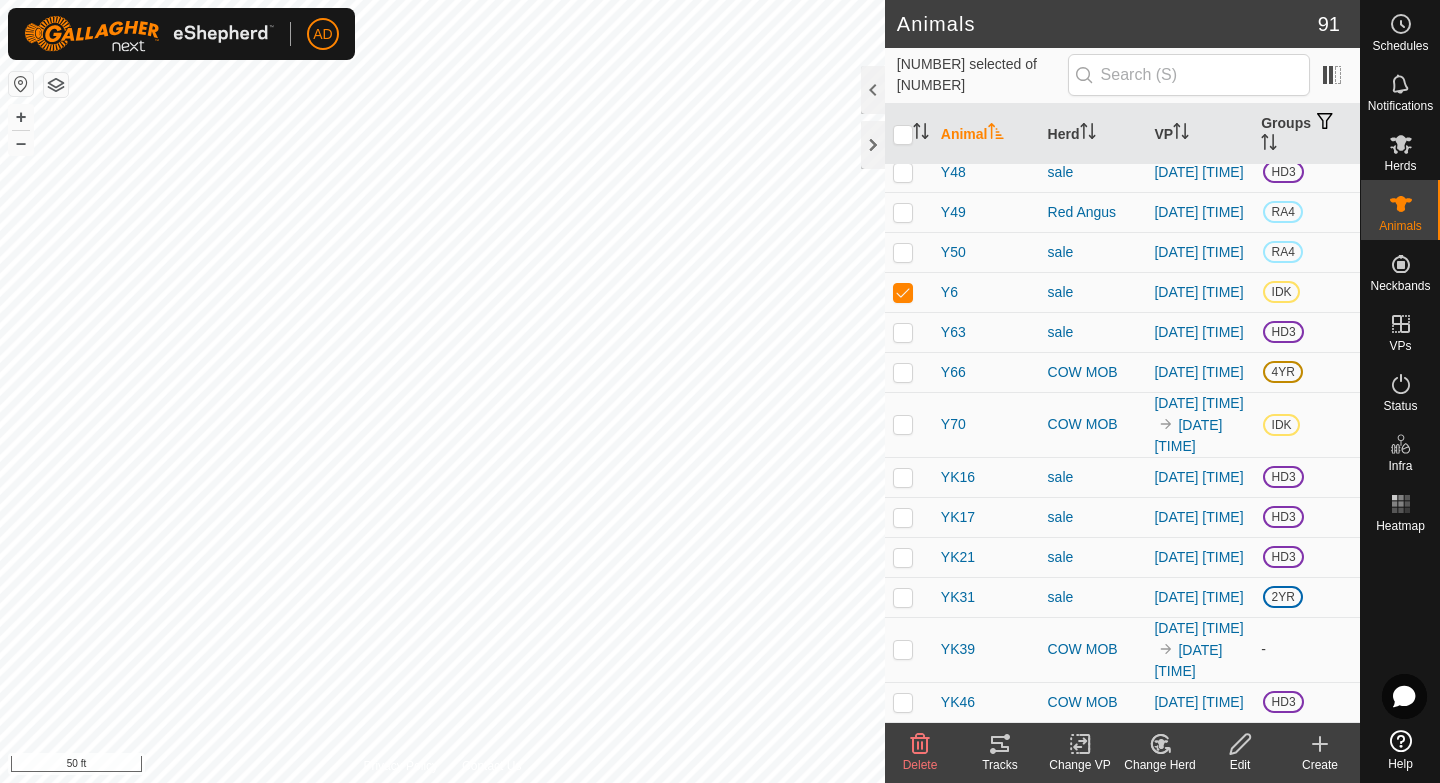 scroll, scrollTop: 3524, scrollLeft: 0, axis: vertical 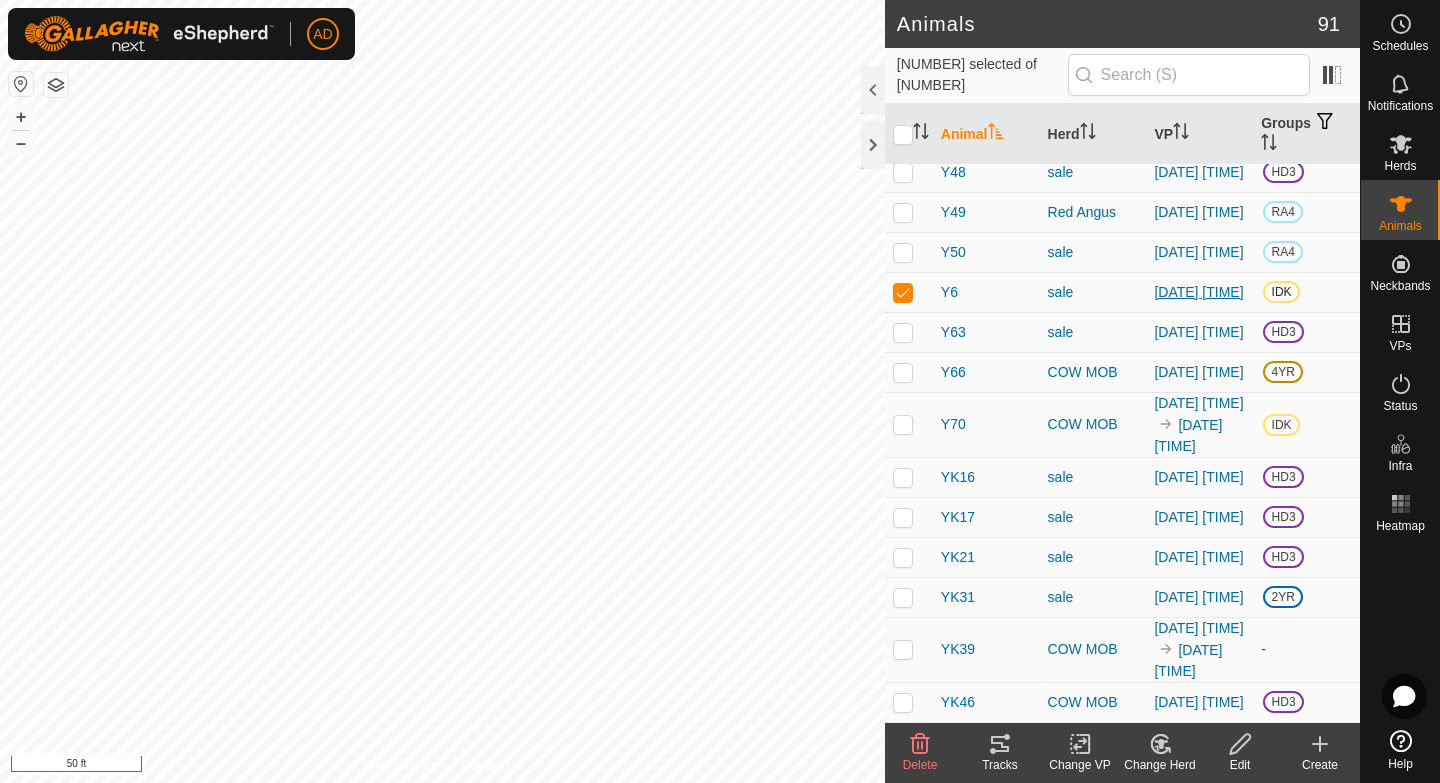 click on "[DATE] [TIME]" at bounding box center [1198, 292] 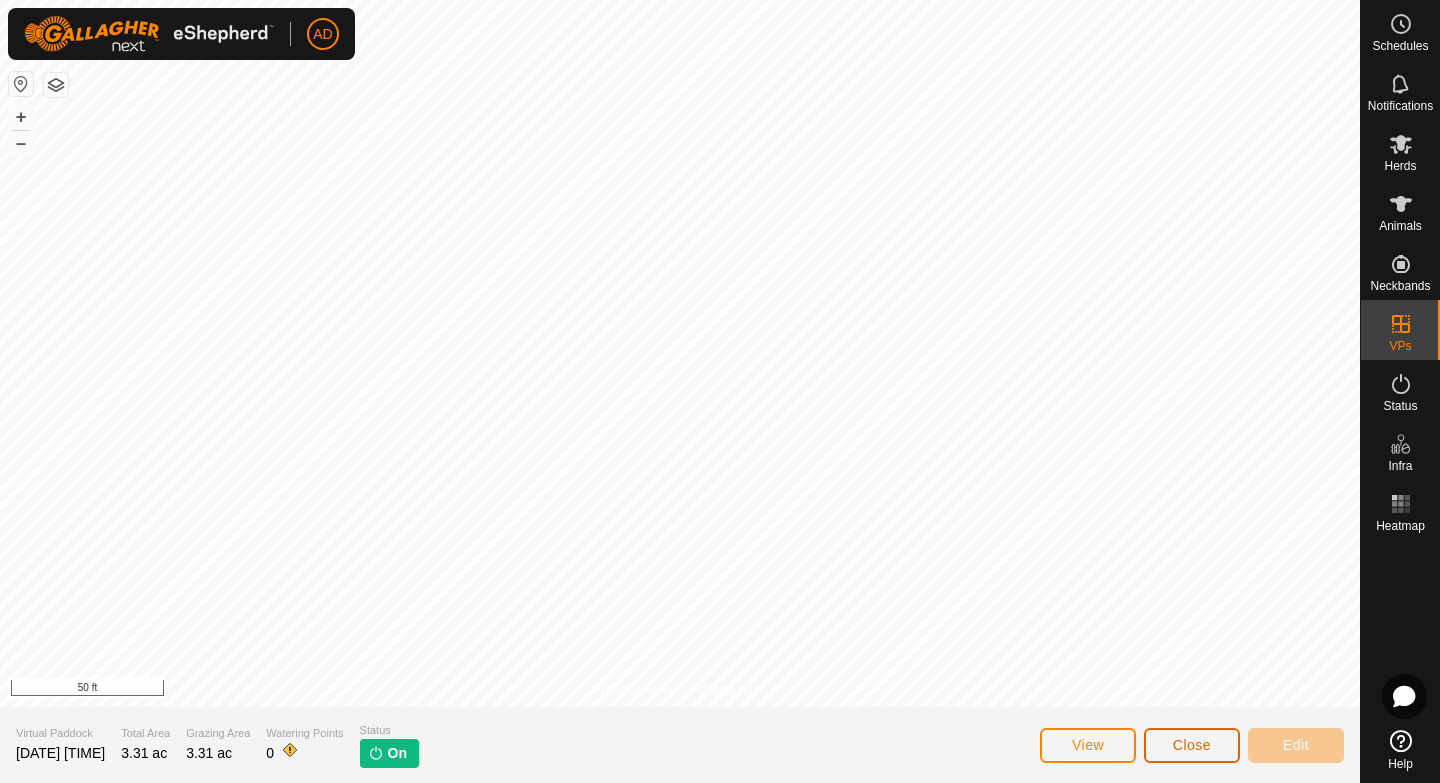 click on "Close" 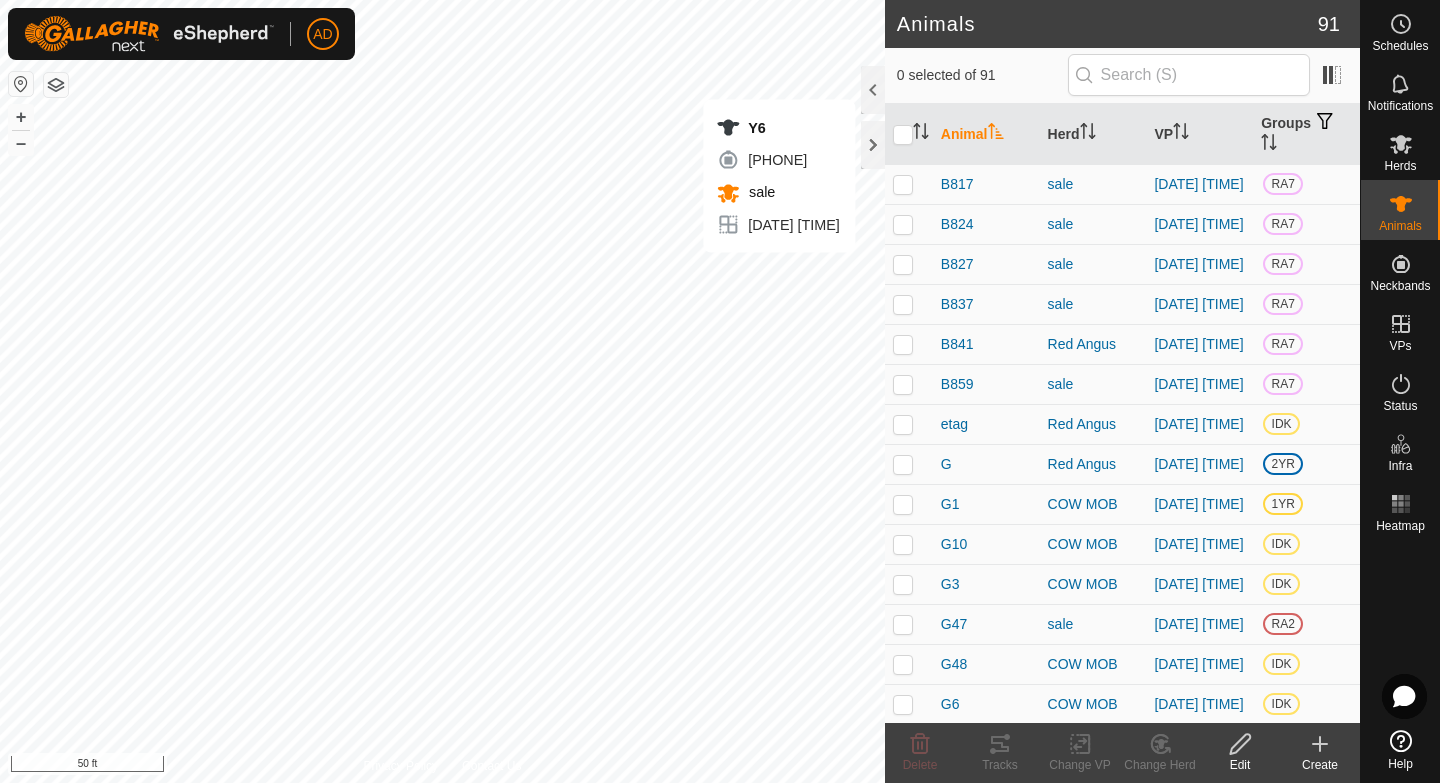 checkbox on "true" 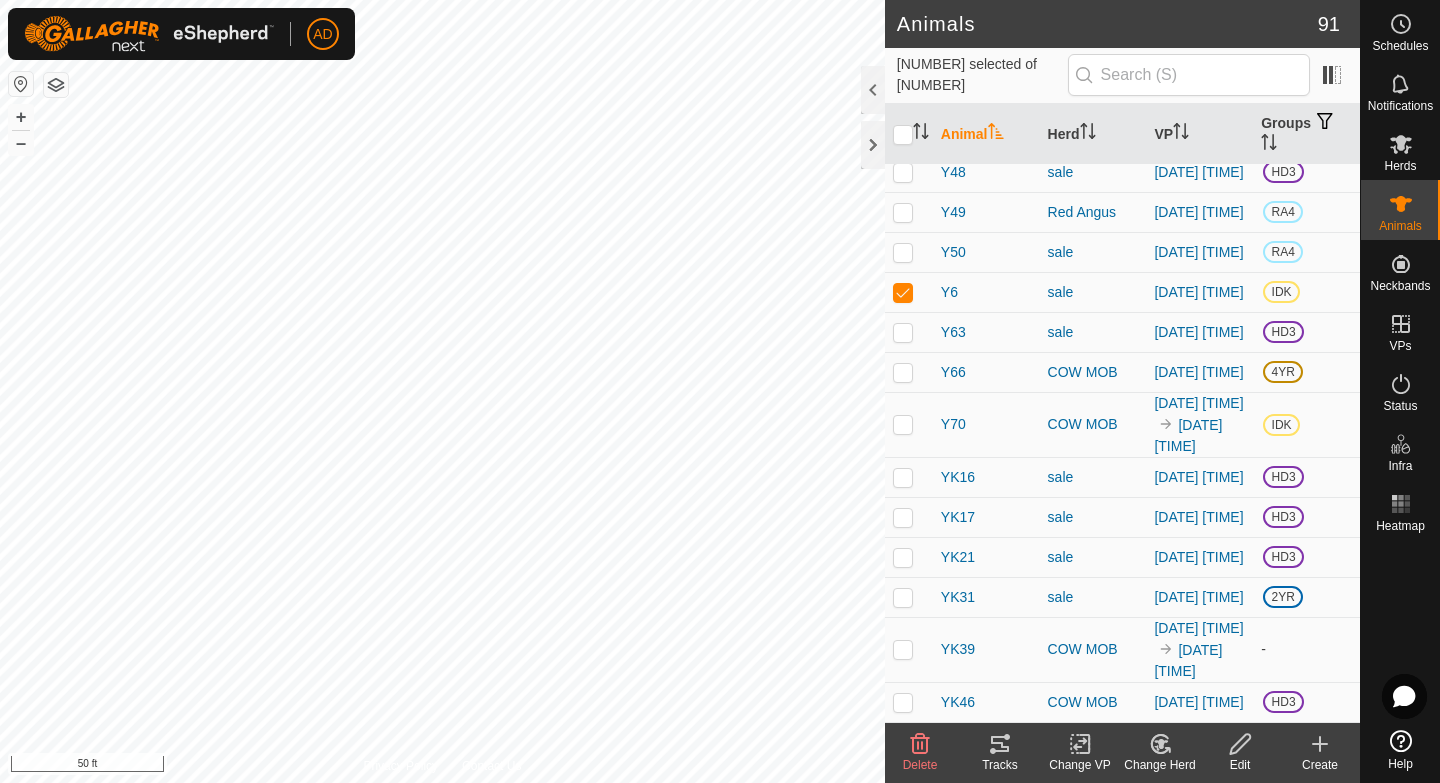 scroll, scrollTop: 3524, scrollLeft: 0, axis: vertical 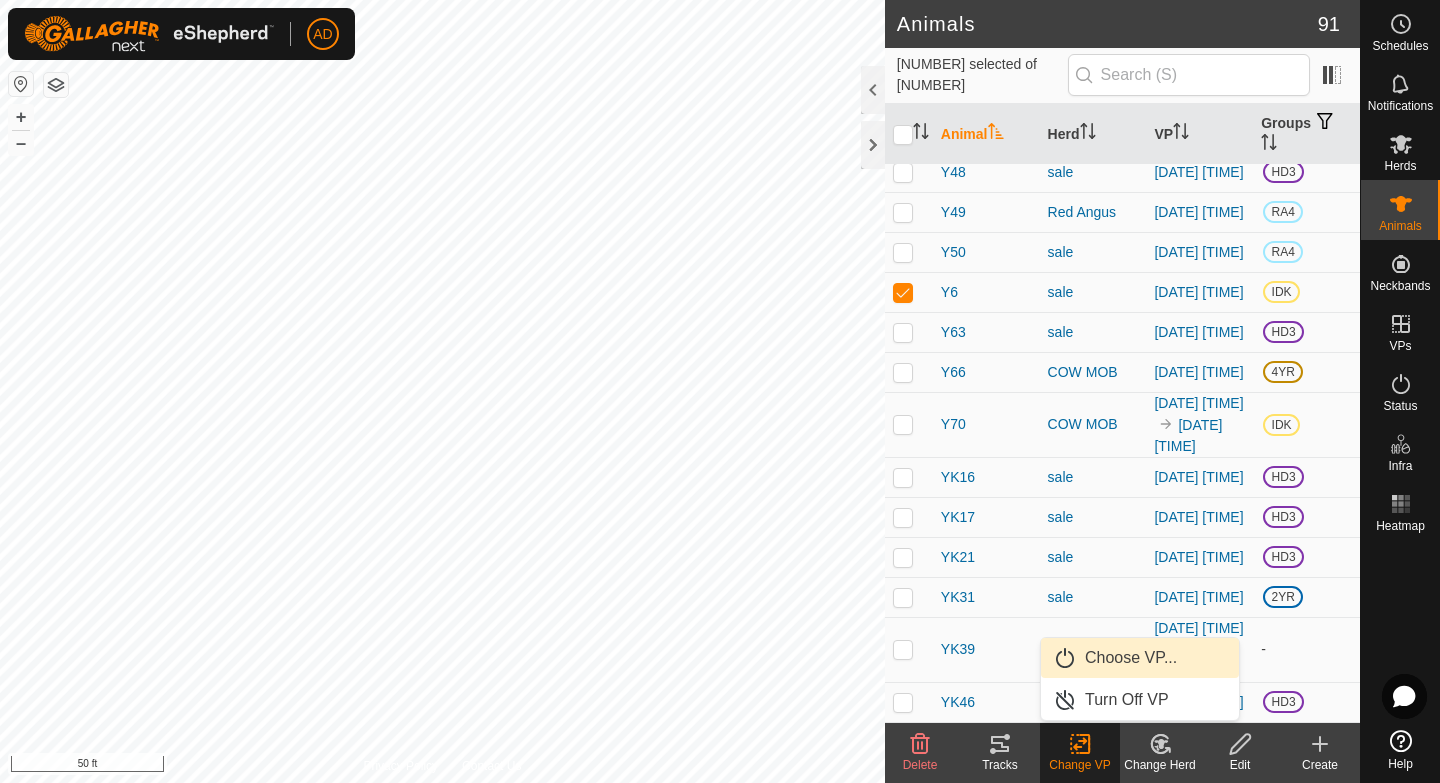 click on "Choose VP..." at bounding box center (1140, 658) 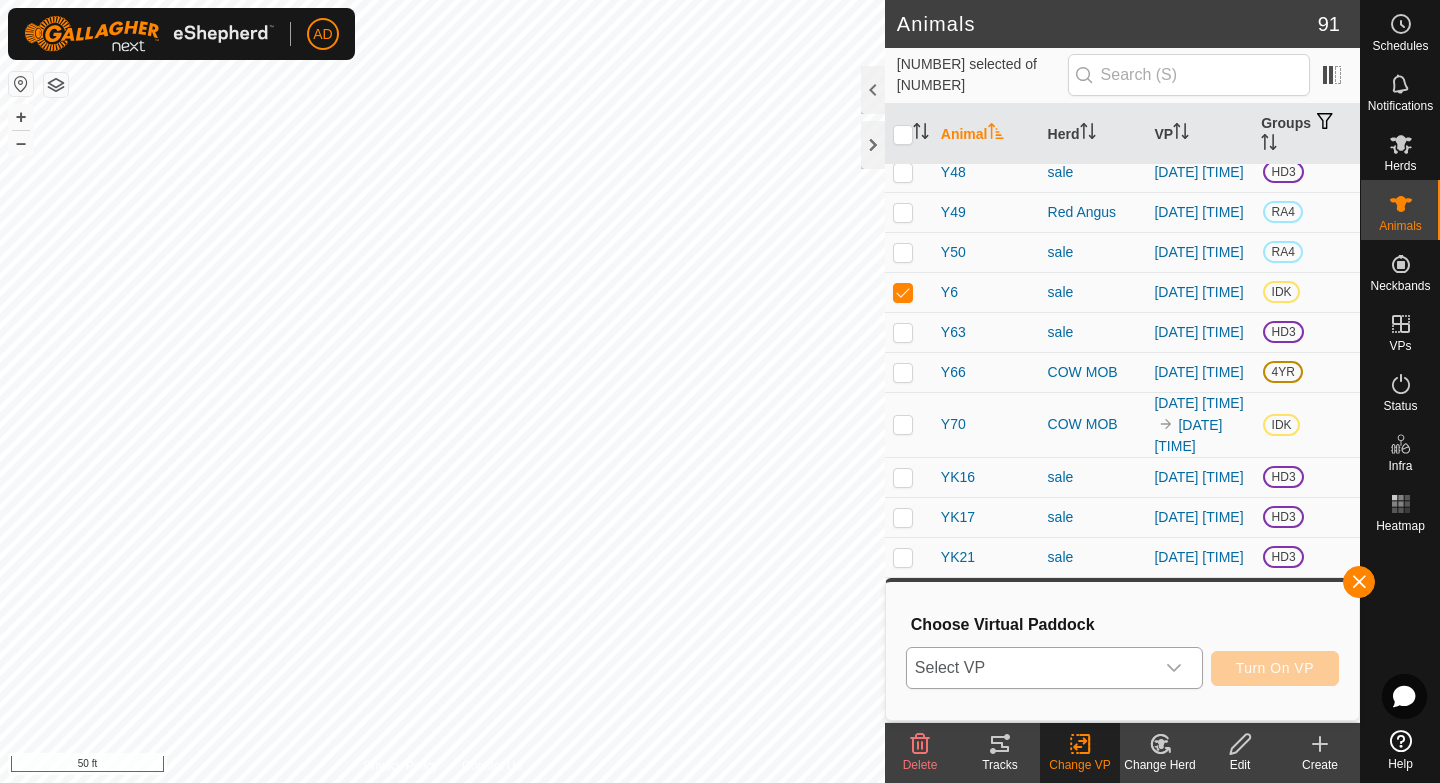 click on "Select VP" at bounding box center [1030, 668] 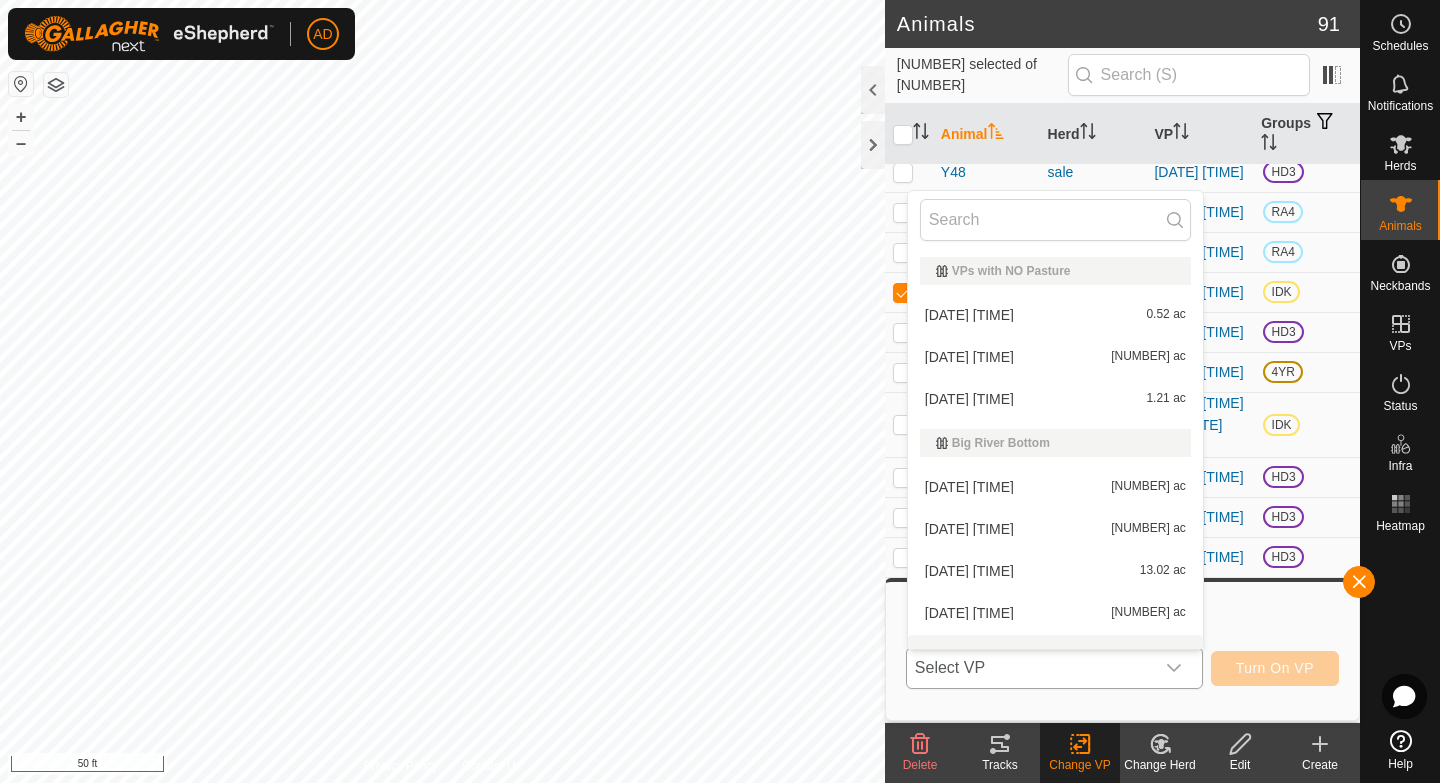 scroll, scrollTop: 26, scrollLeft: 0, axis: vertical 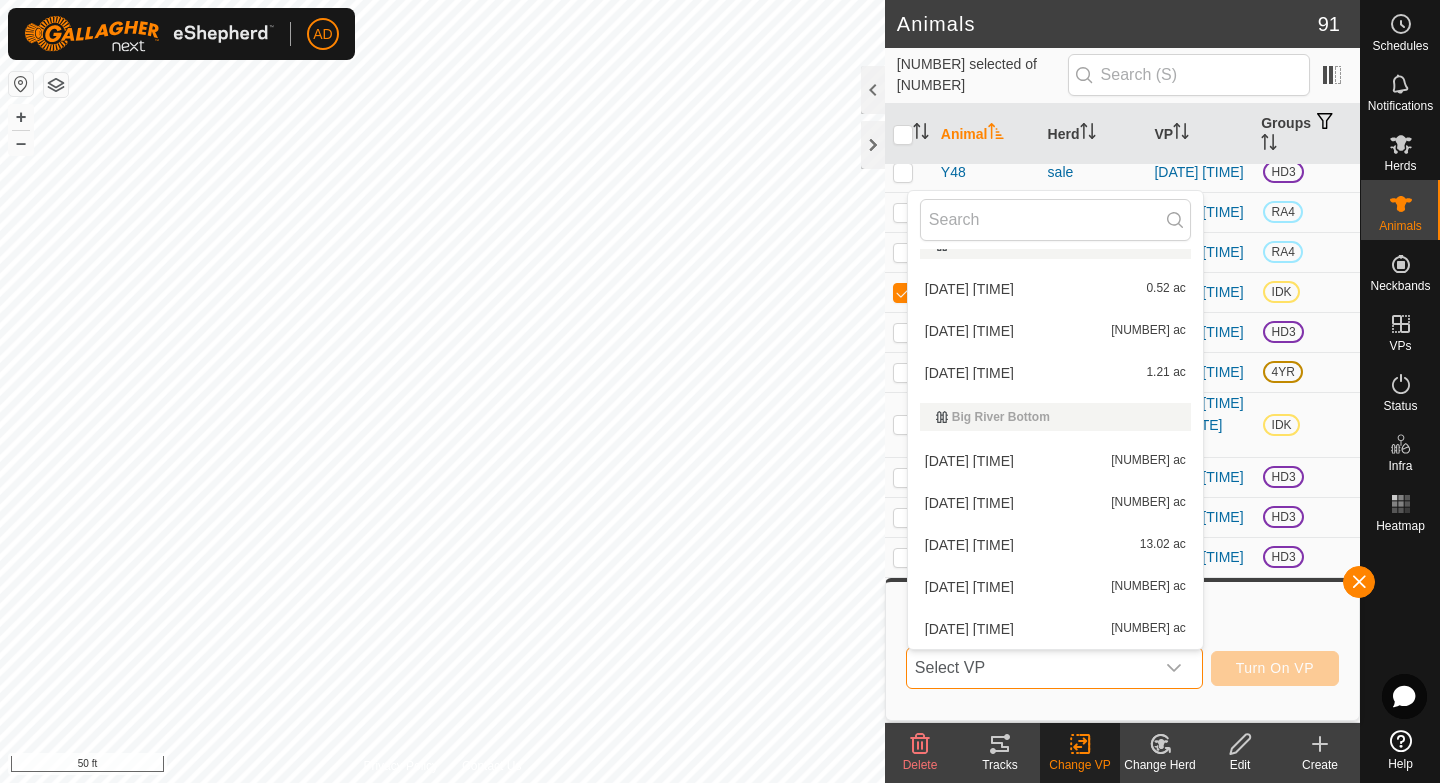 click on "Select VP" at bounding box center (1030, 668) 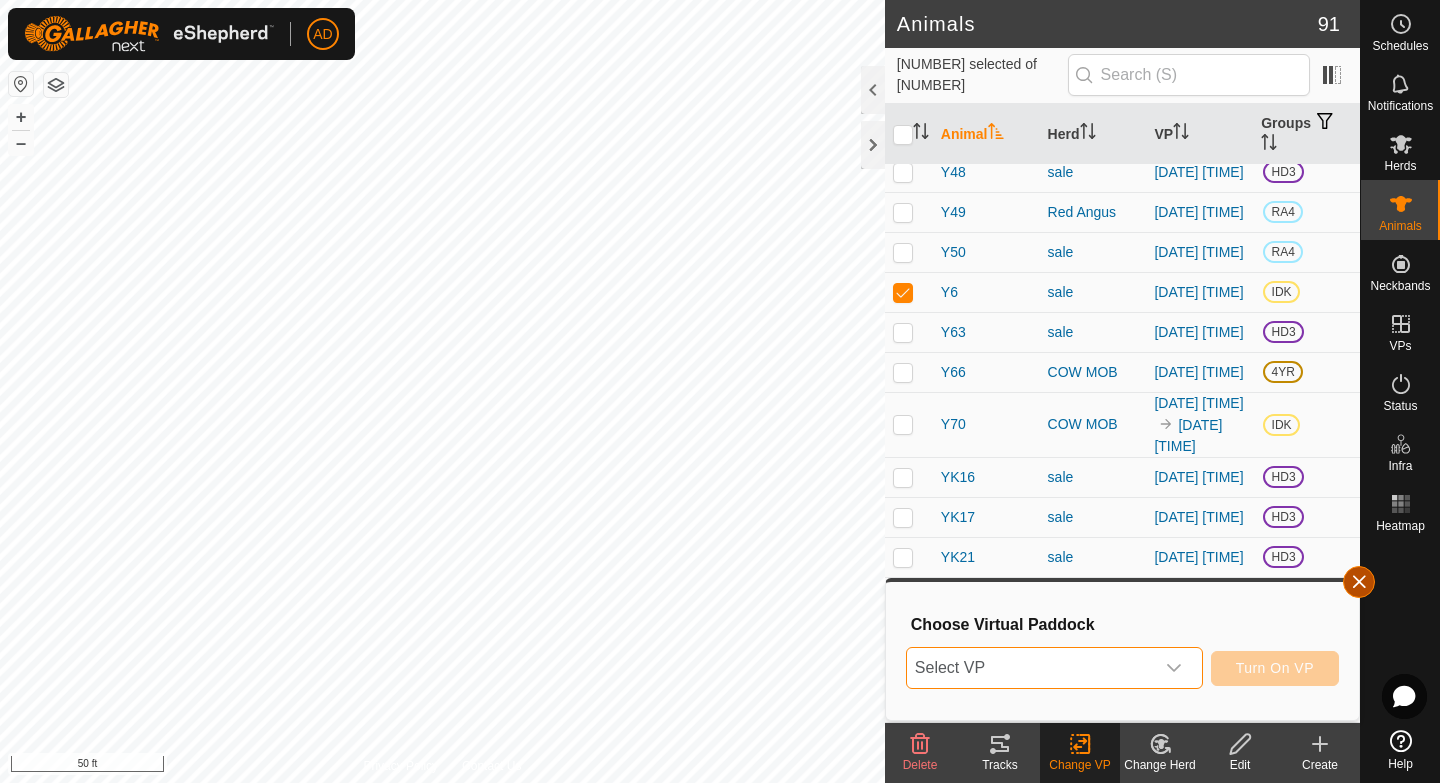 click at bounding box center (1359, 582) 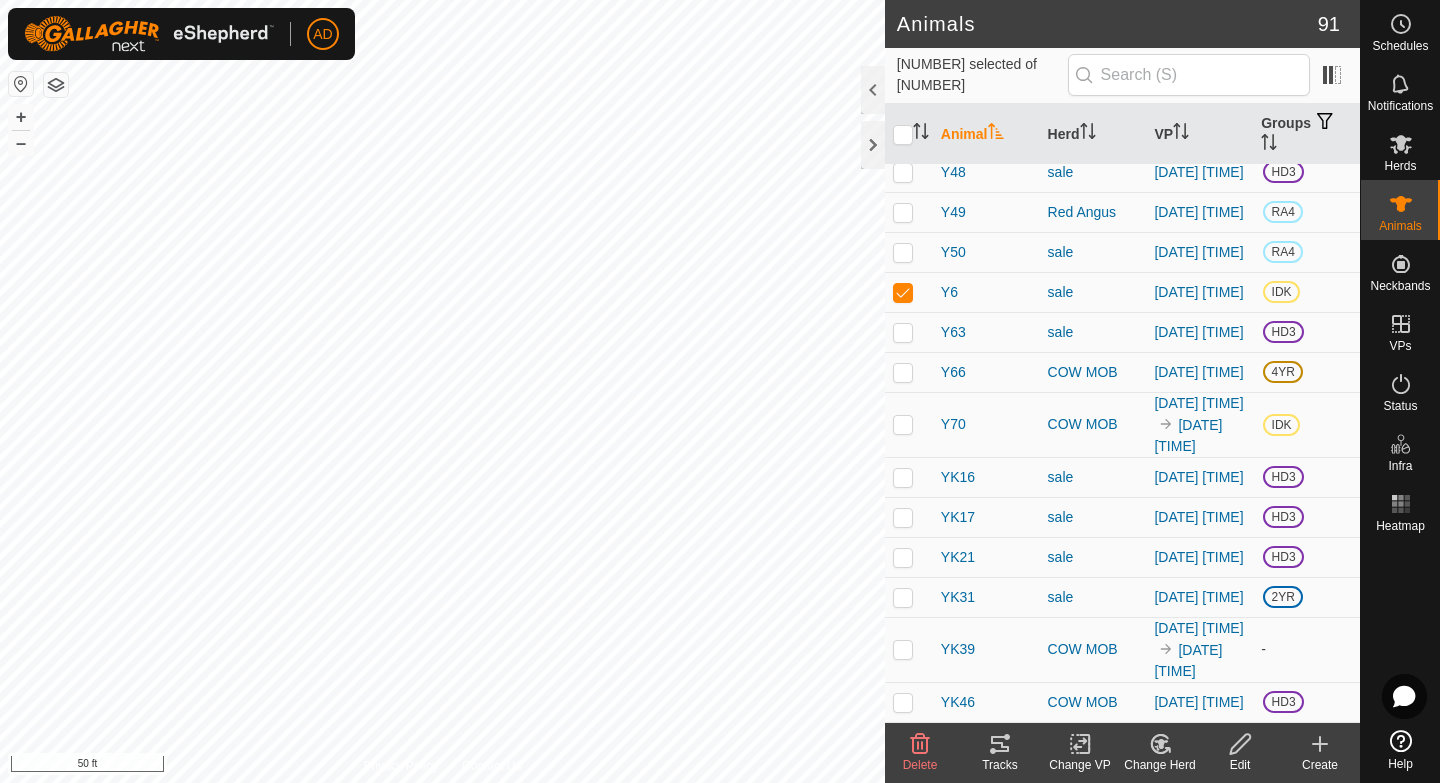 click 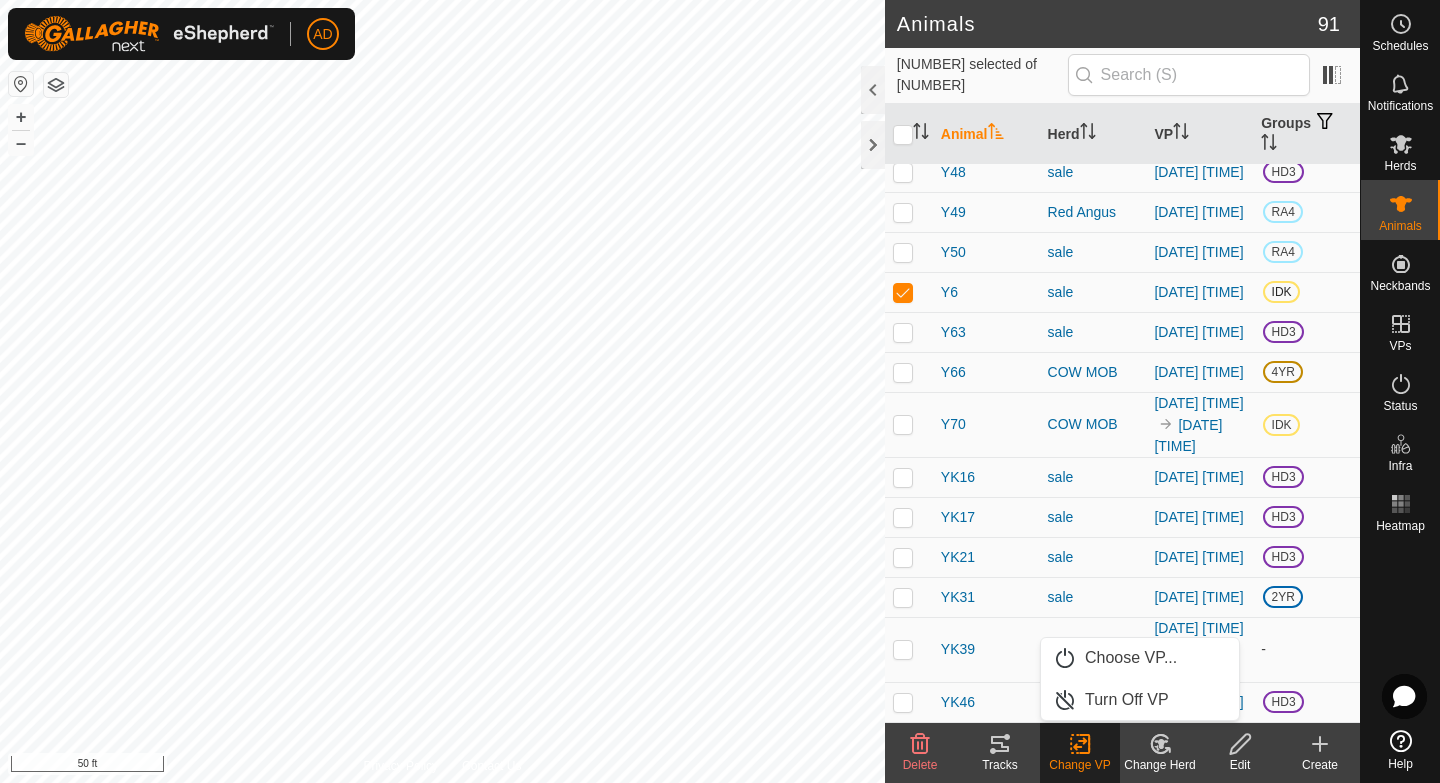 click on "Y6" at bounding box center (986, 292) 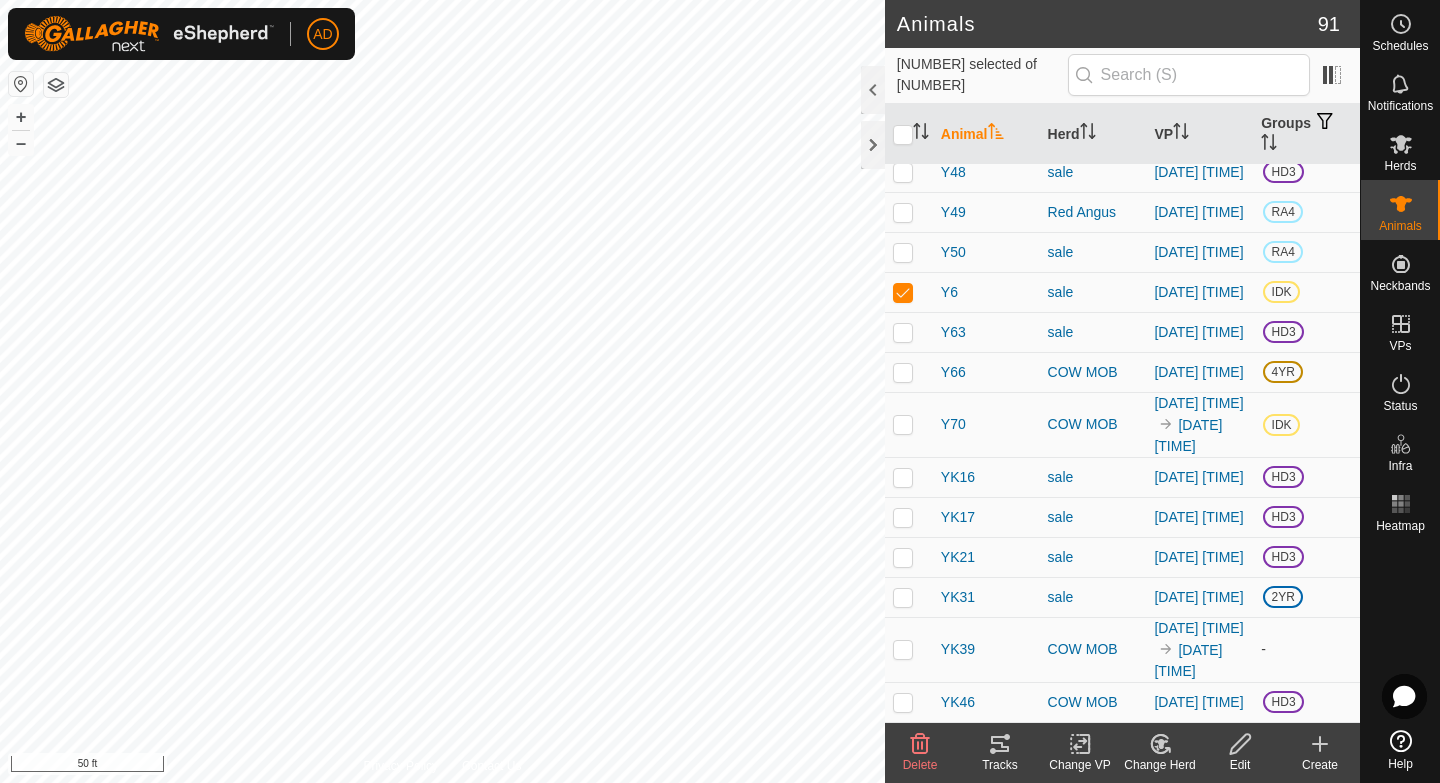 click 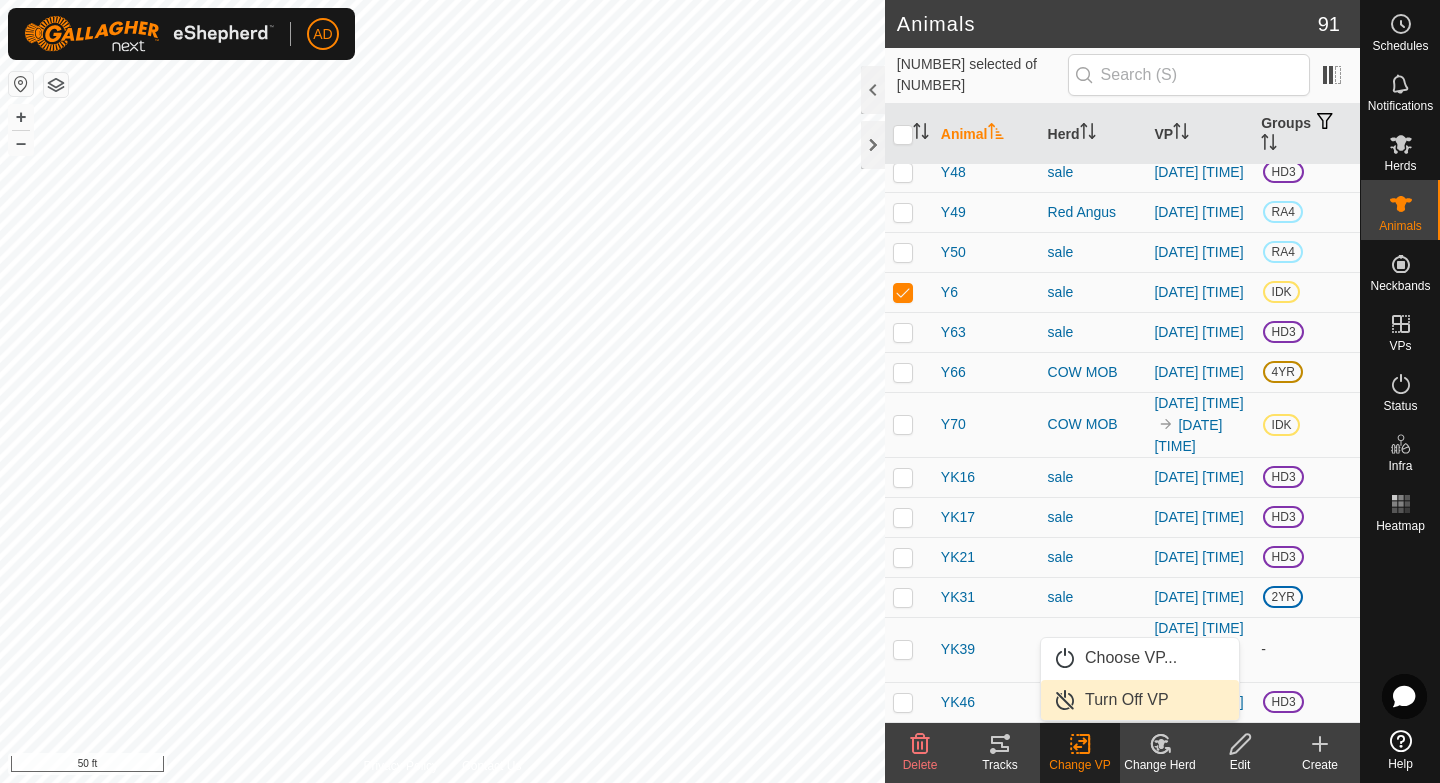 click on "Turn Off VP" at bounding box center [1140, 700] 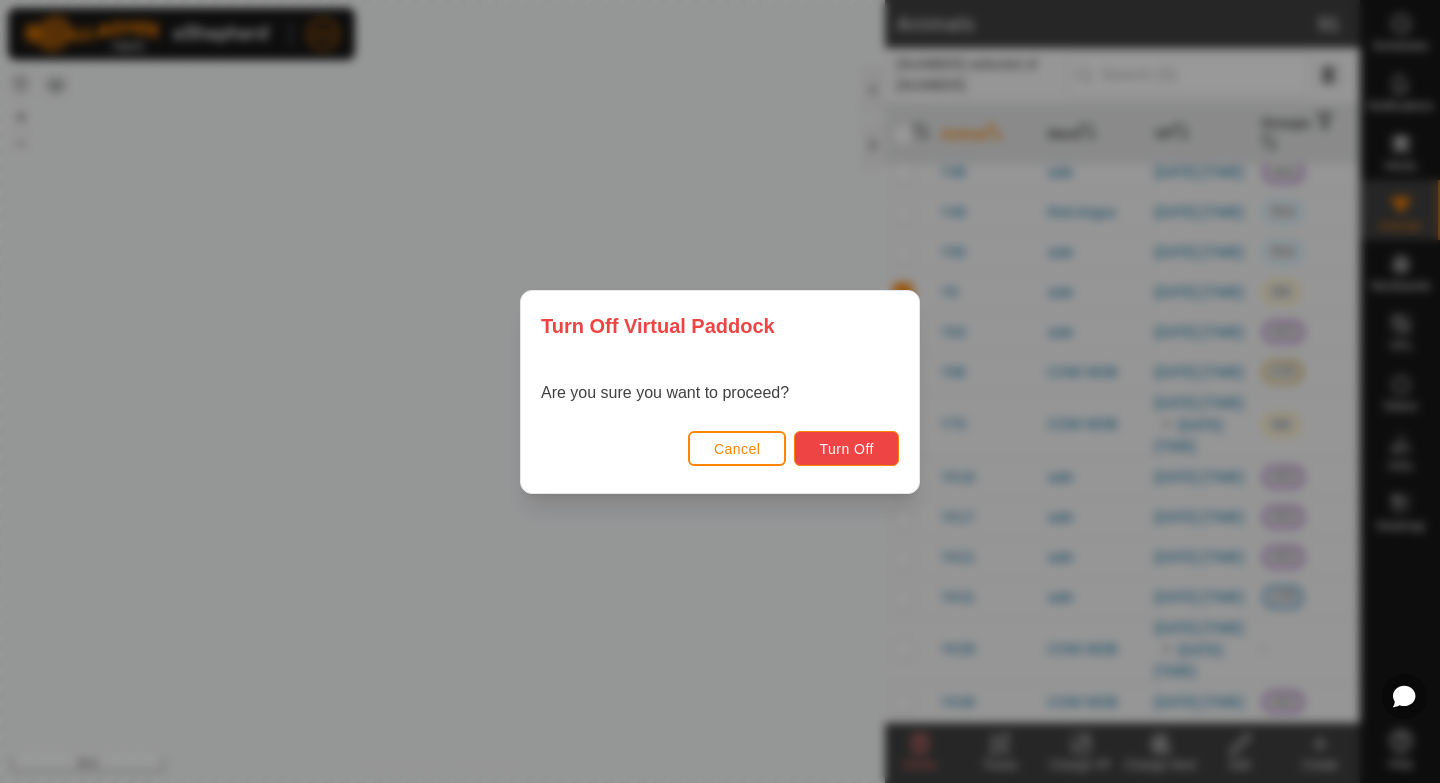 click on "Turn Off" at bounding box center (846, 449) 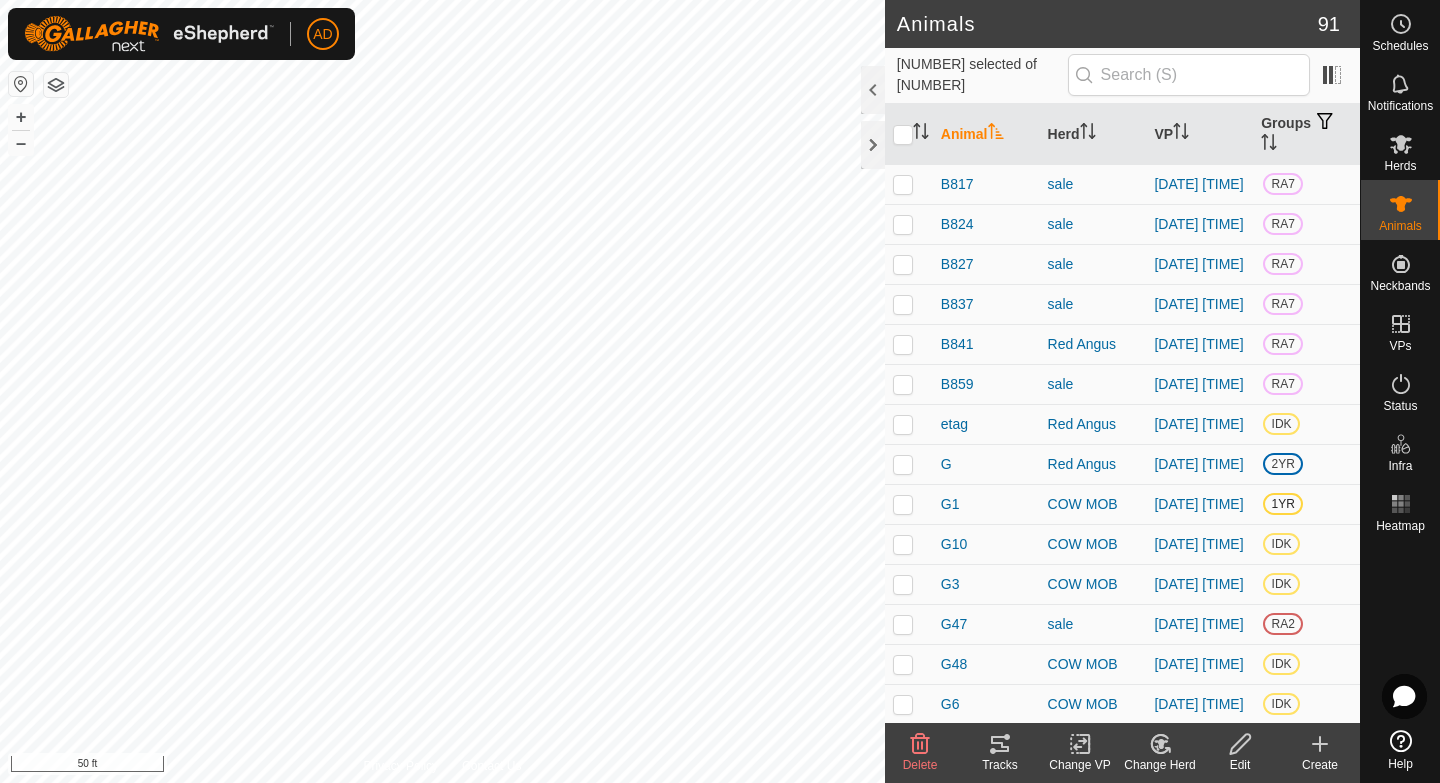 scroll, scrollTop: 4, scrollLeft: 0, axis: vertical 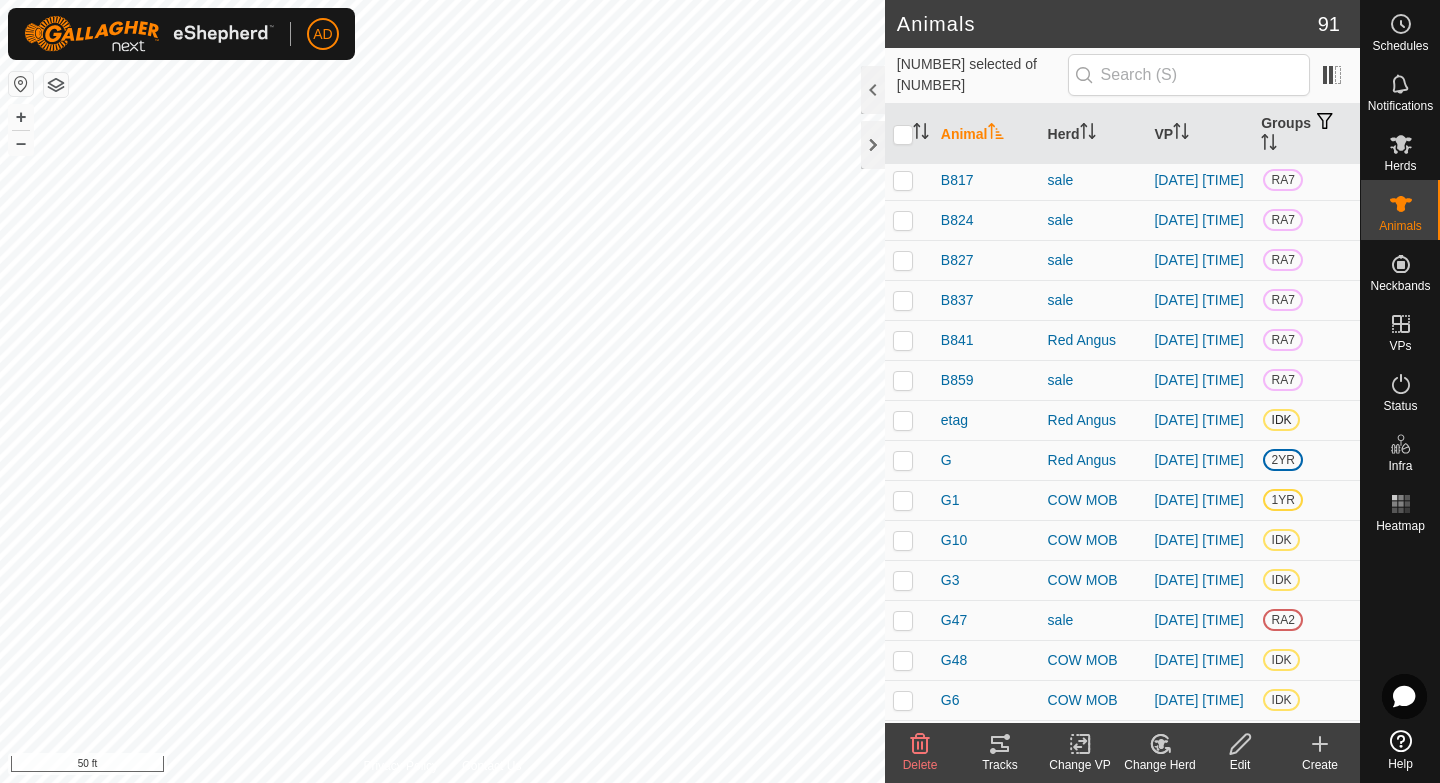 click at bounding box center (903, 420) 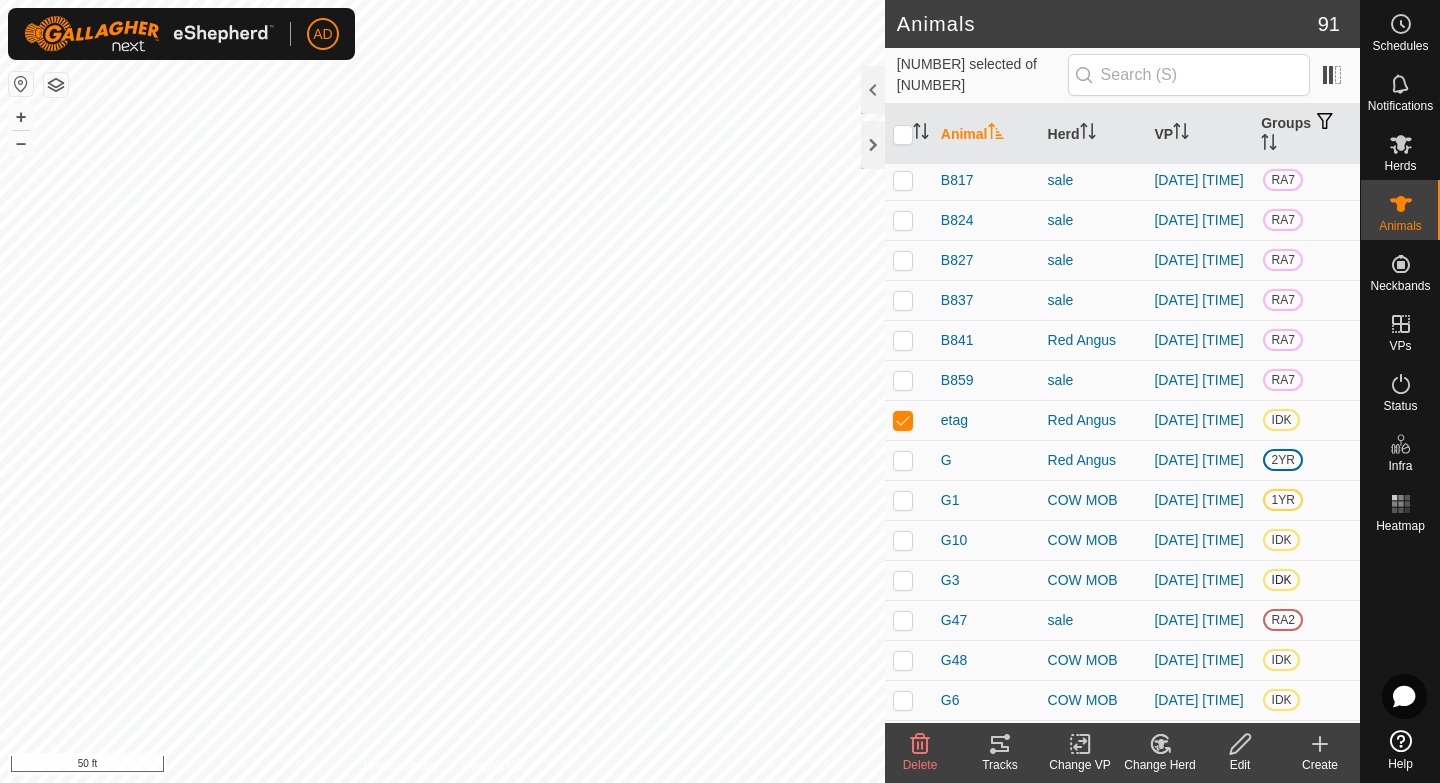 scroll, scrollTop: 40, scrollLeft: 0, axis: vertical 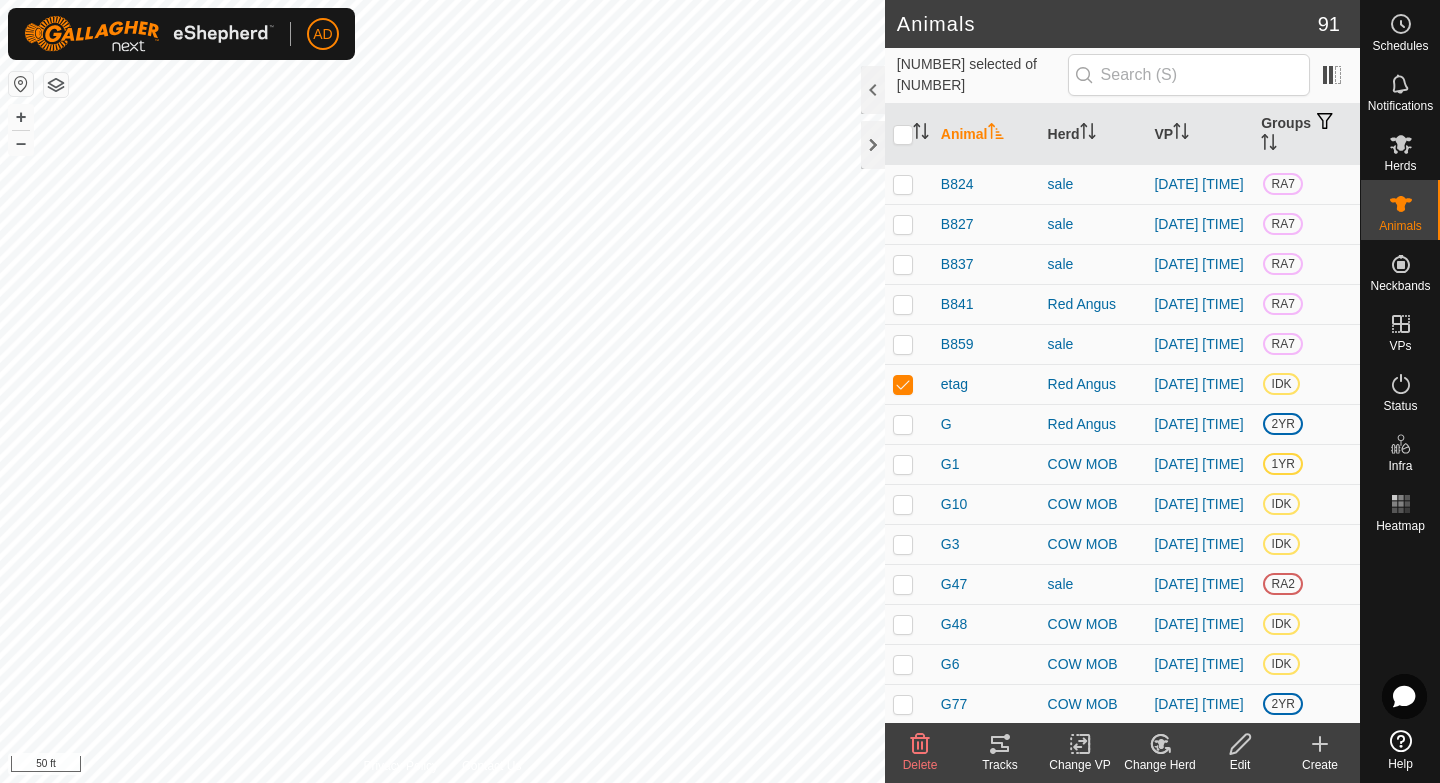 click 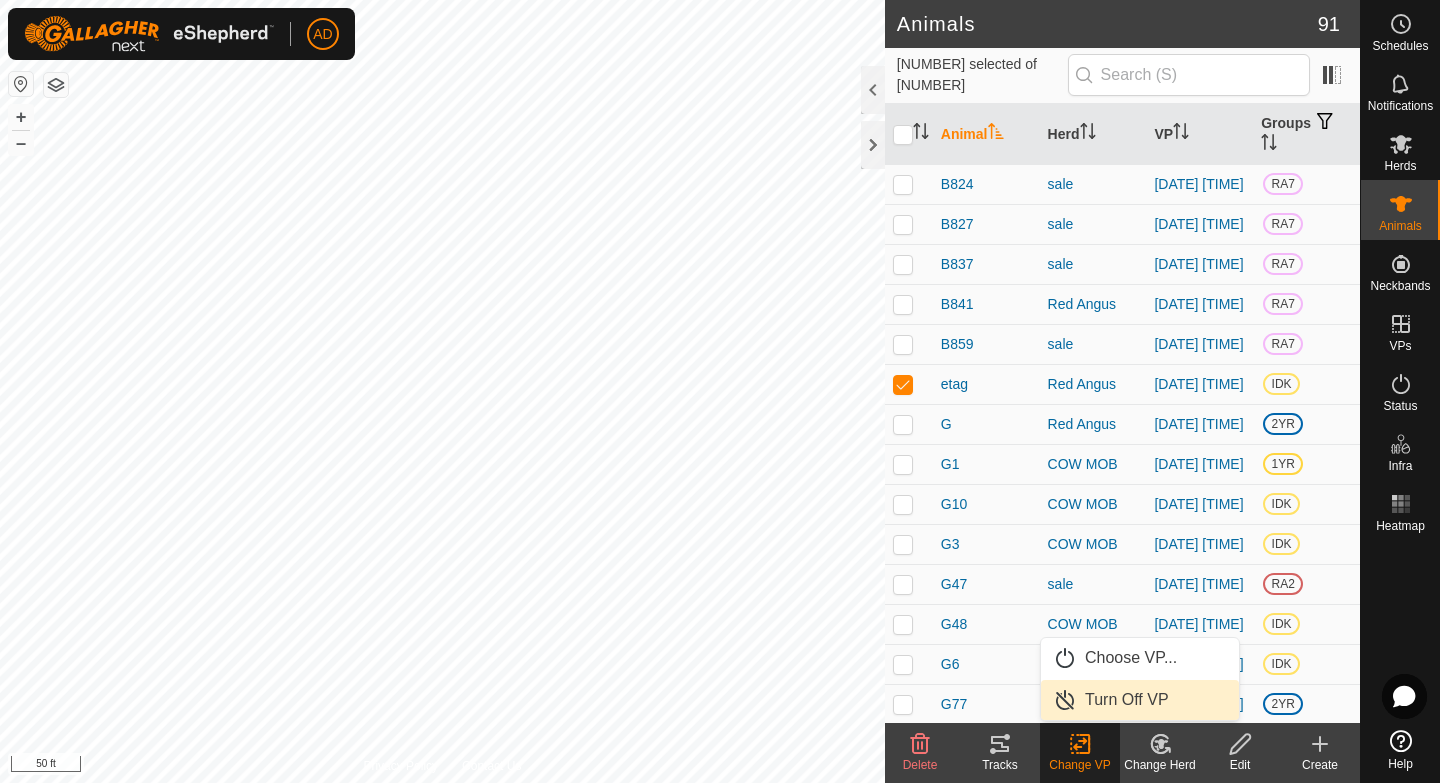 click on "Turn Off VP" at bounding box center [1140, 700] 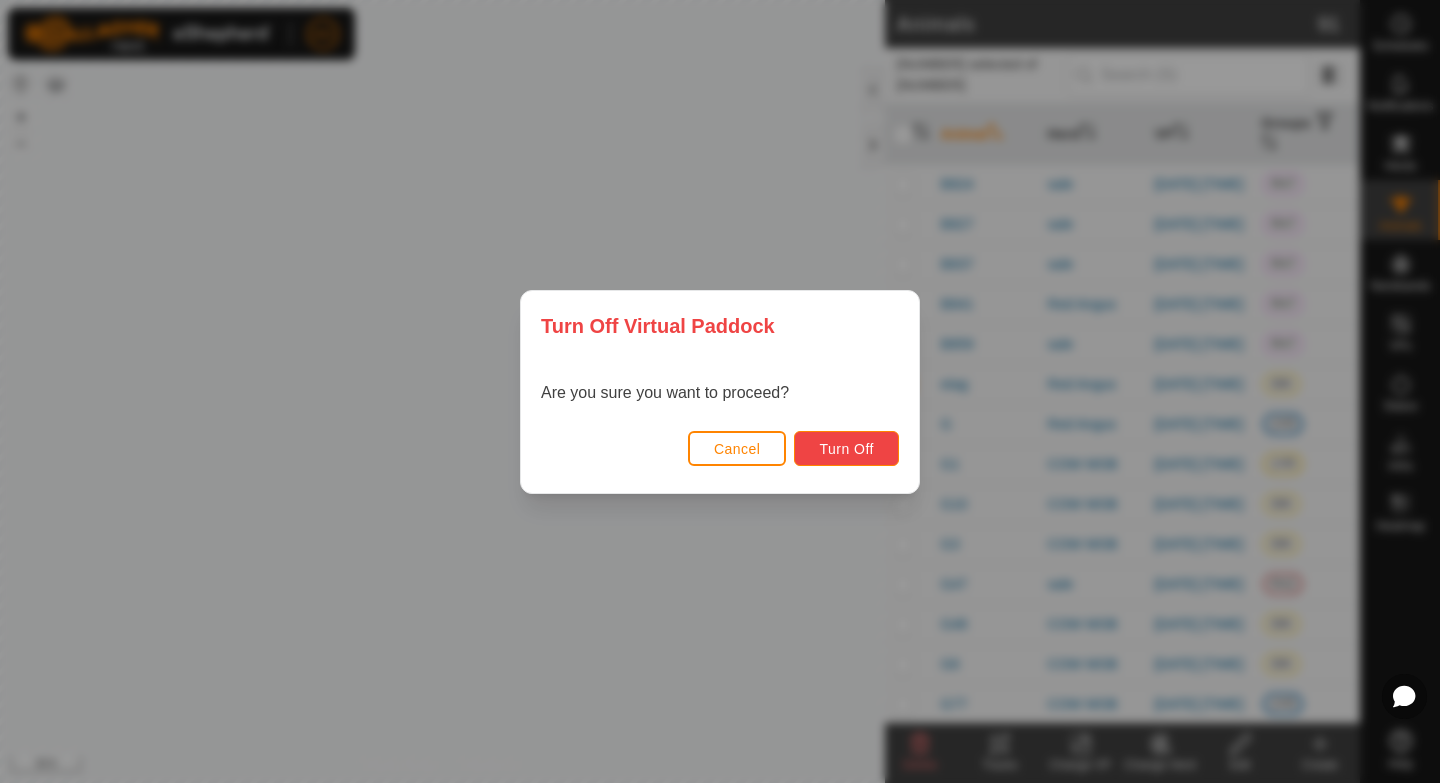 click on "Turn Off" at bounding box center [846, 449] 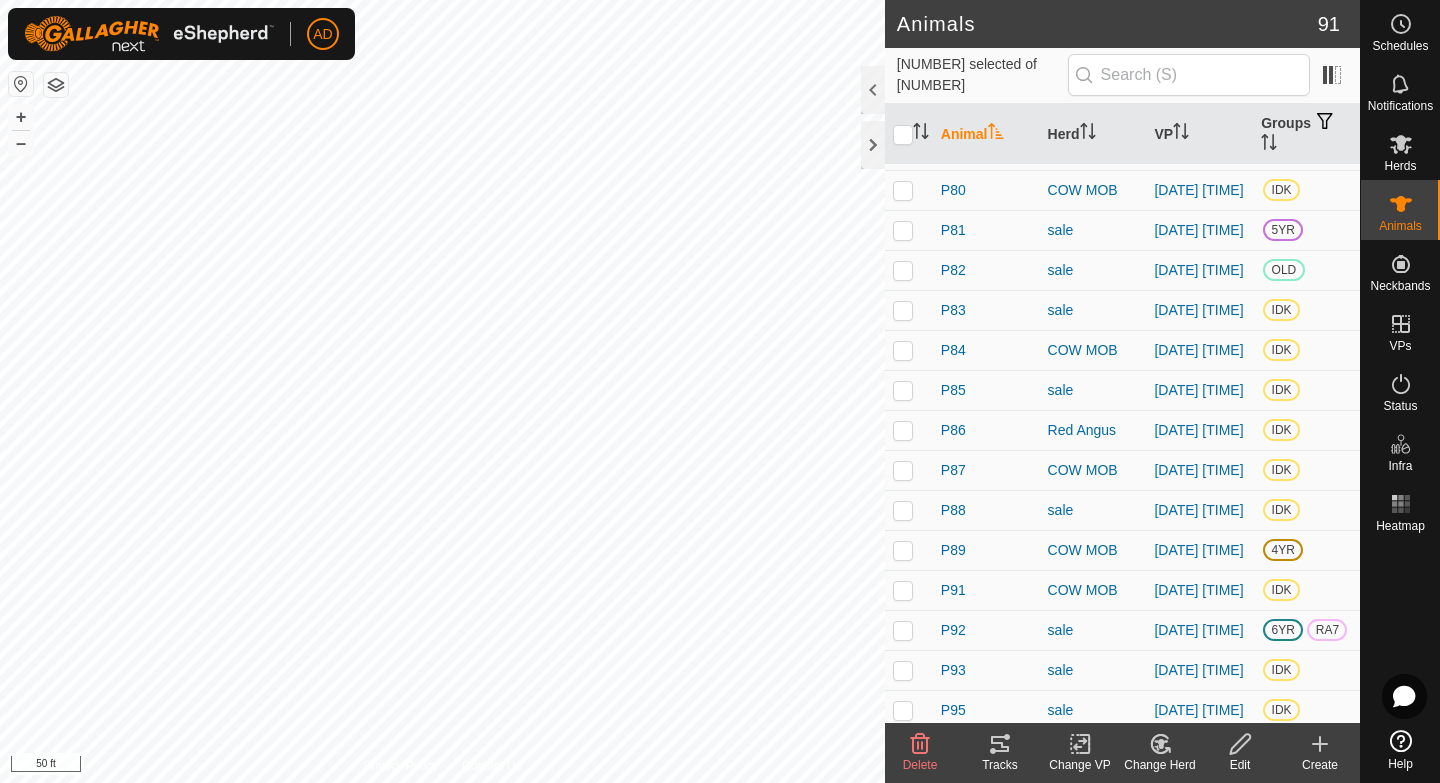 scroll, scrollTop: 1545, scrollLeft: 0, axis: vertical 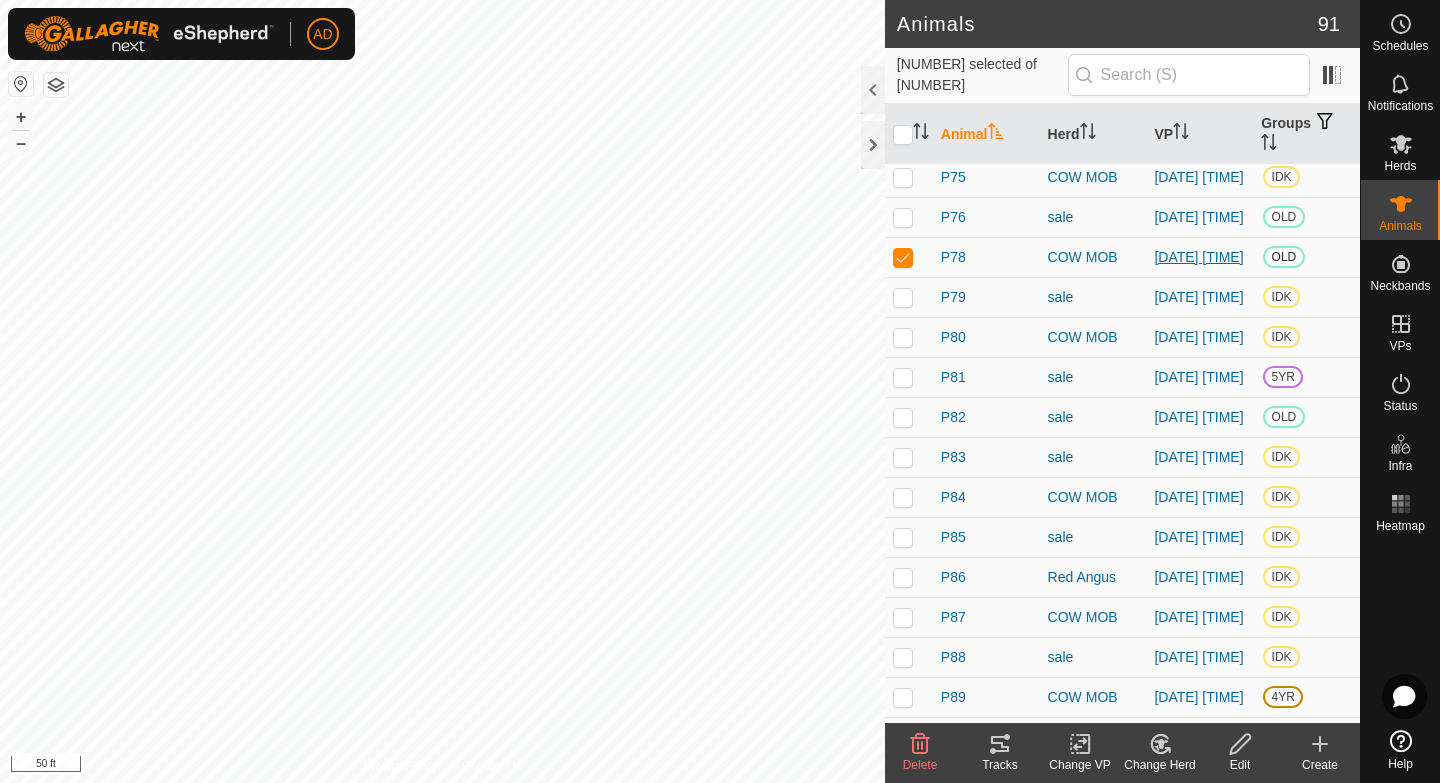 click on "[DATE] [TIME]" at bounding box center (1198, 257) 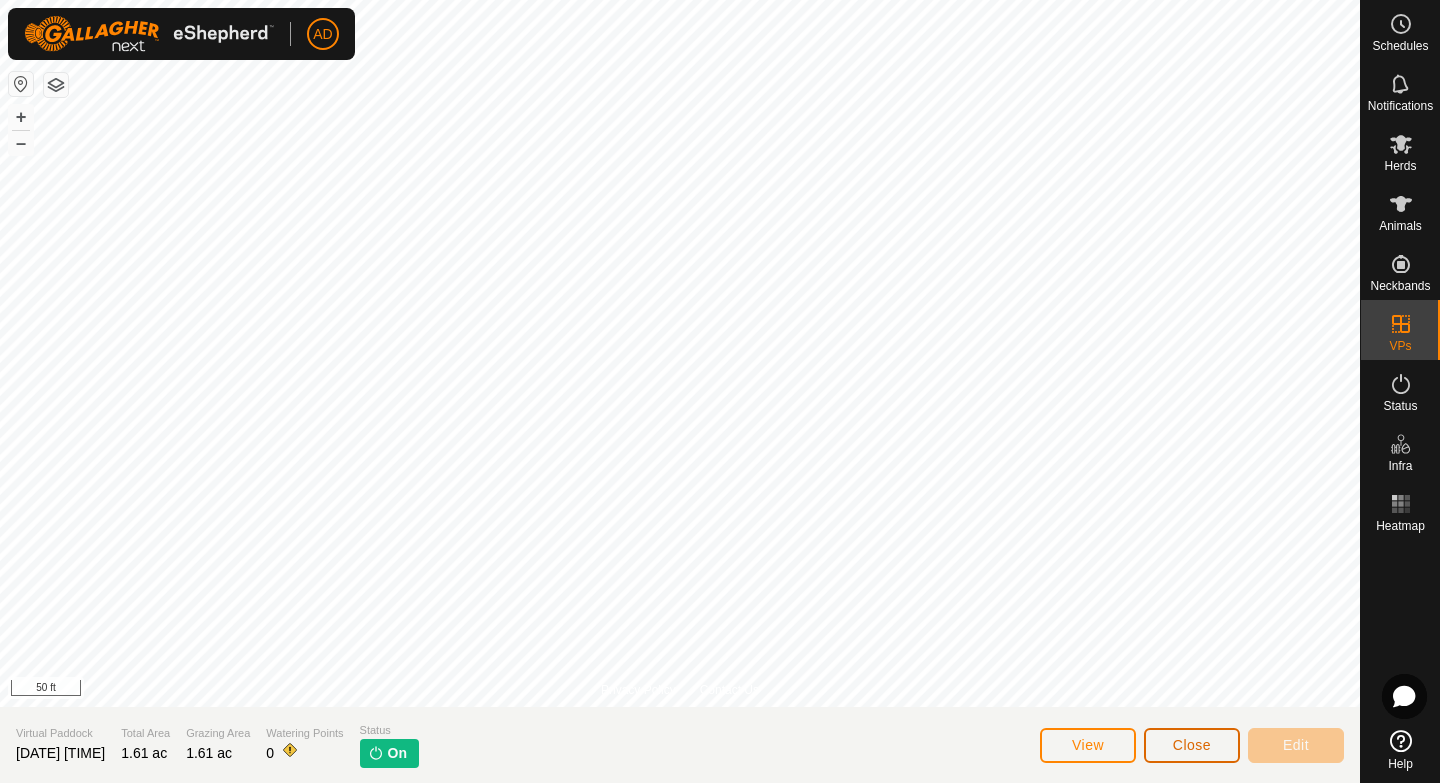 click on "Close" 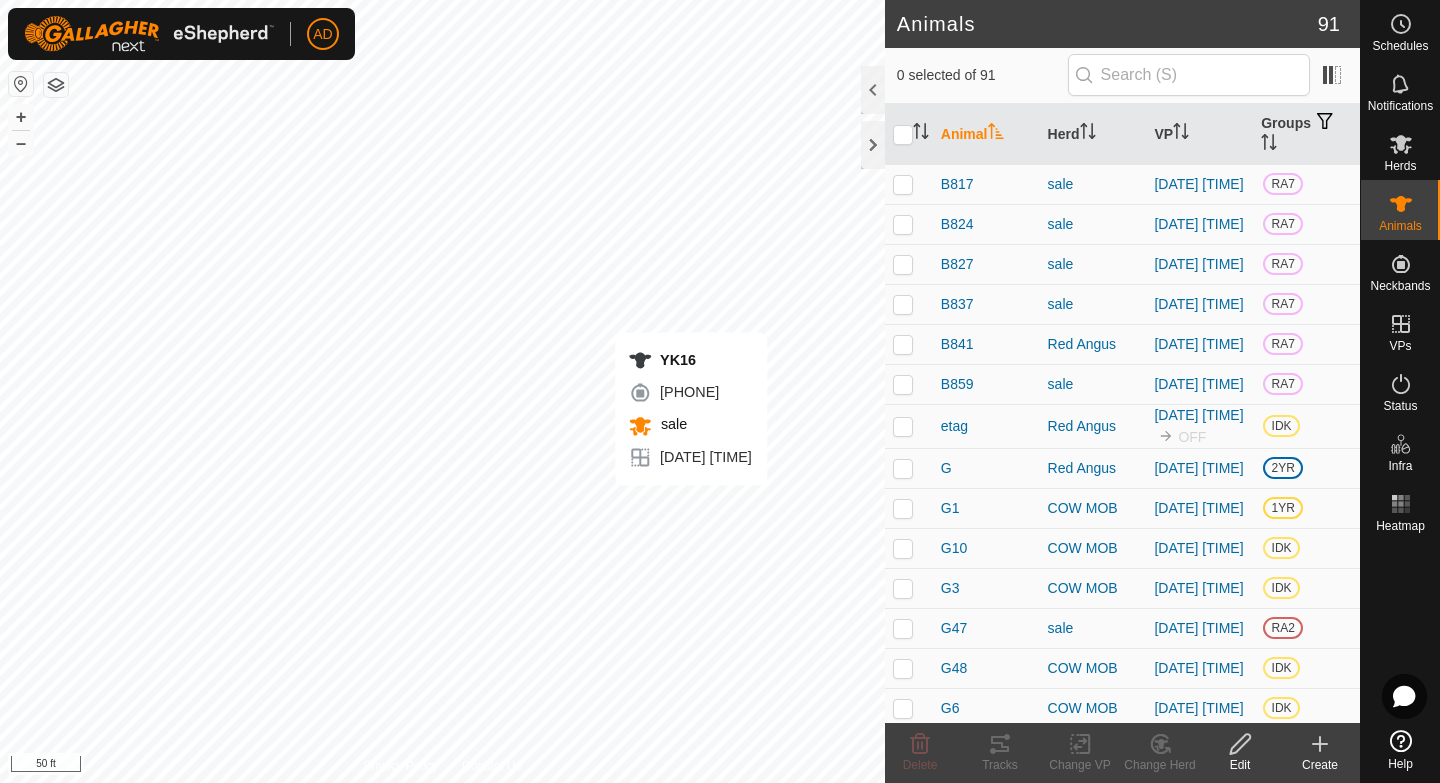 checkbox on "true" 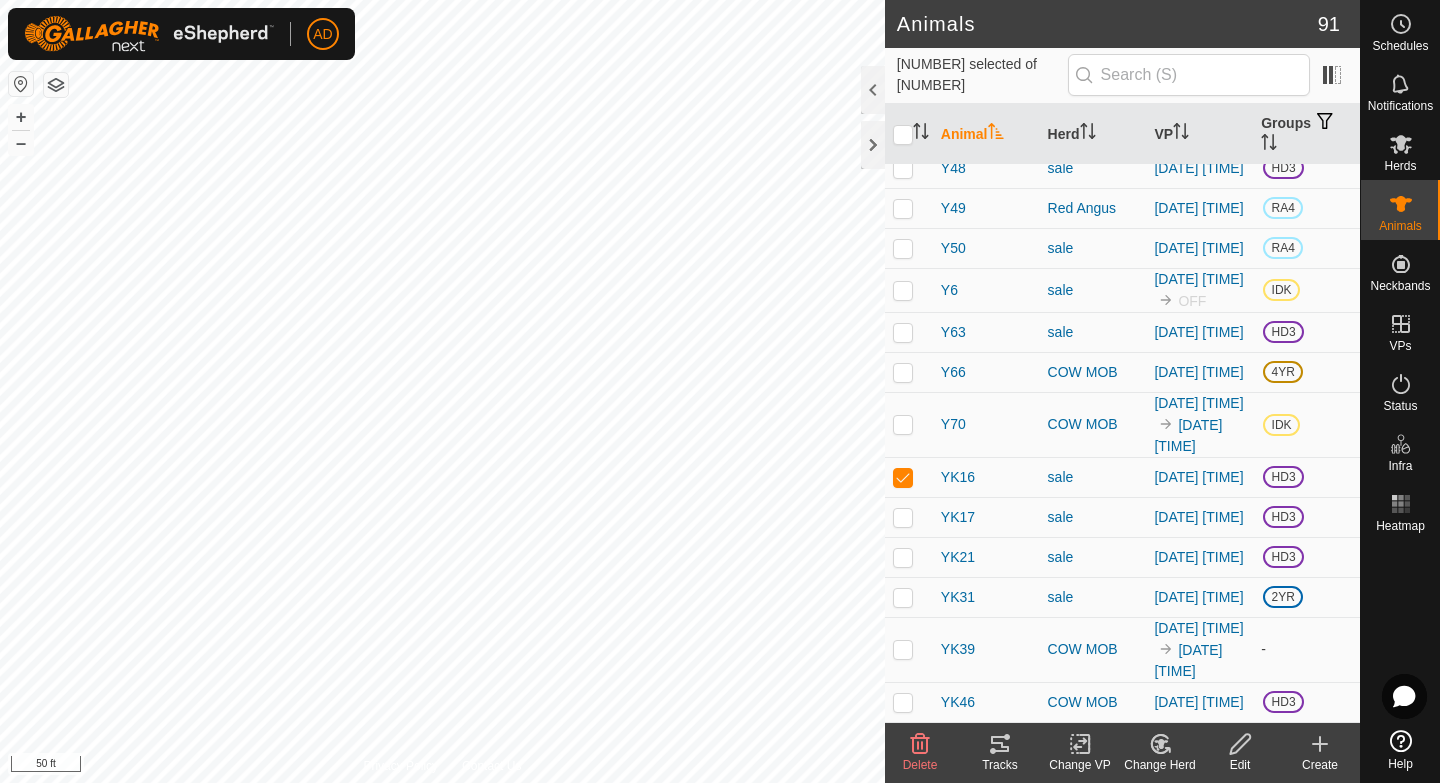scroll, scrollTop: 3588, scrollLeft: 0, axis: vertical 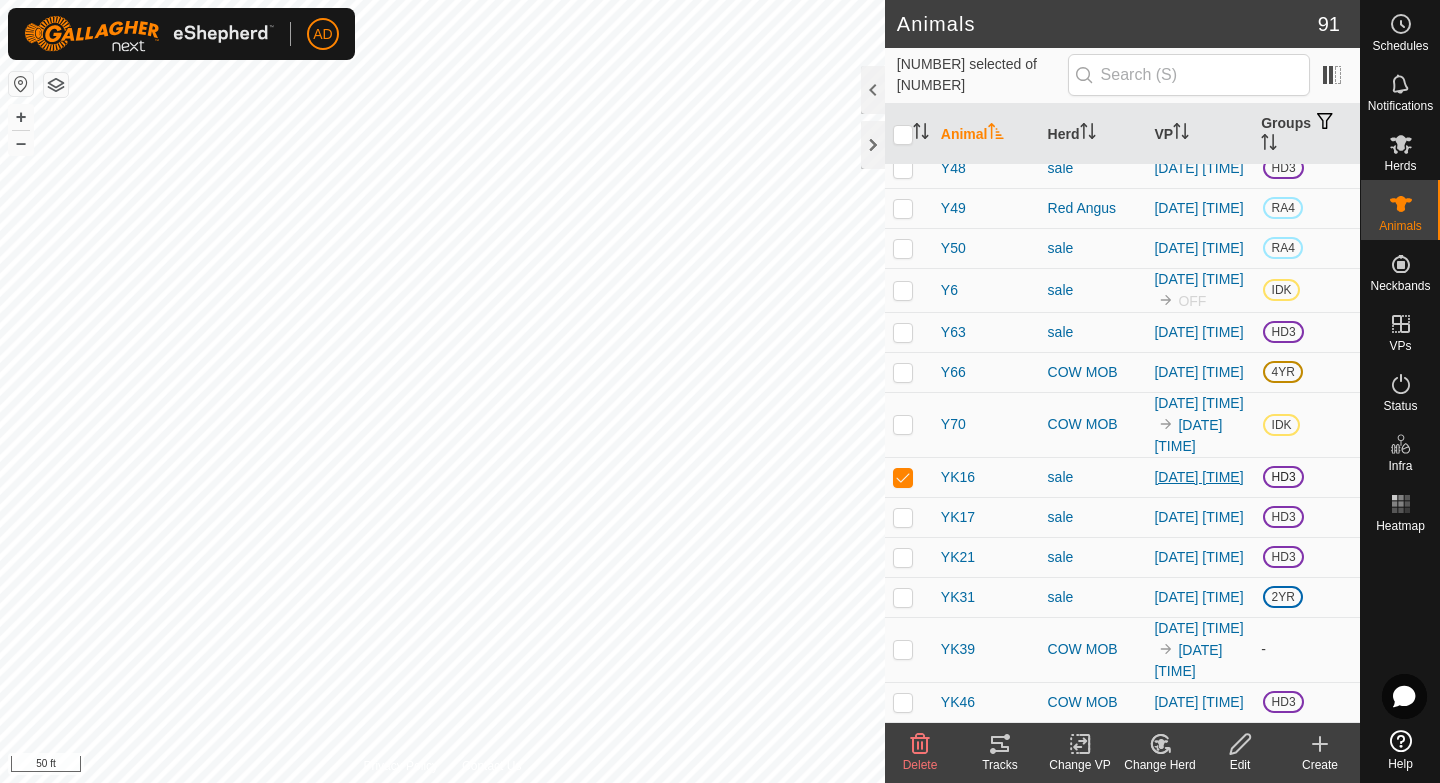 click on "[DATE] [TIME]" at bounding box center [1198, 477] 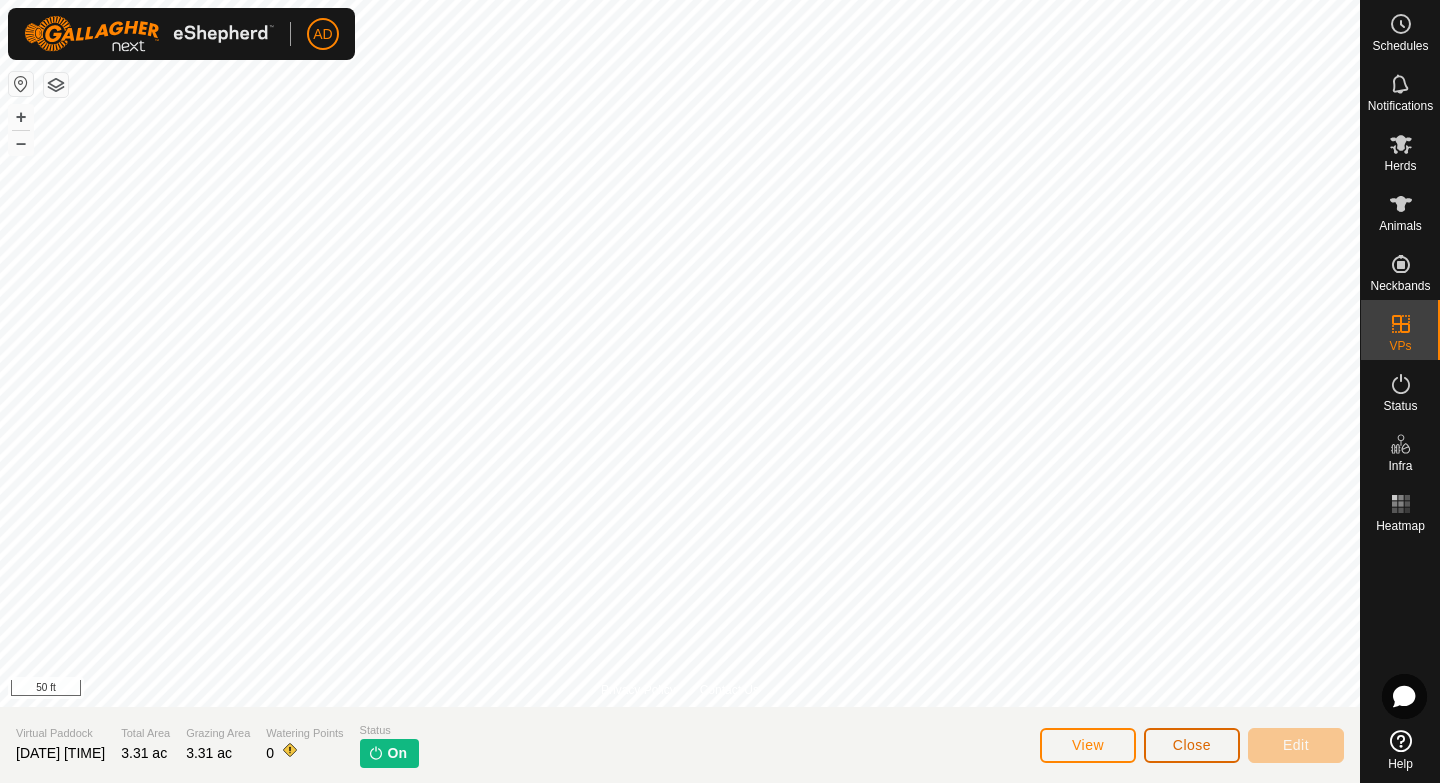 click on "Close" 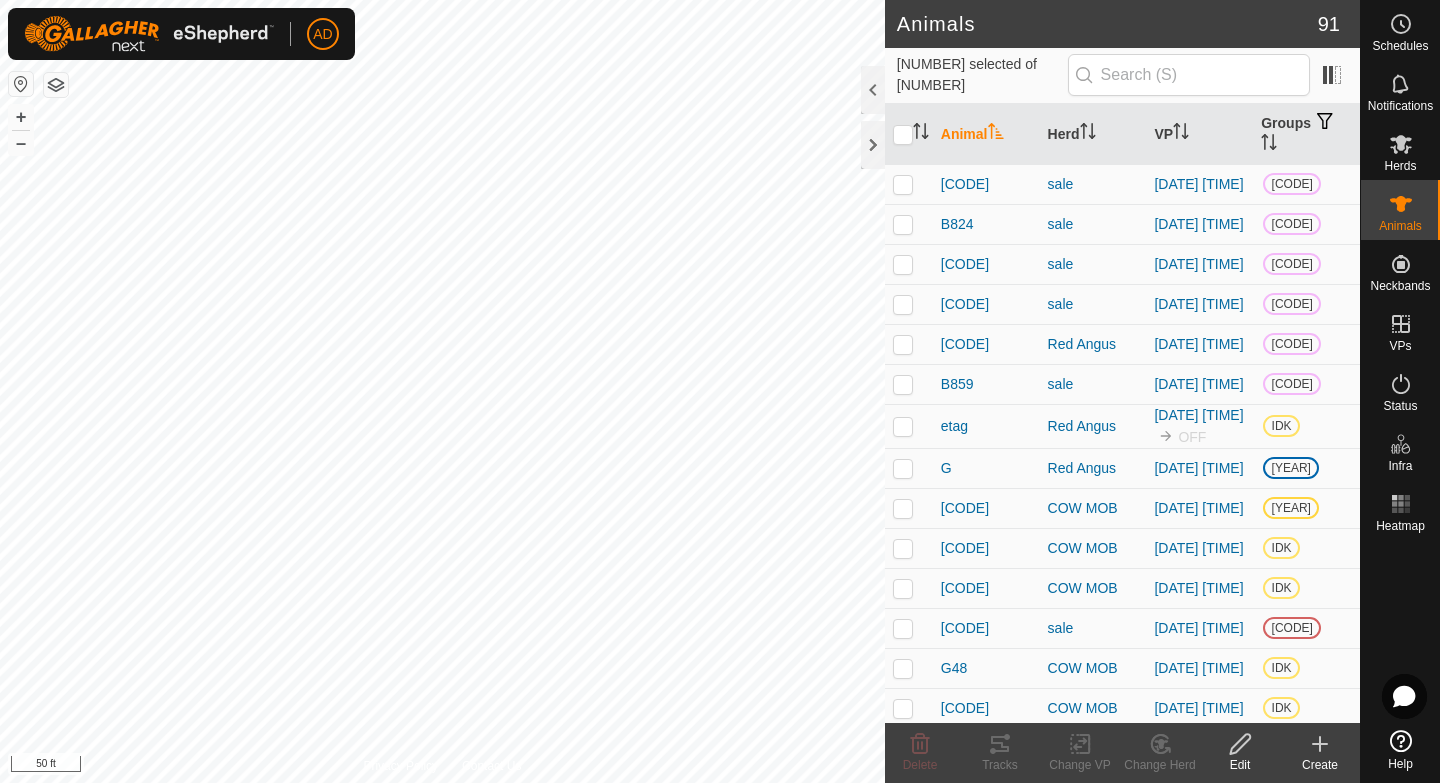 scroll, scrollTop: 0, scrollLeft: 0, axis: both 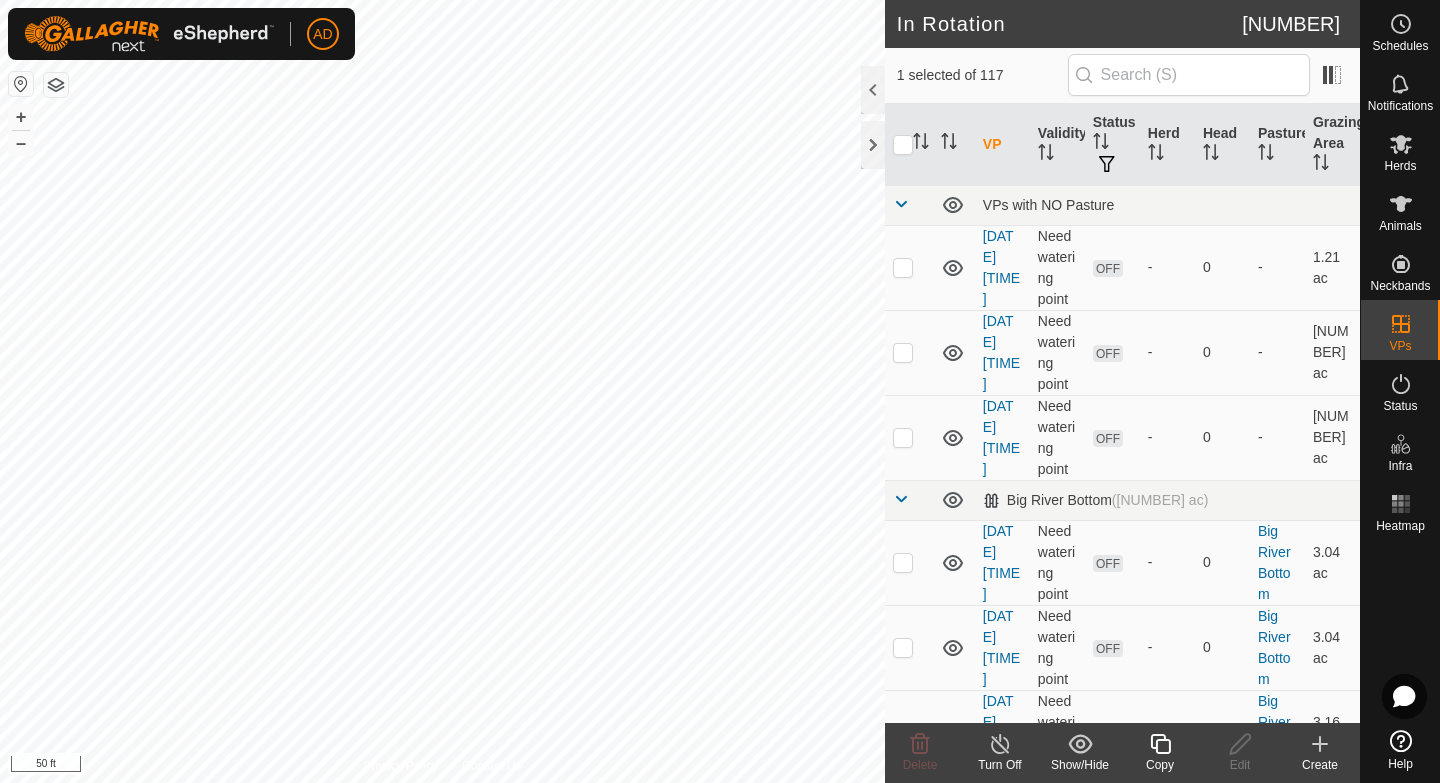 click on "Copy" 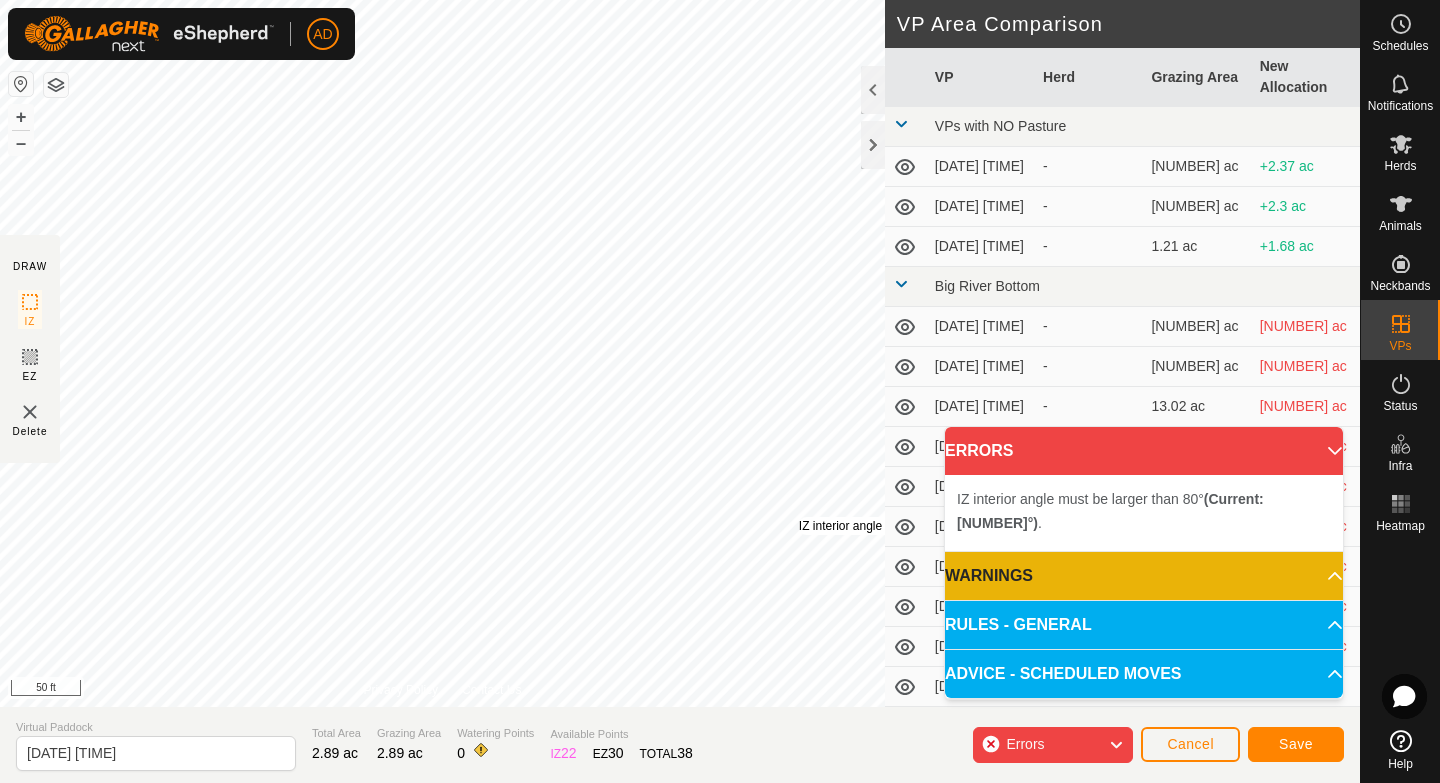 click on "IZ interior angle must be larger than 80°  (Current: 35.3°) ." at bounding box center (968, 526) 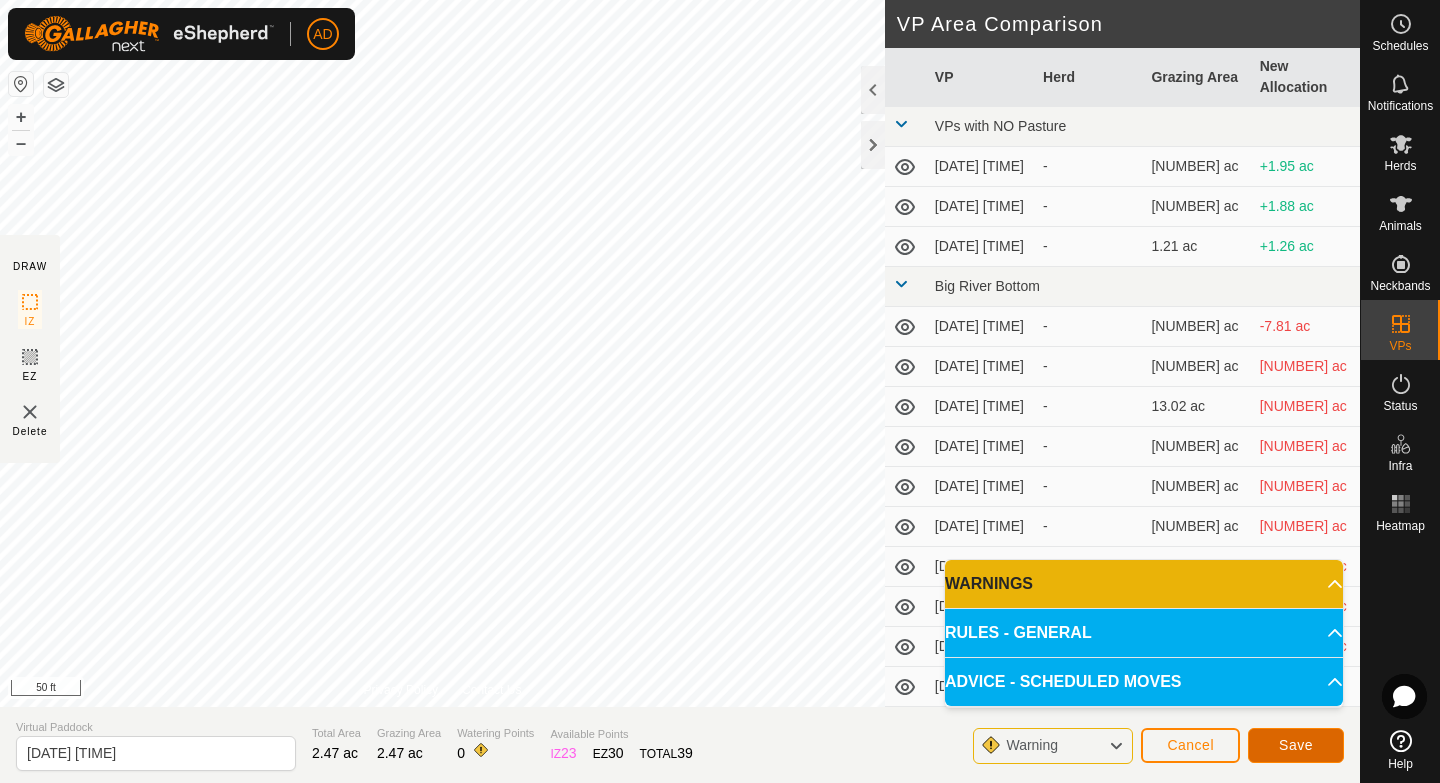 click on "Save" 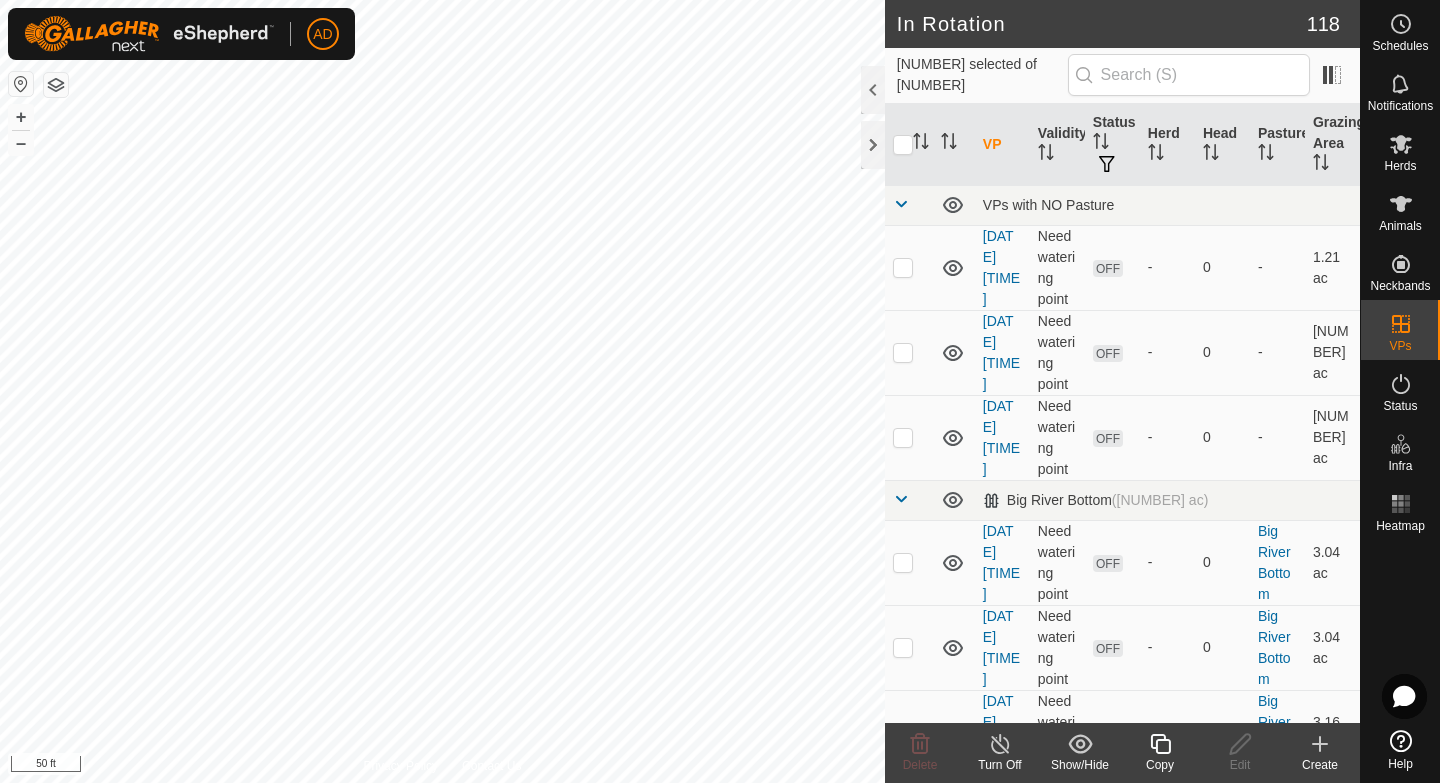 click 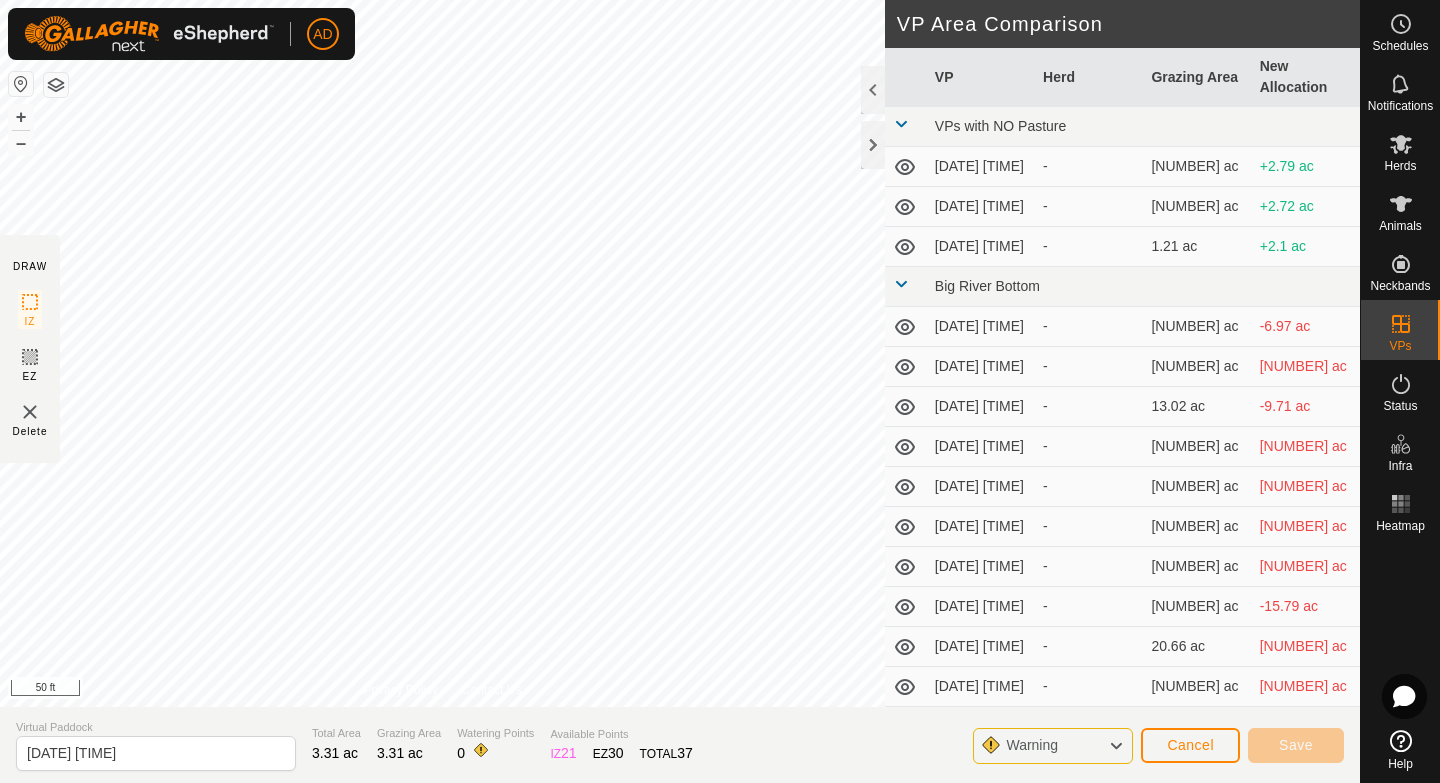 type on "2025-07-31 195248" 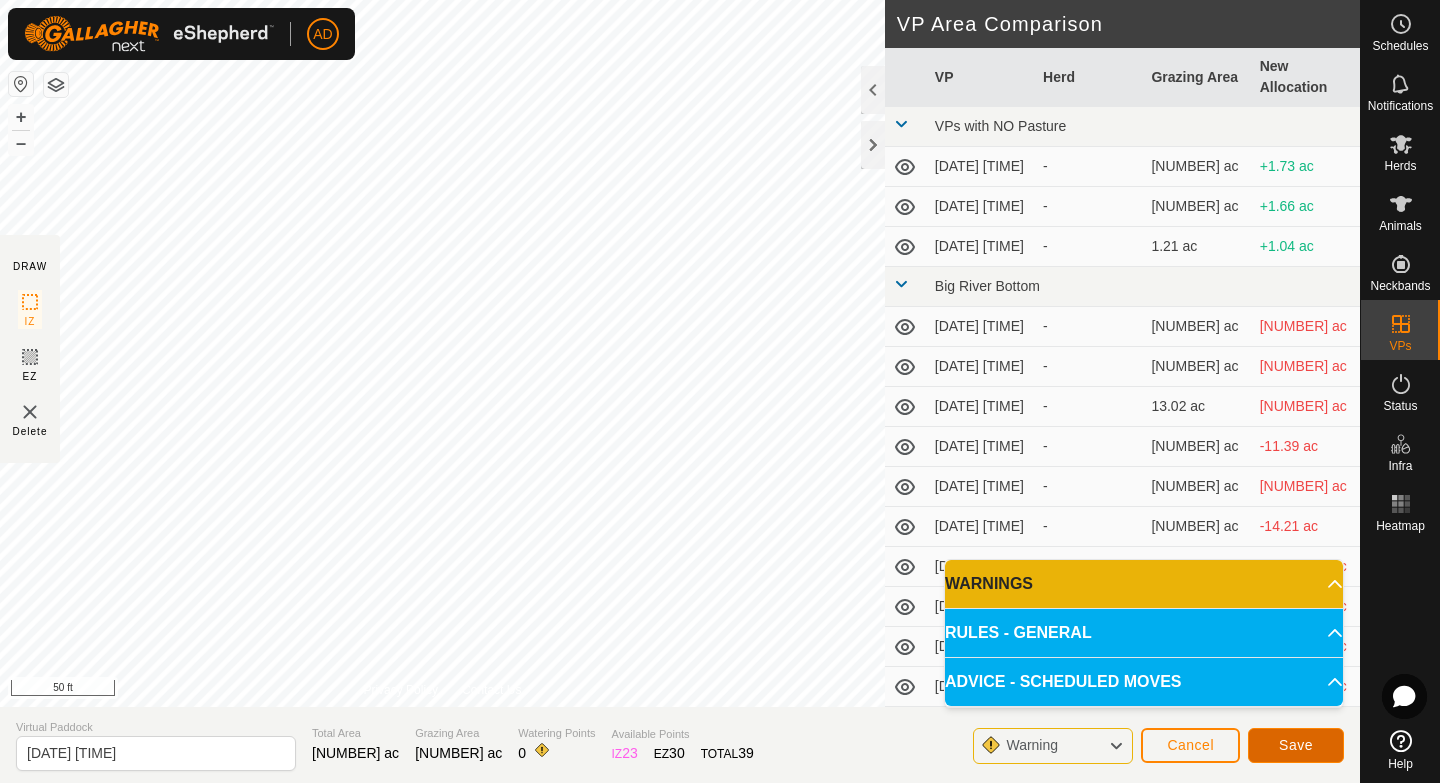 click on "Save" 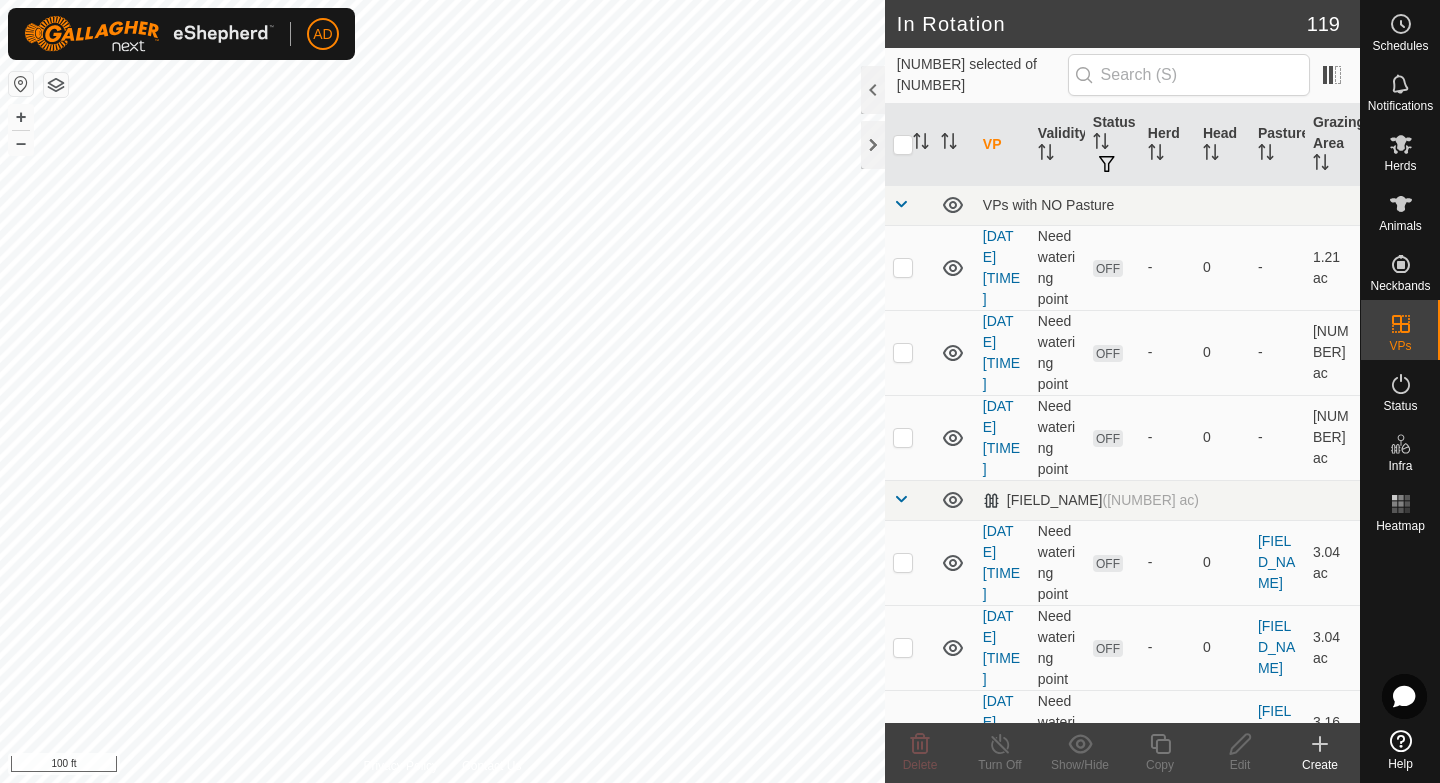 scroll, scrollTop: 0, scrollLeft: 0, axis: both 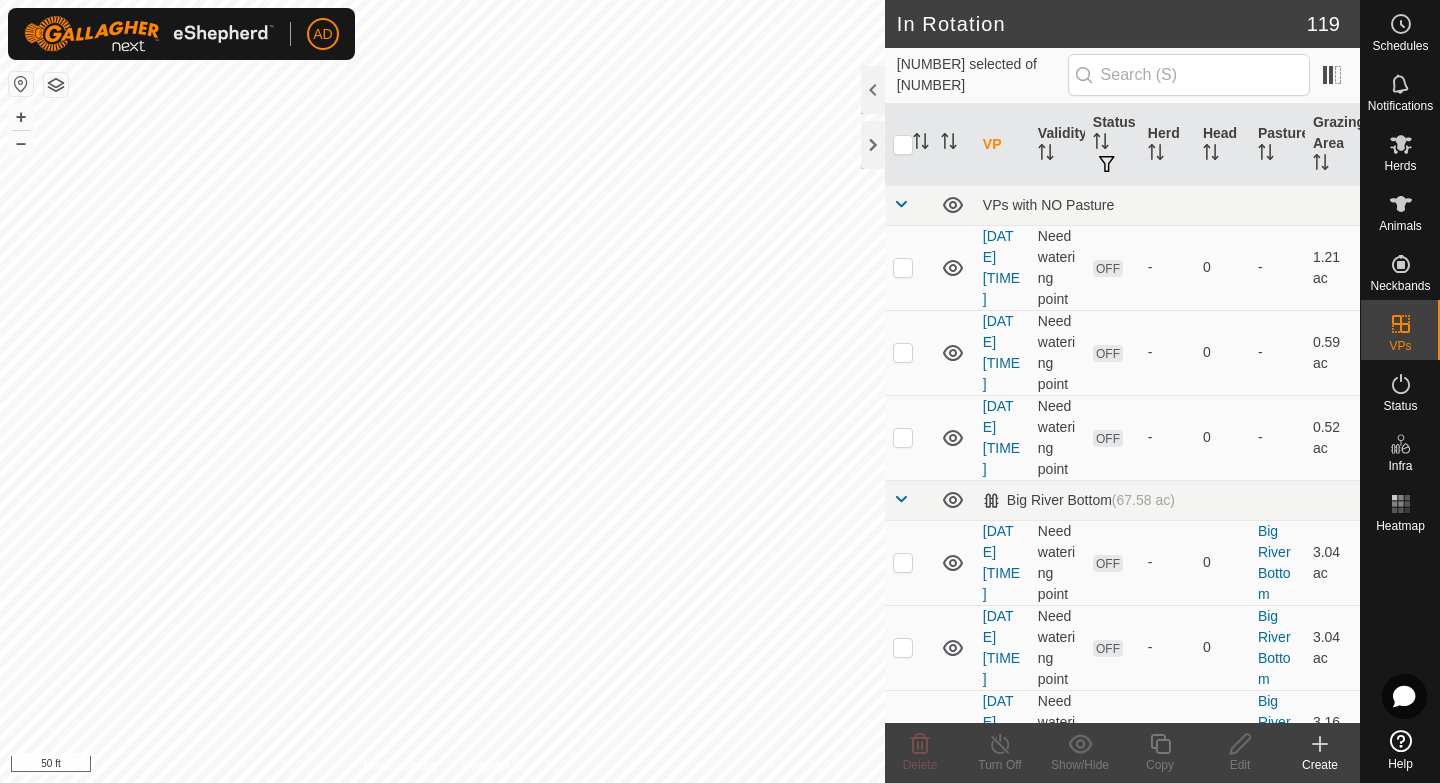 checkbox on "true" 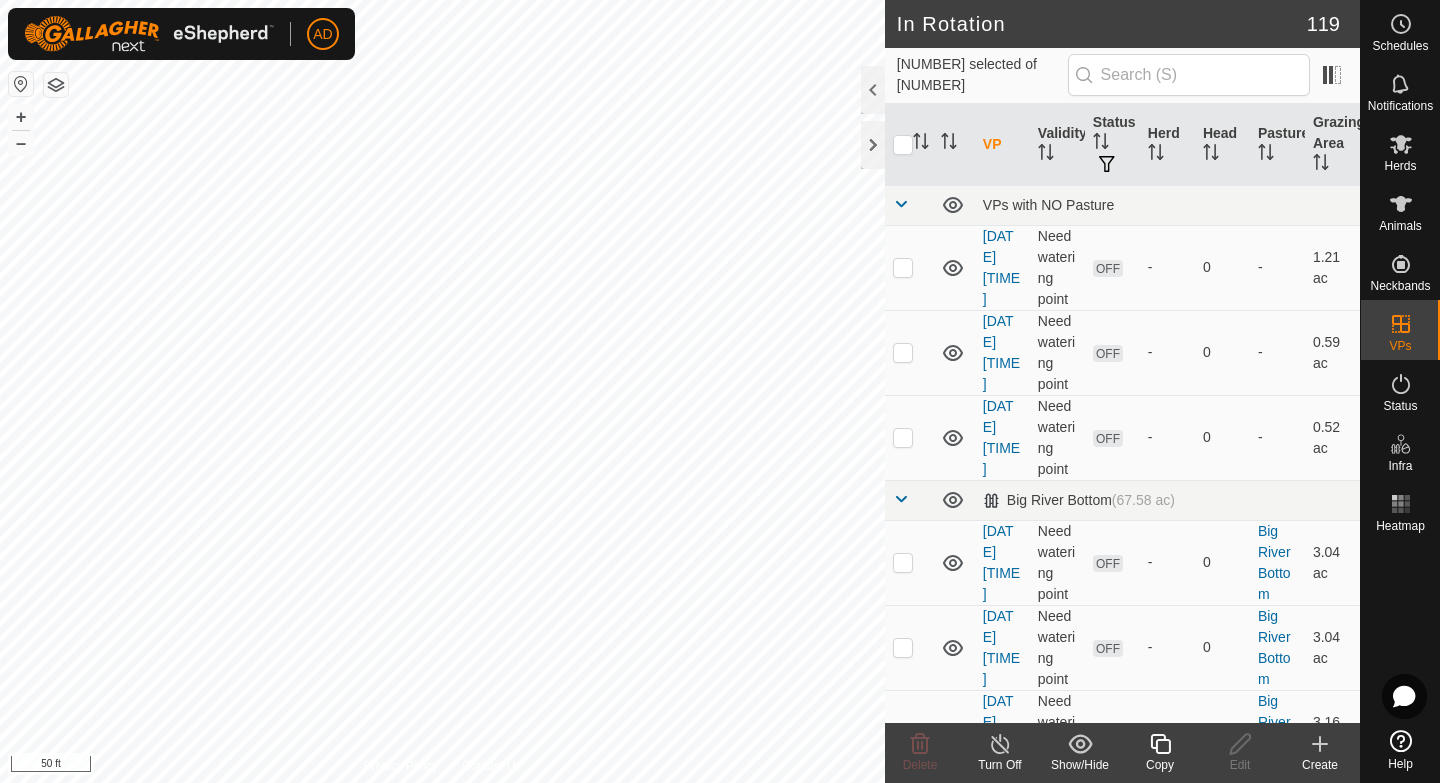 checkbox on "true" 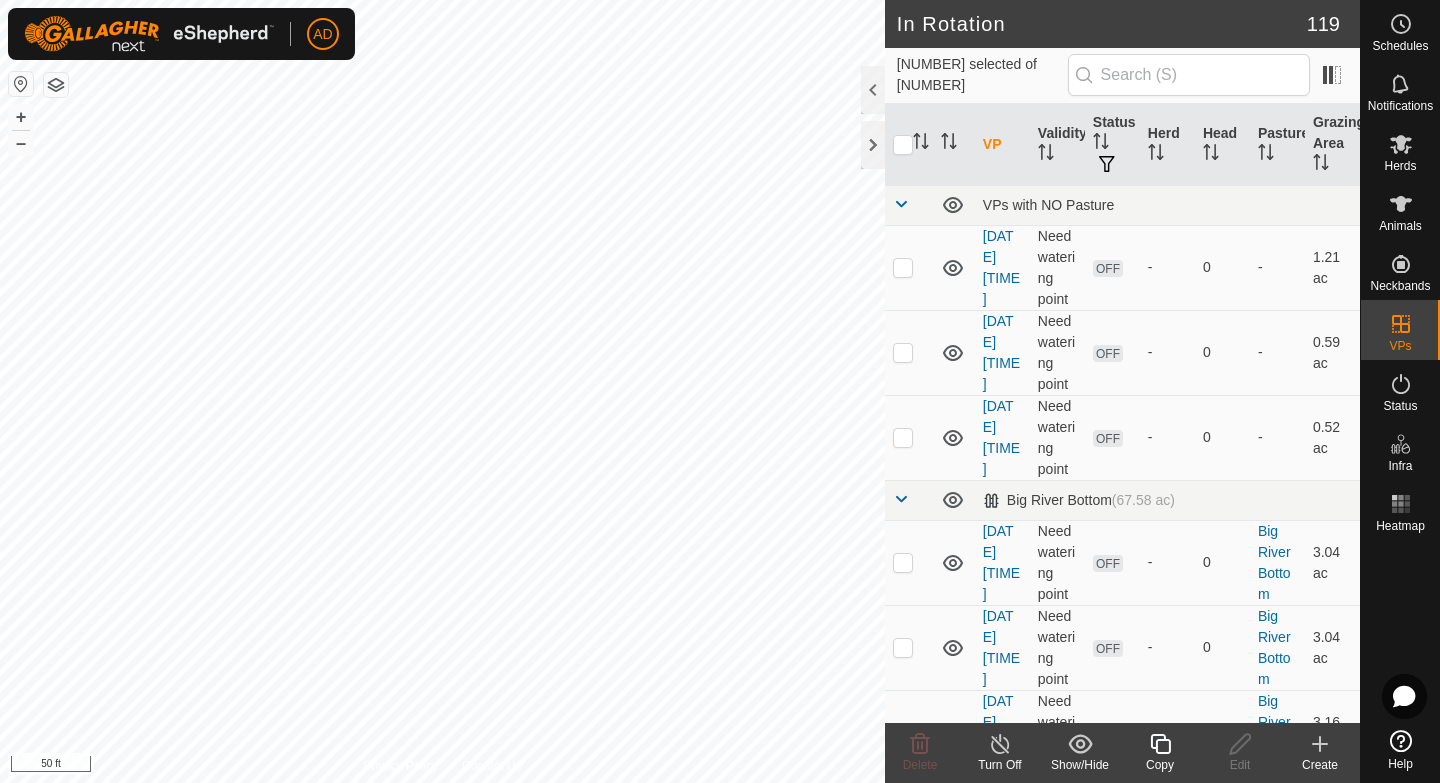 checkbox on "false" 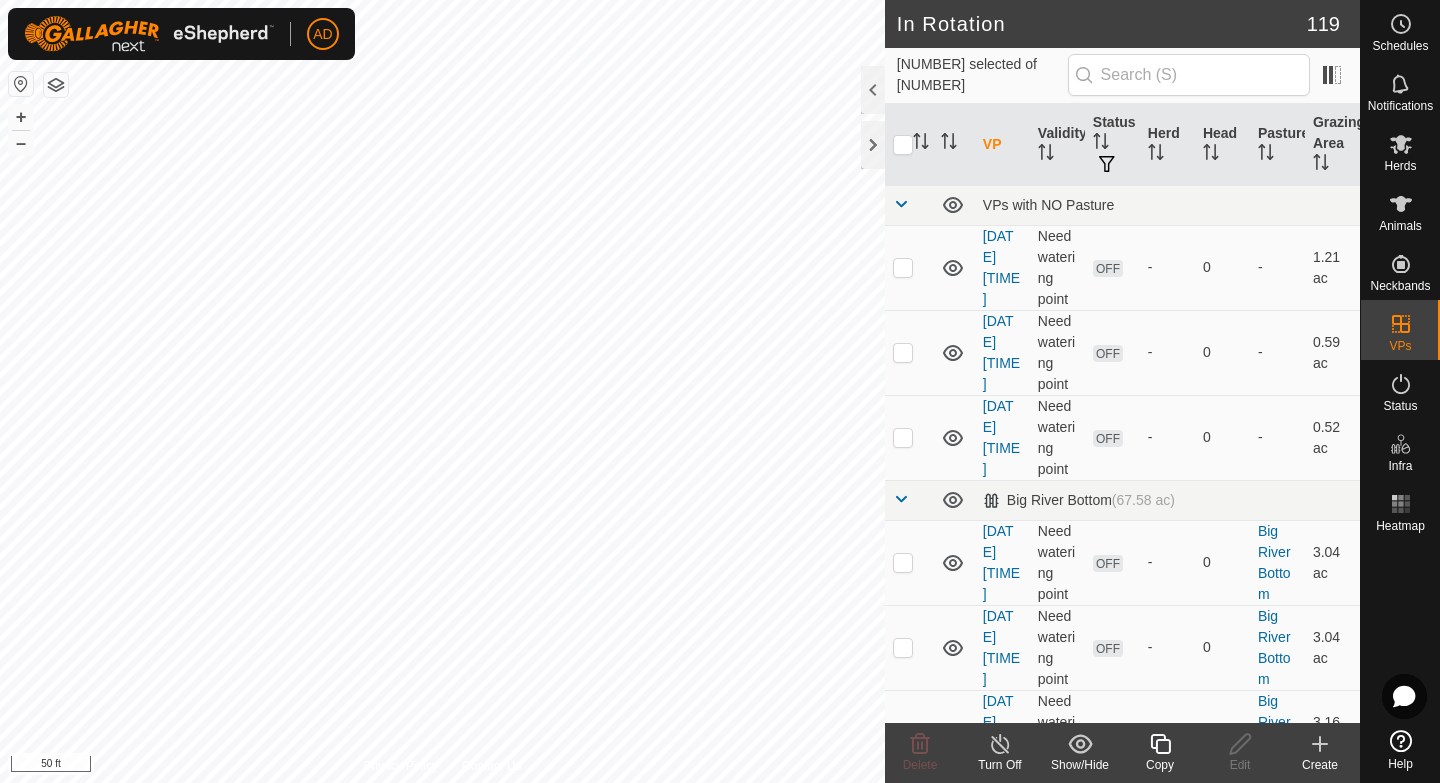 checkbox on "true" 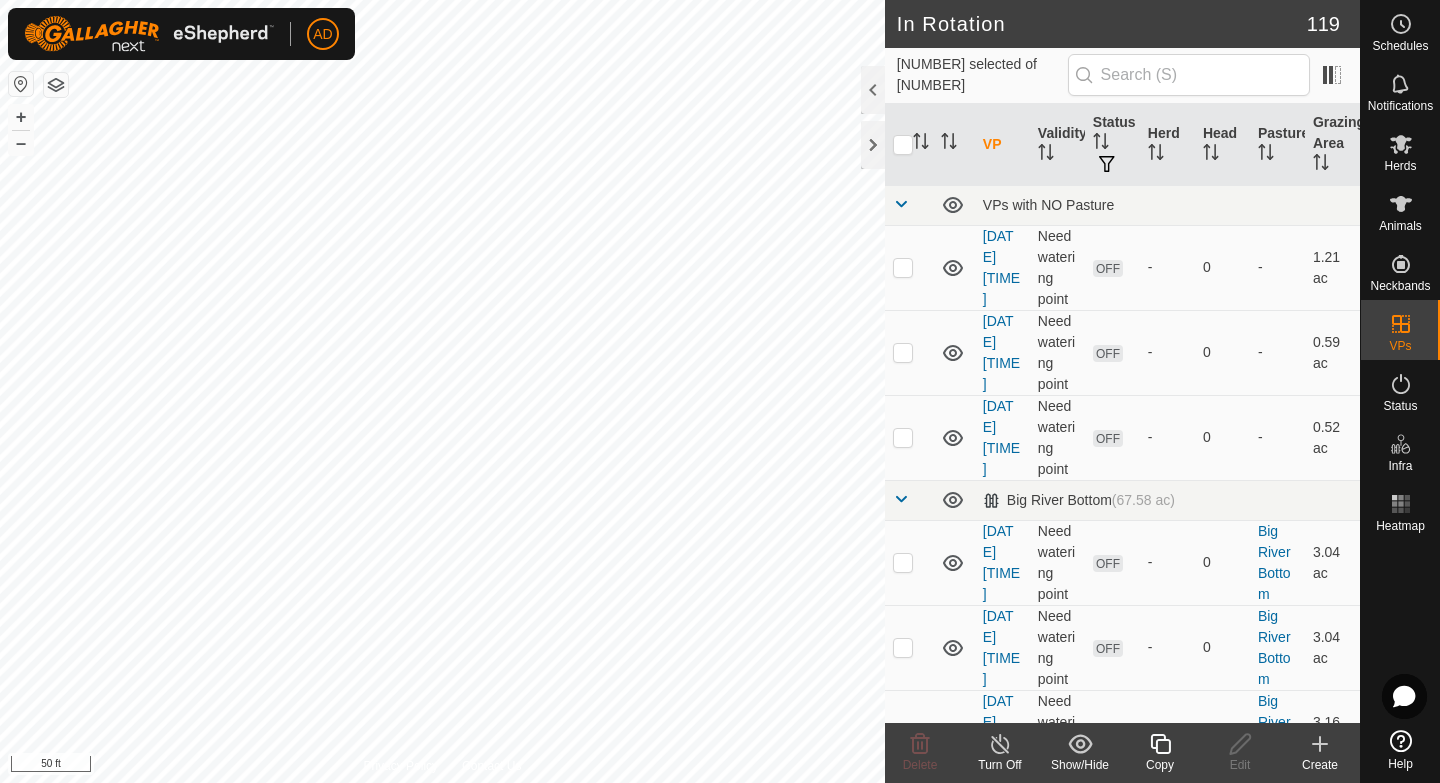 checkbox on "false" 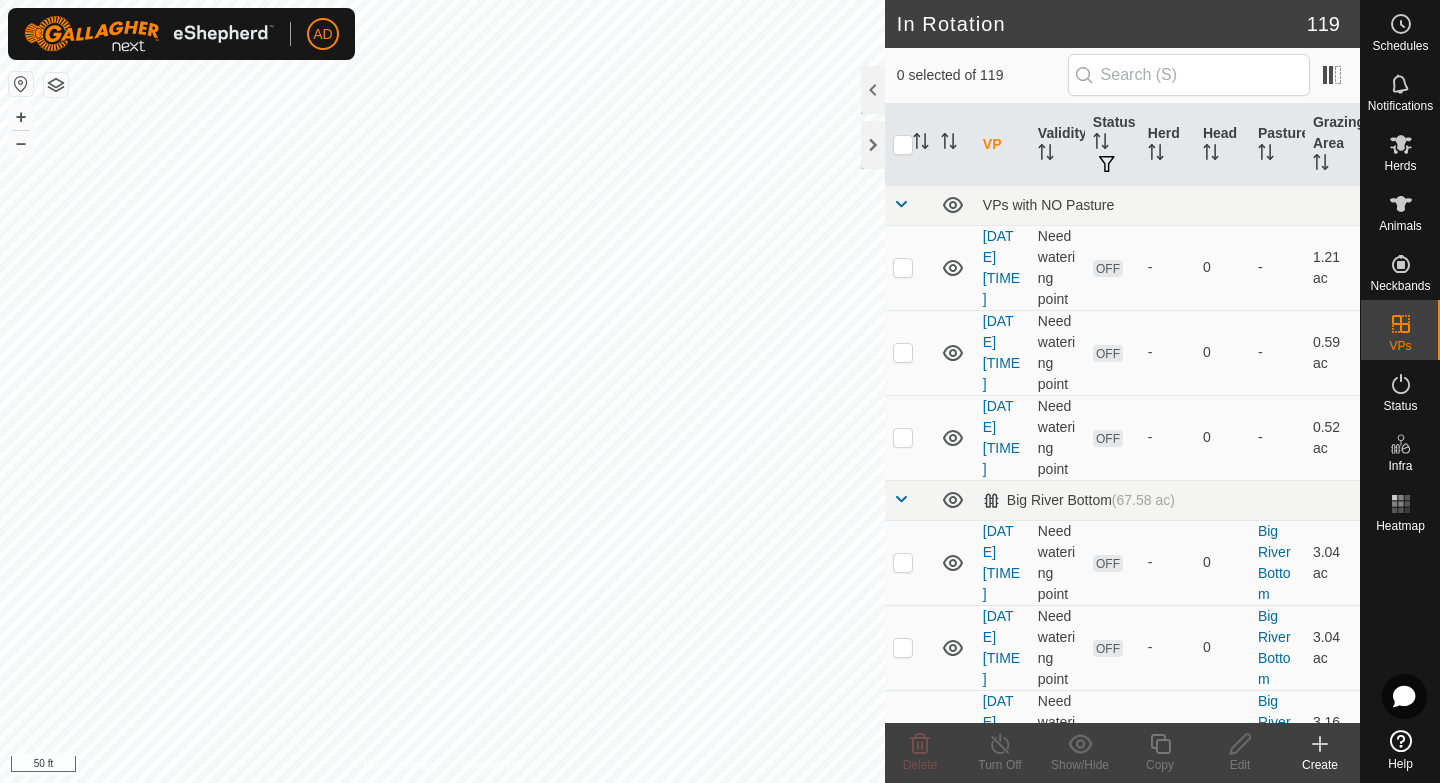 scroll, scrollTop: 0, scrollLeft: 0, axis: both 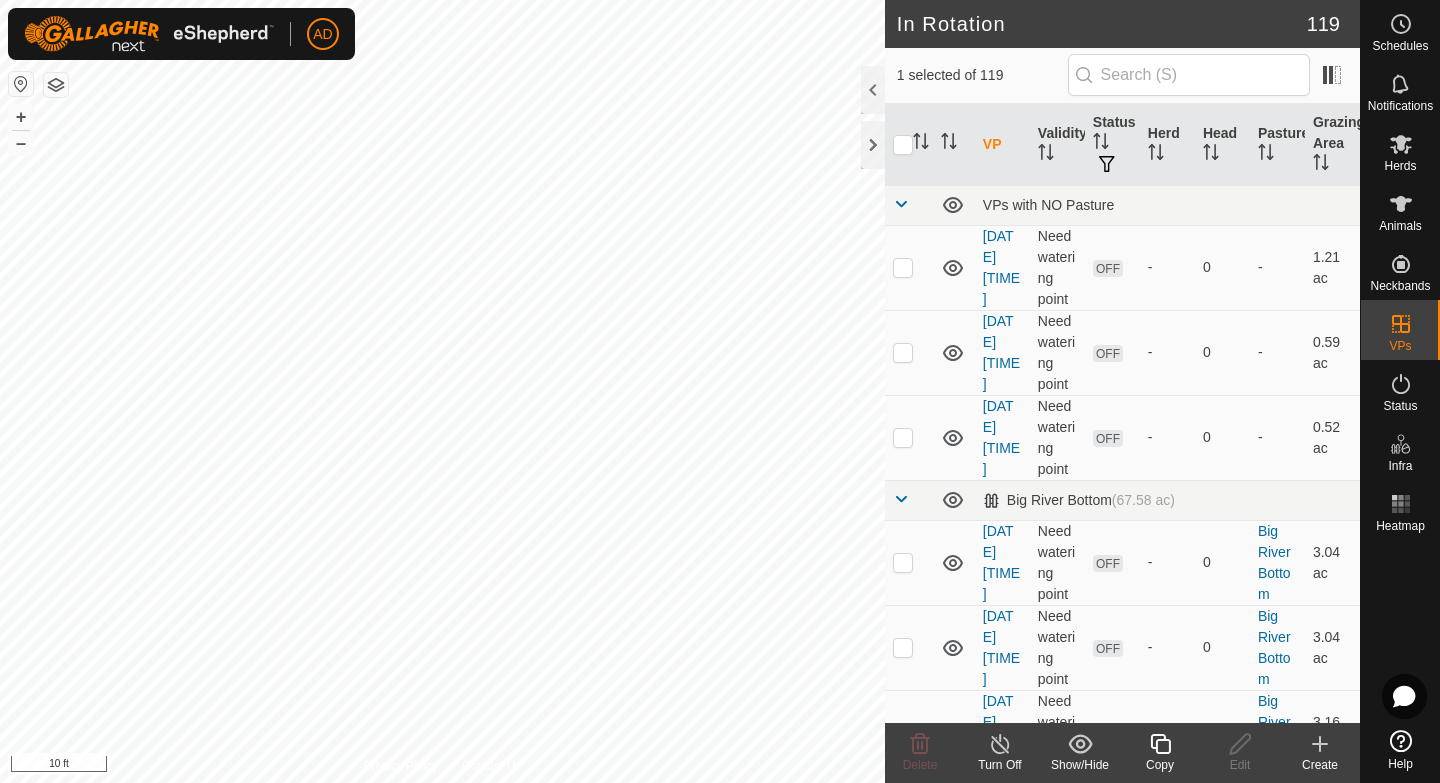 checkbox on "true" 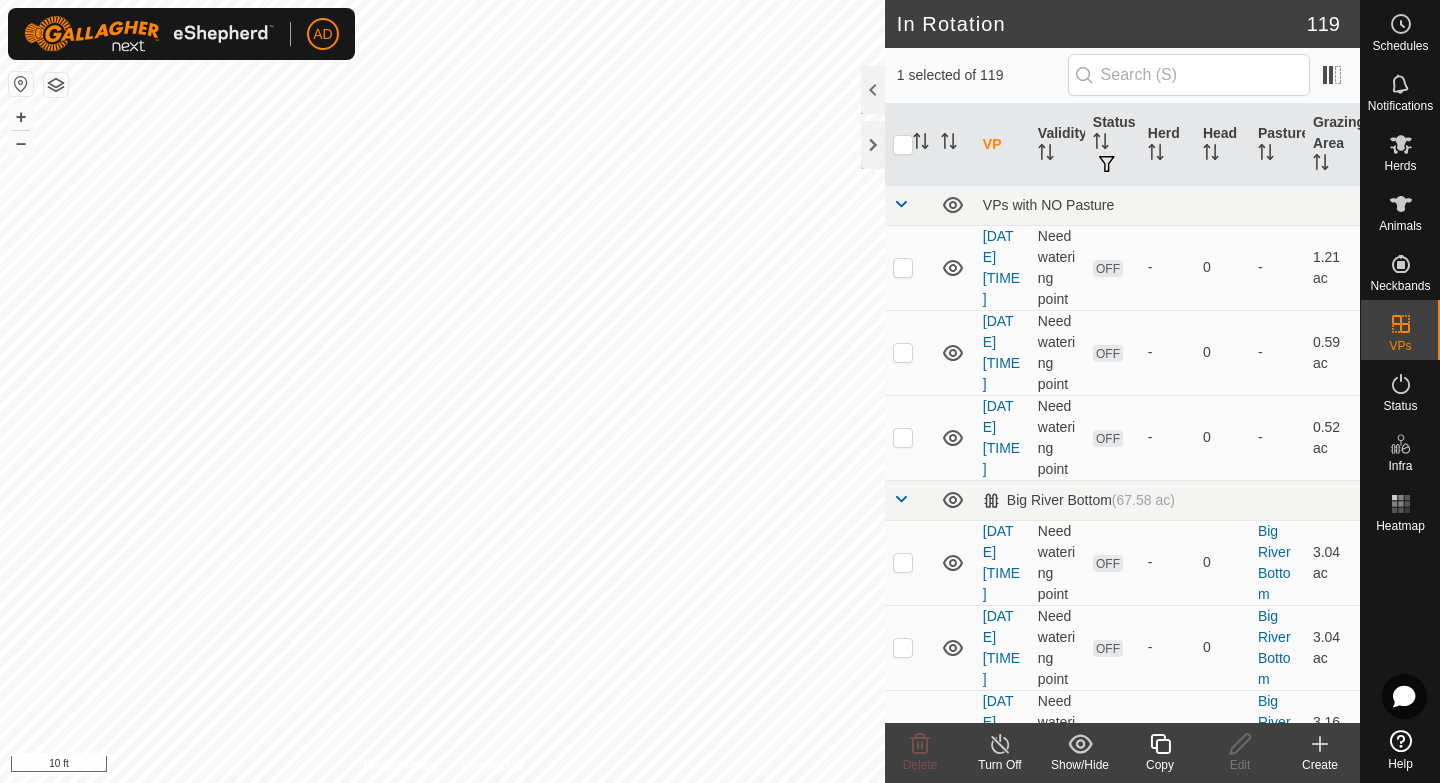 checkbox on "false" 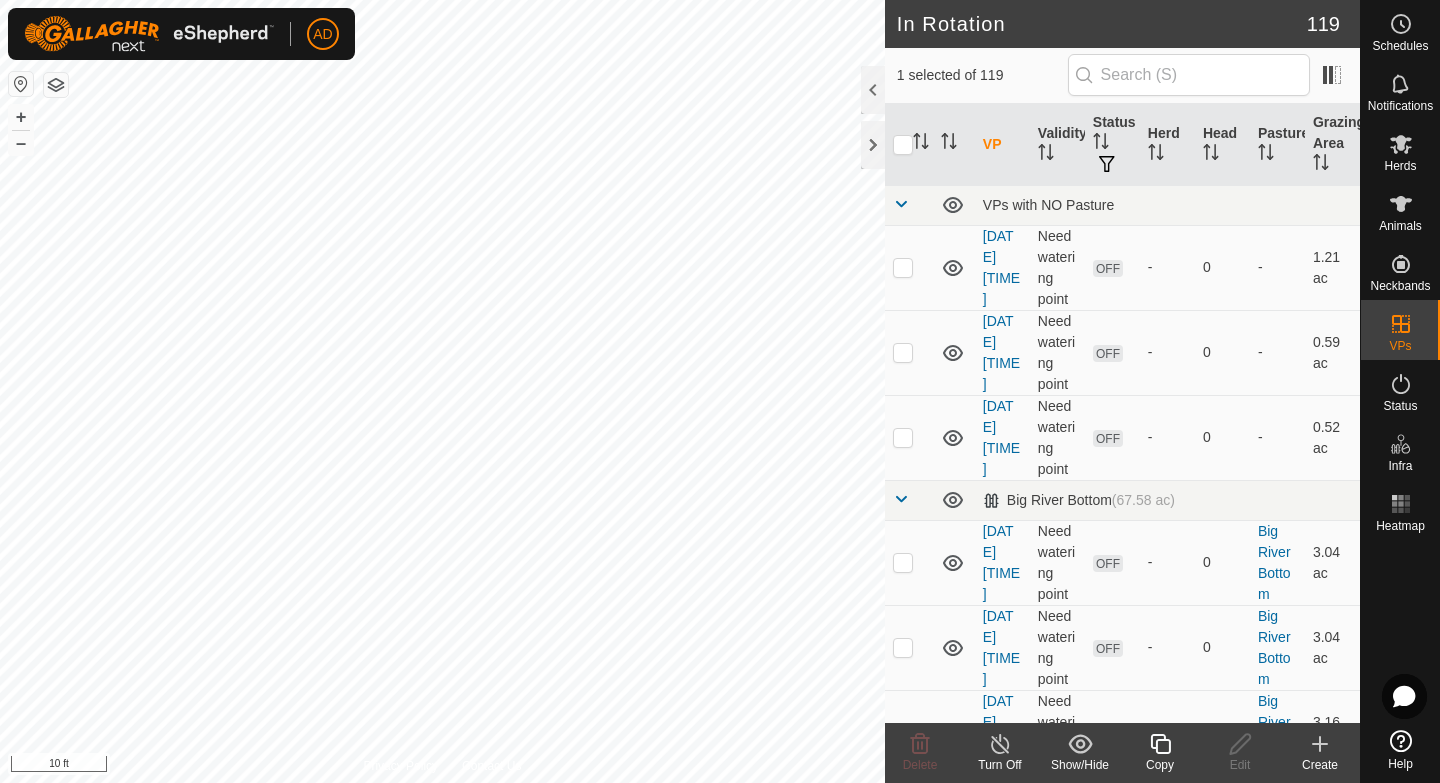 checkbox on "true" 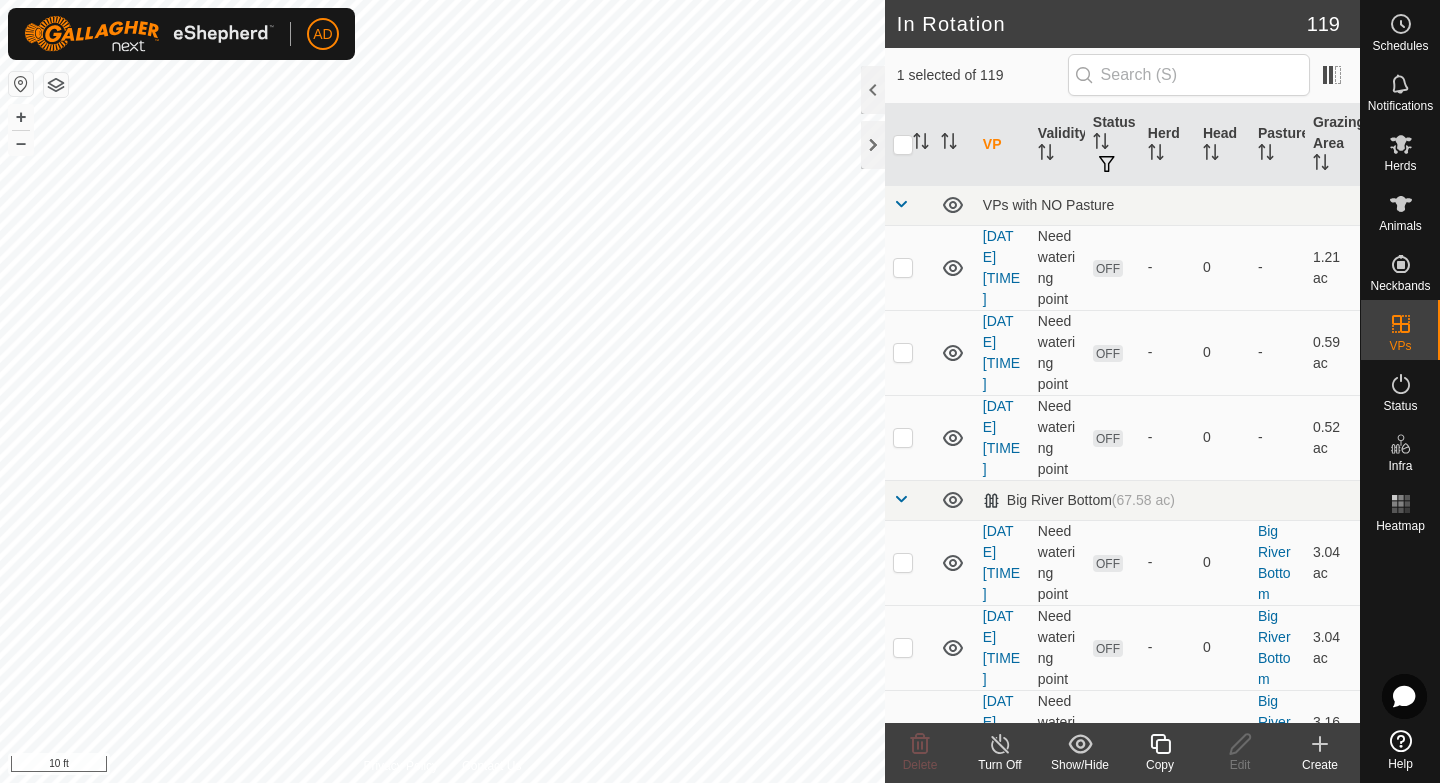 checkbox on "false" 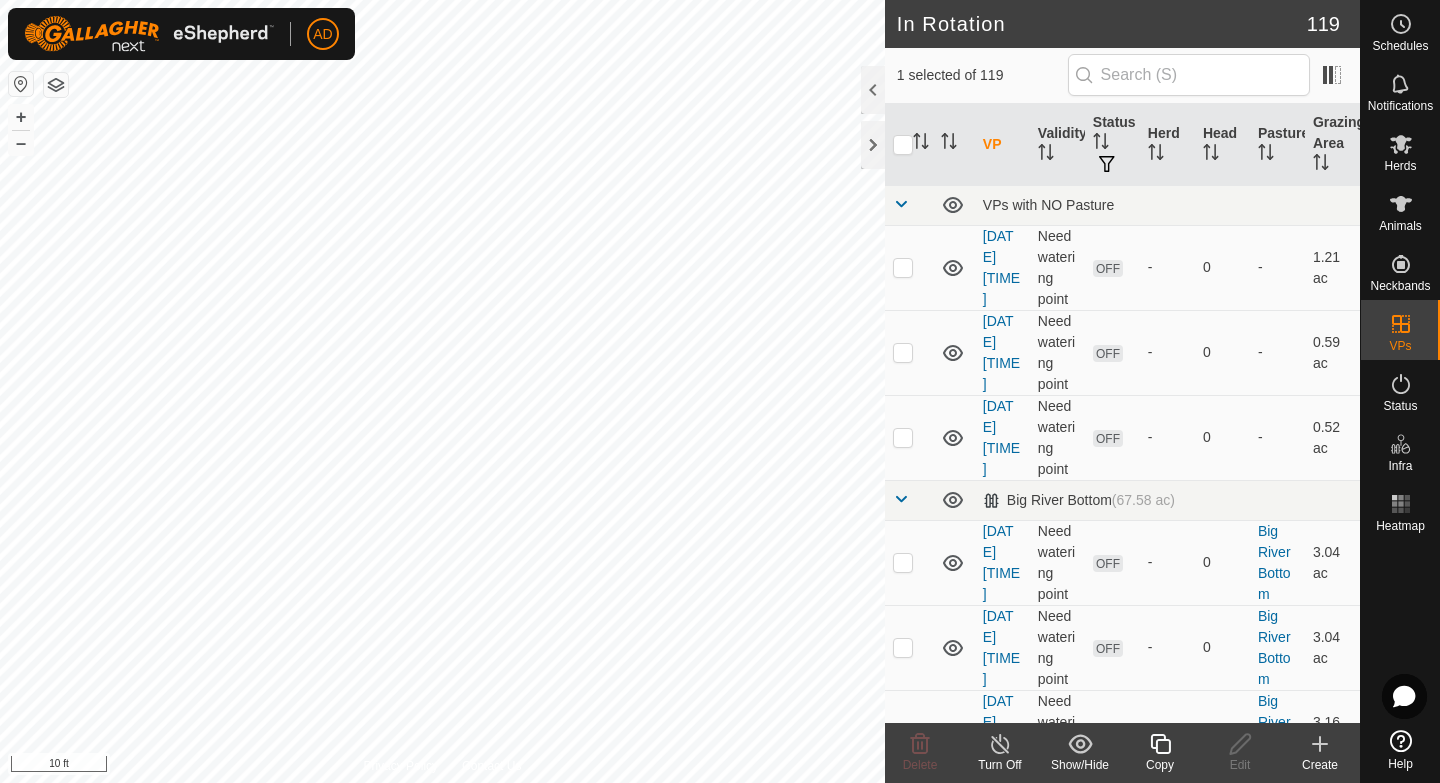 checkbox on "false" 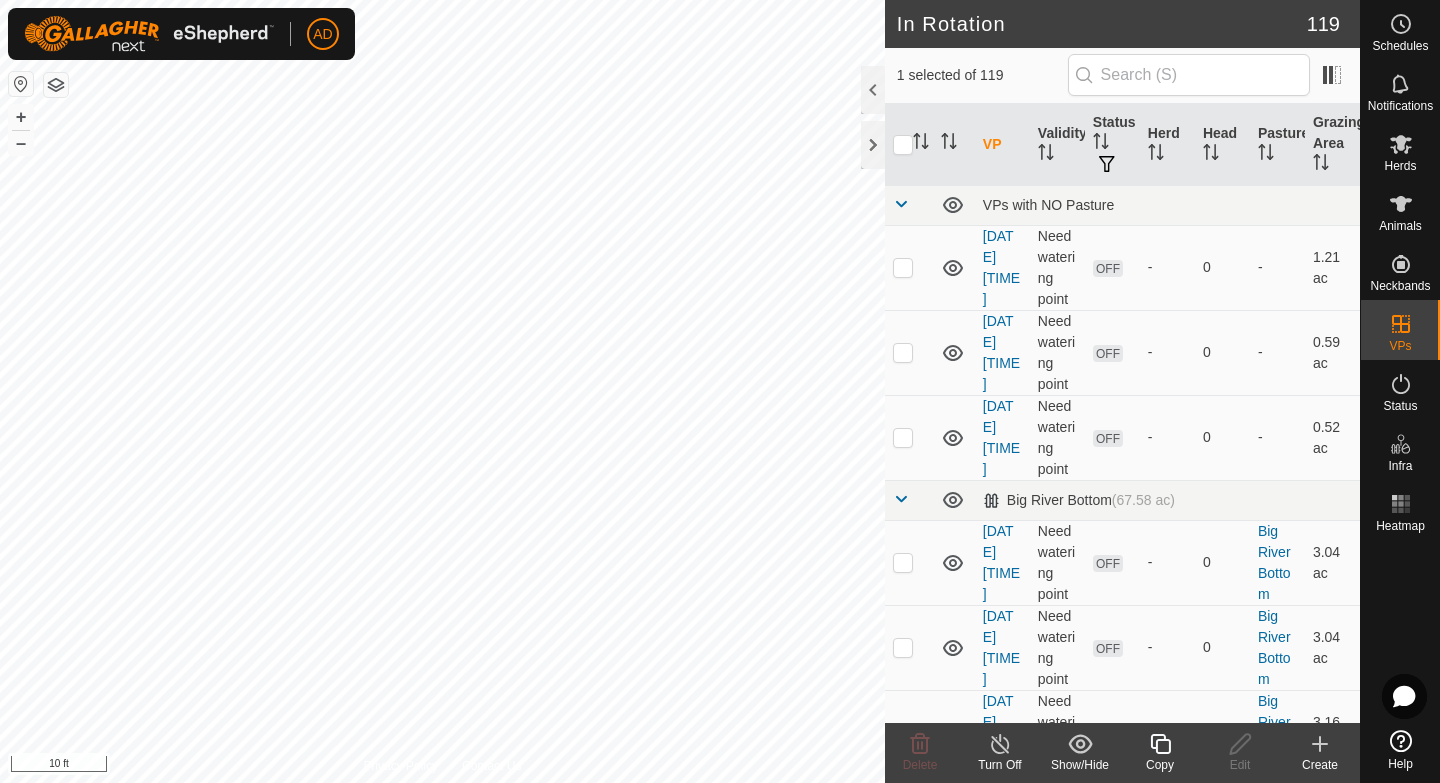 checkbox on "true" 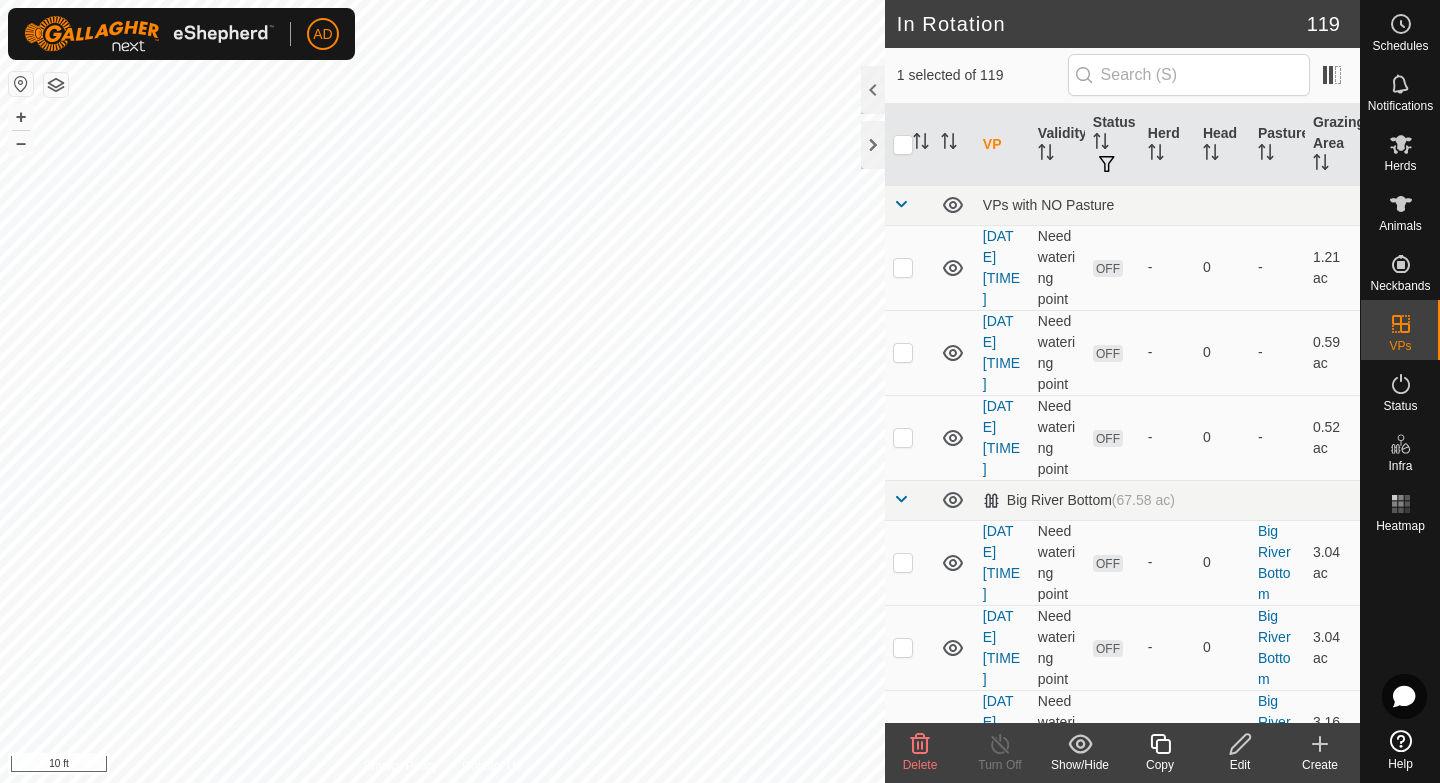checkbox on "true" 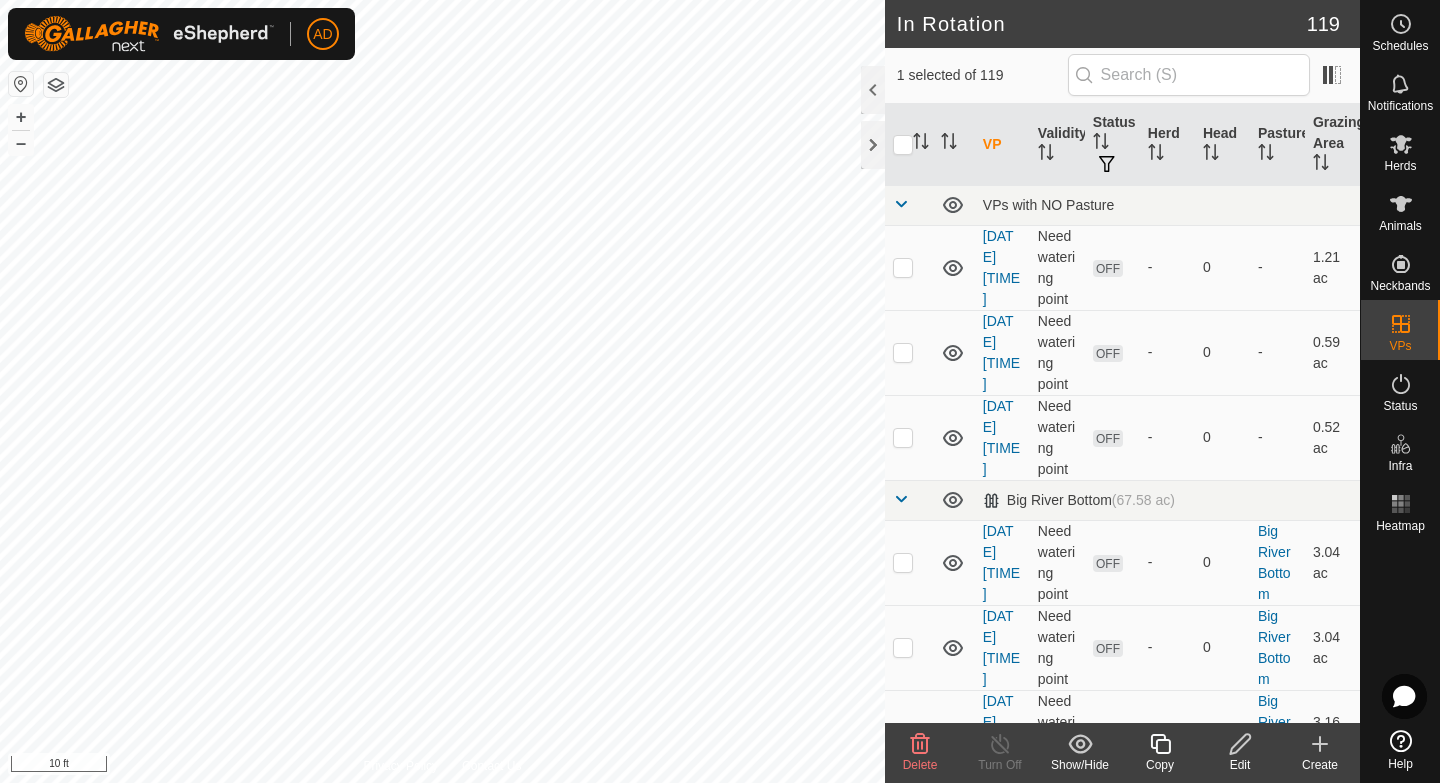 checkbox on "false" 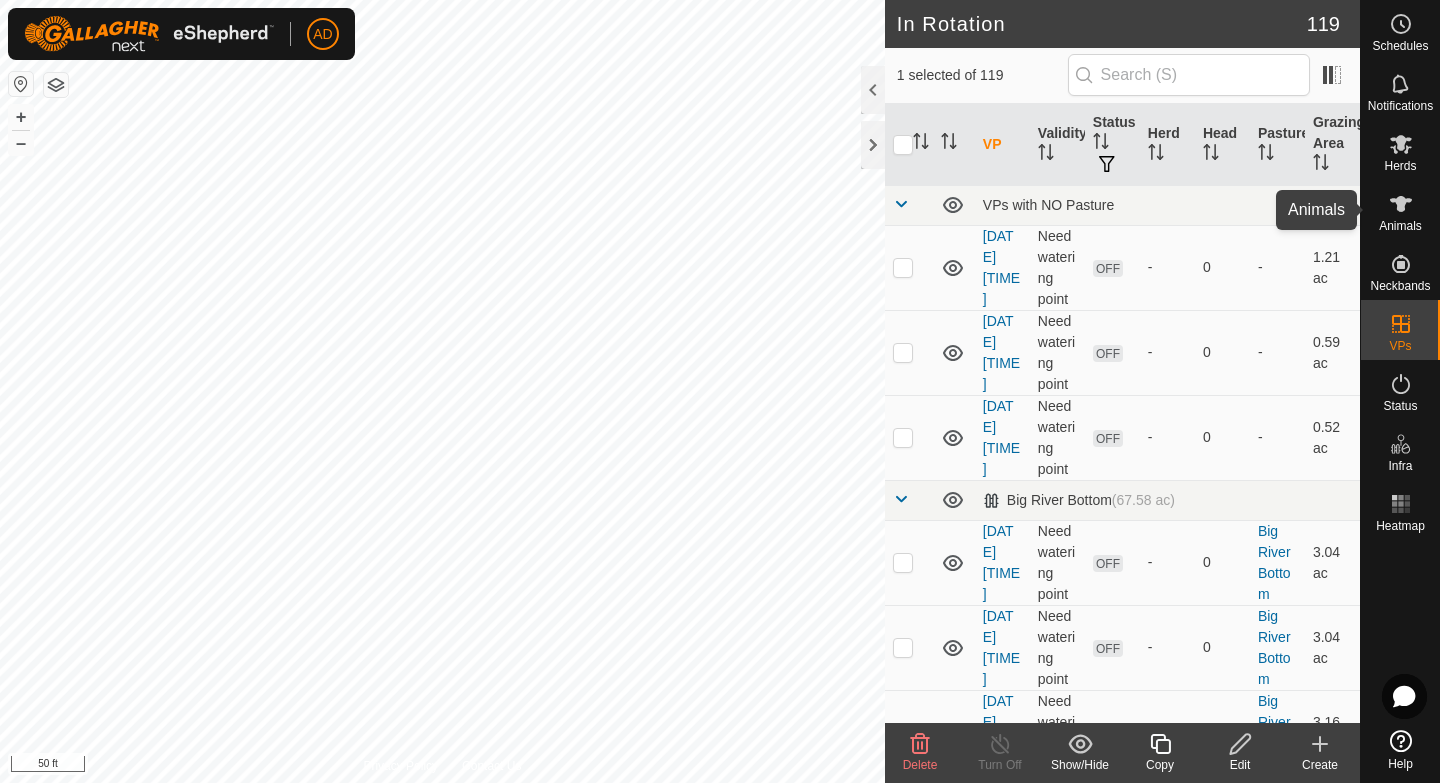 click at bounding box center [1401, 204] 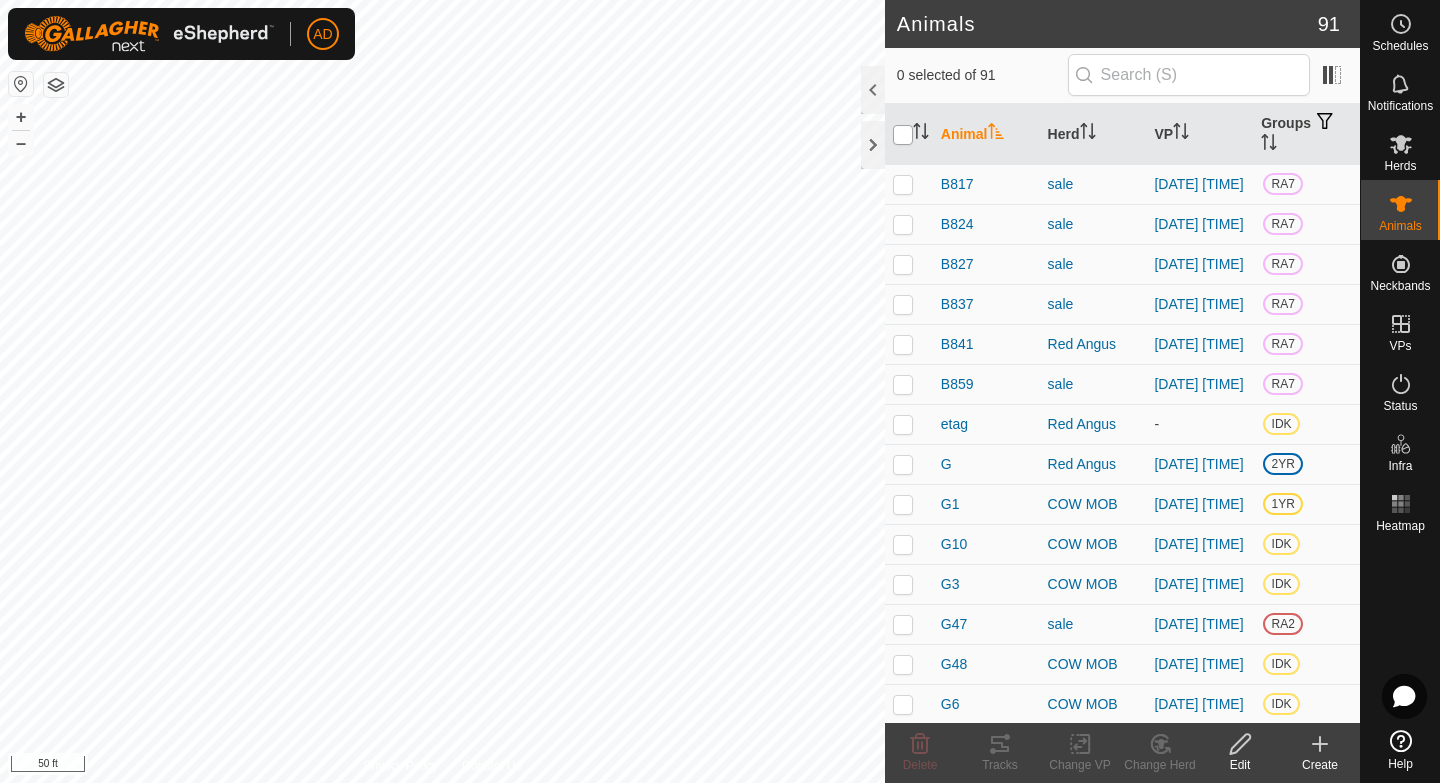 click at bounding box center [903, 135] 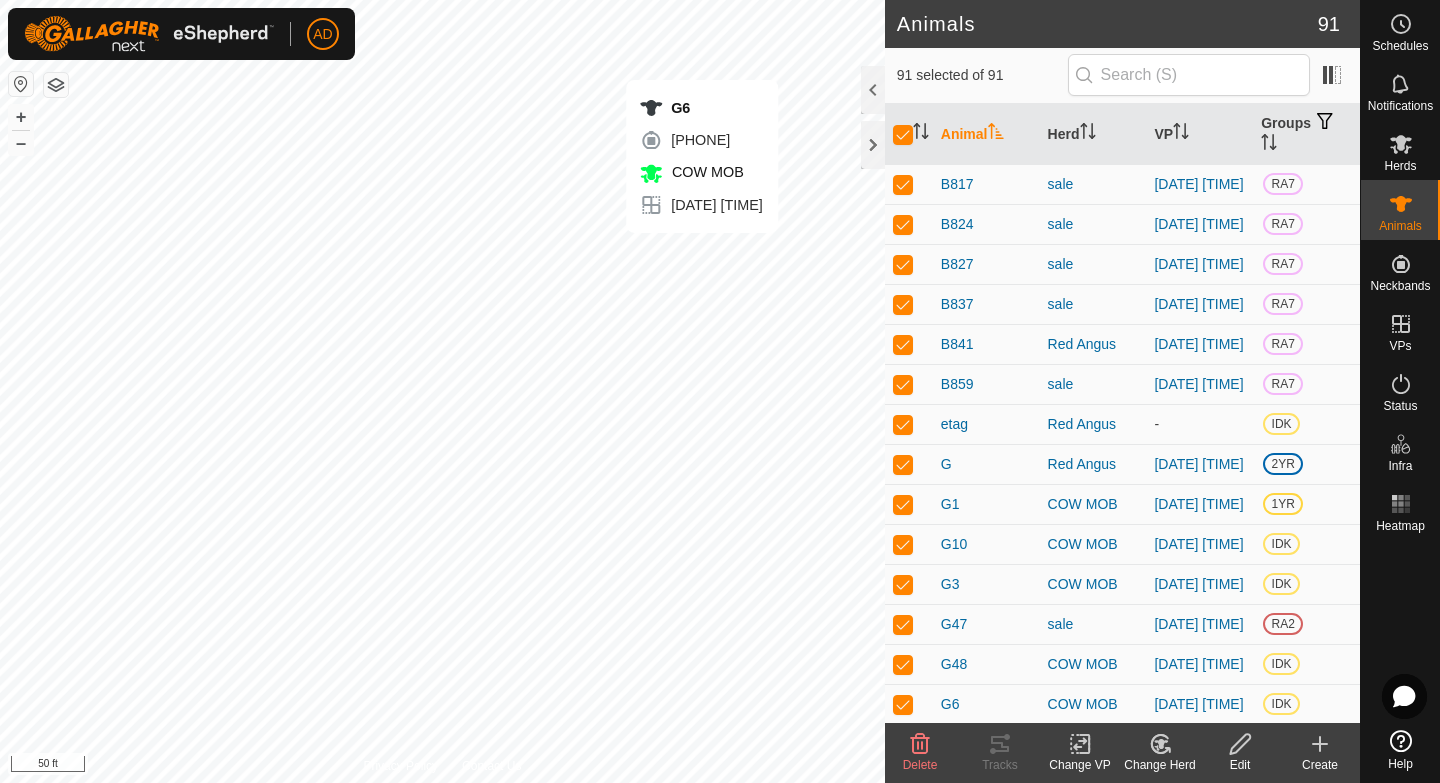 checkbox on "false" 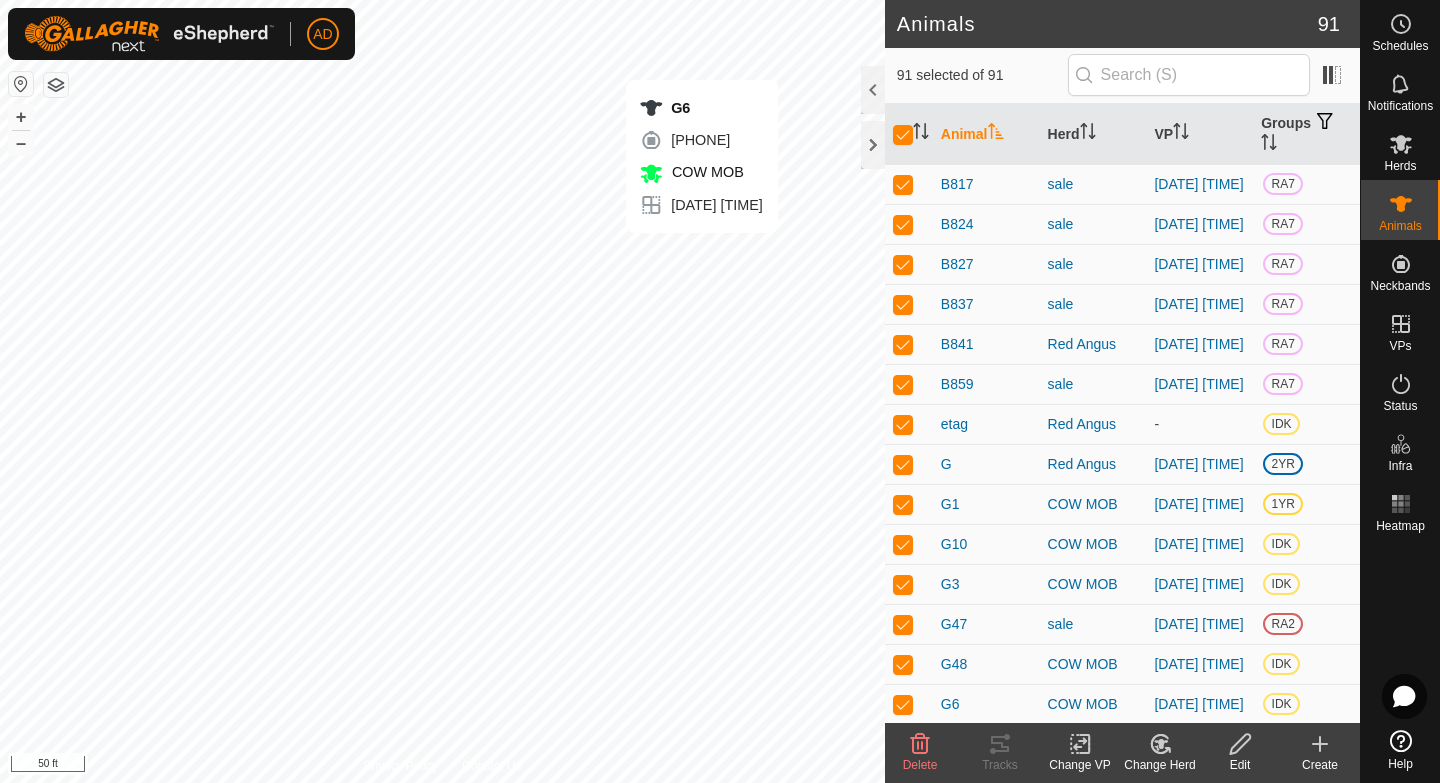 checkbox on "false" 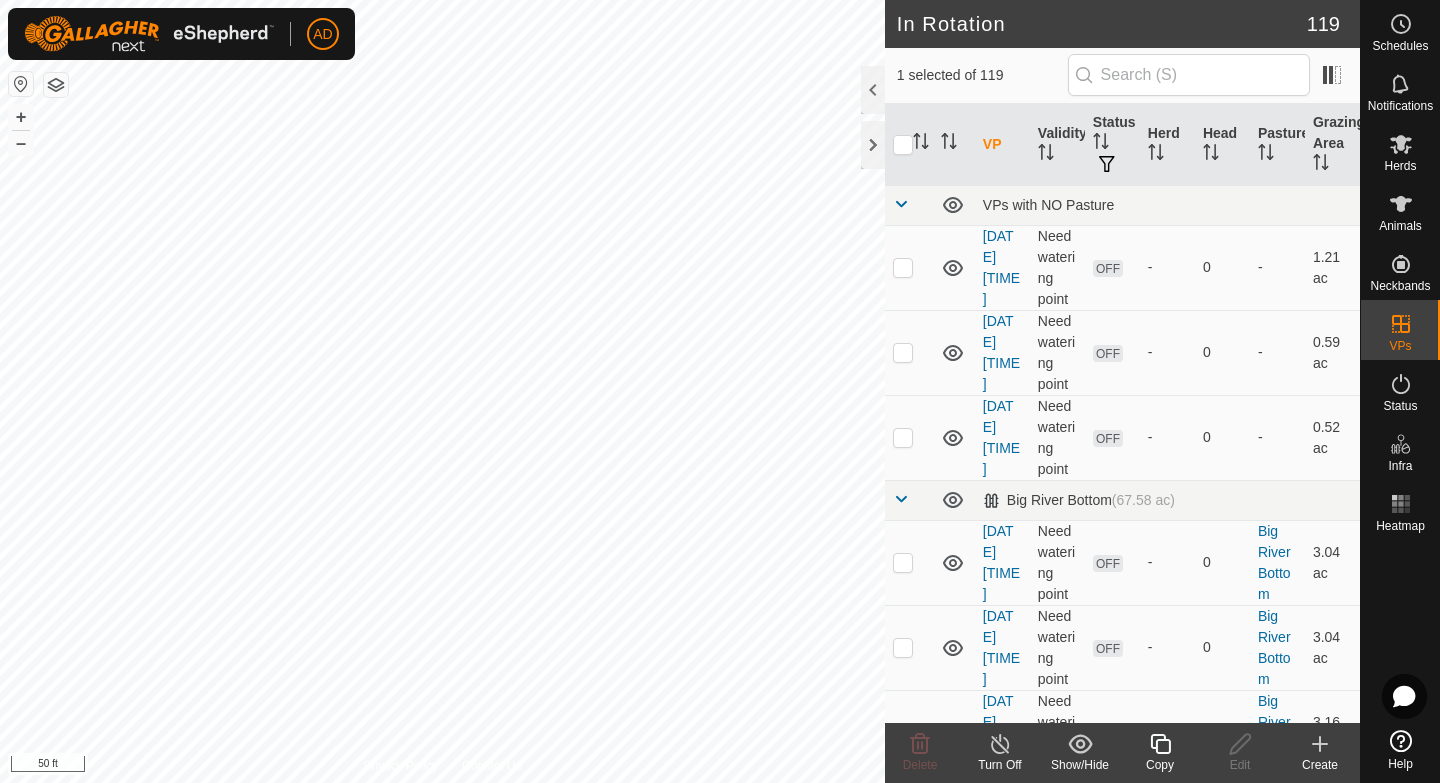 checkbox on "true" 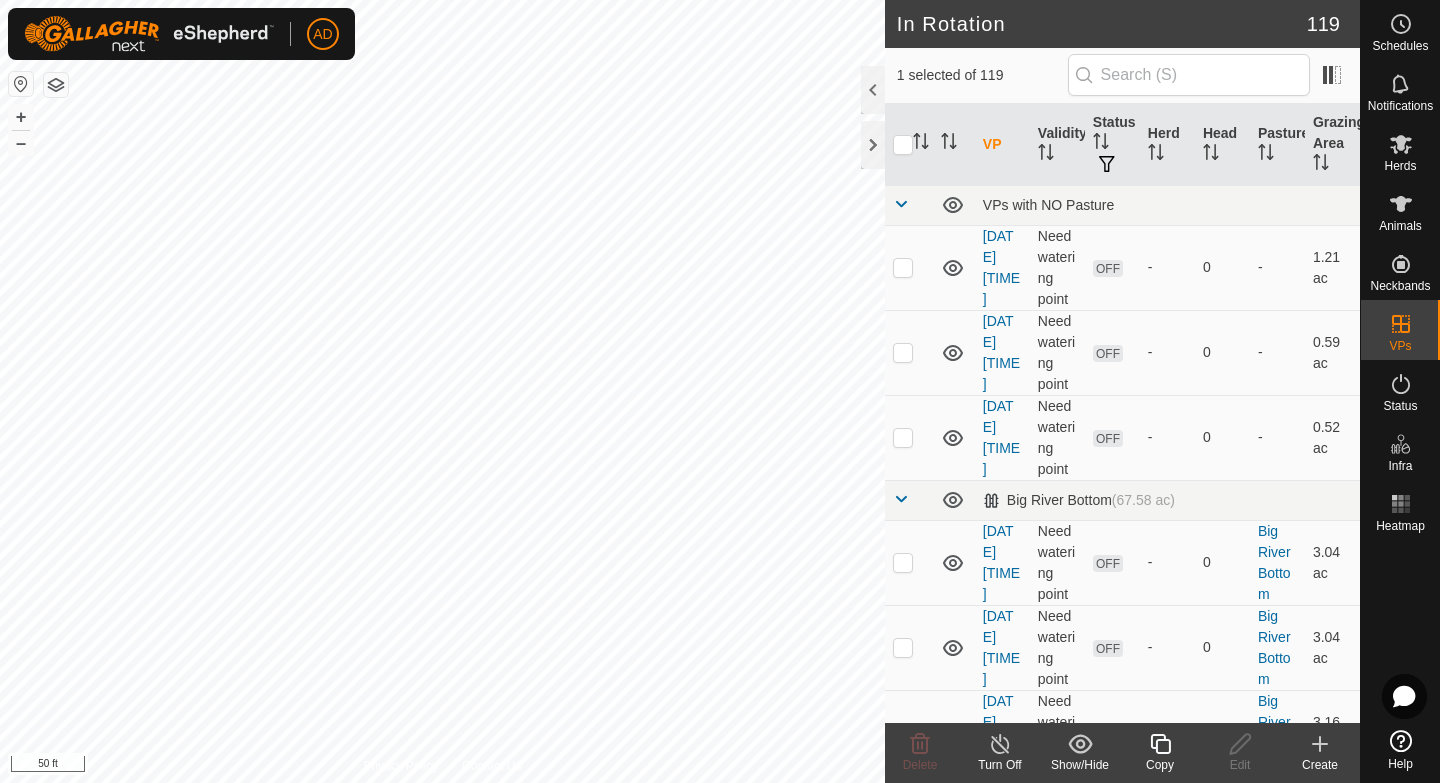 checkbox on "false" 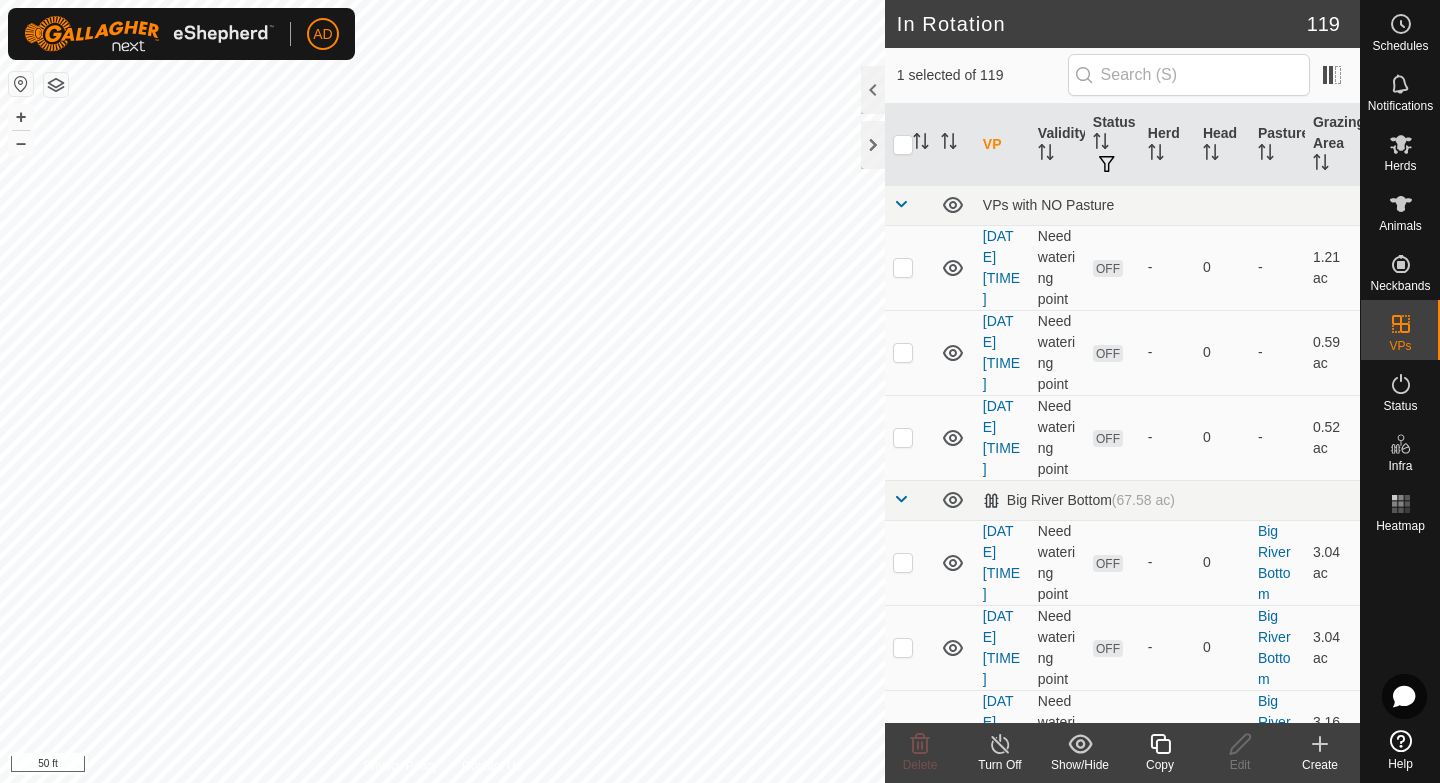 checkbox on "true" 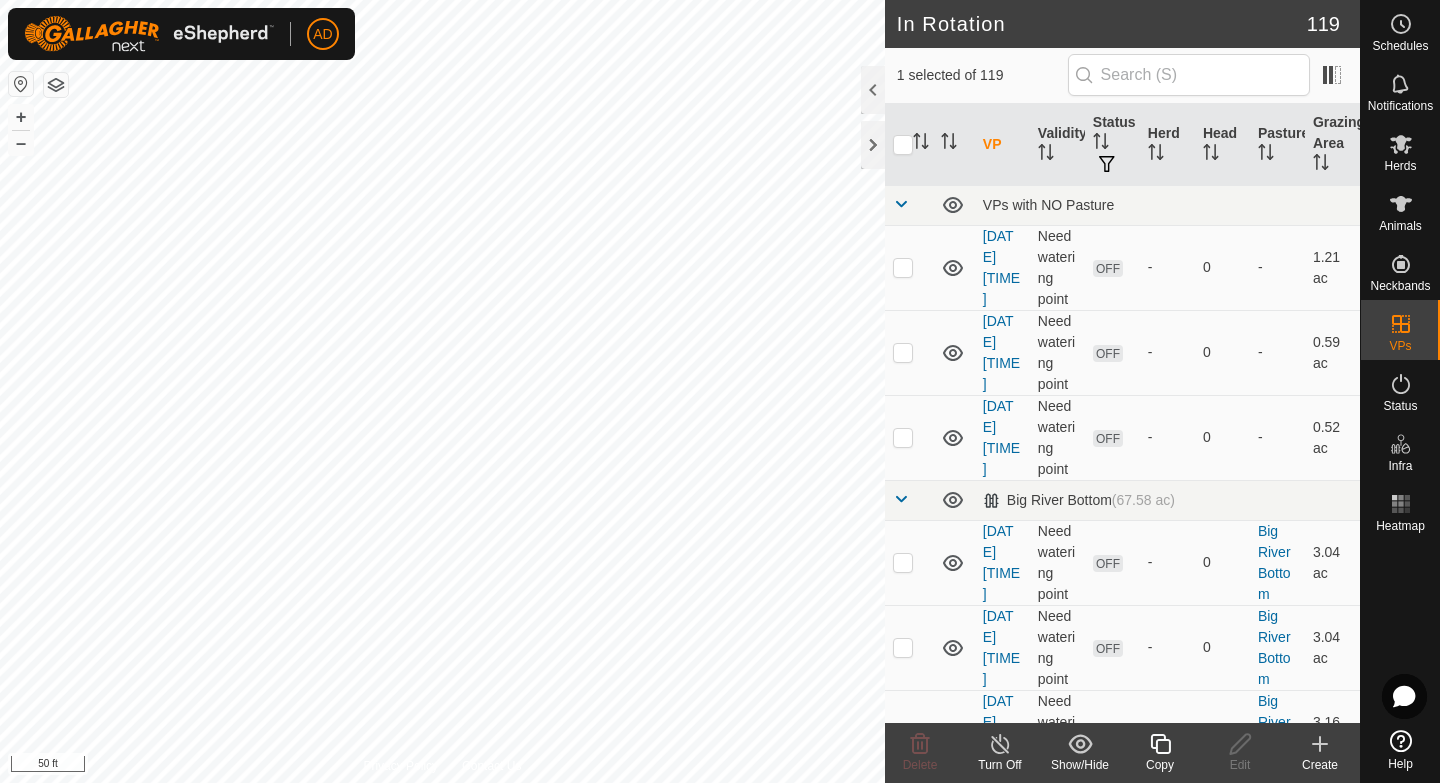 type 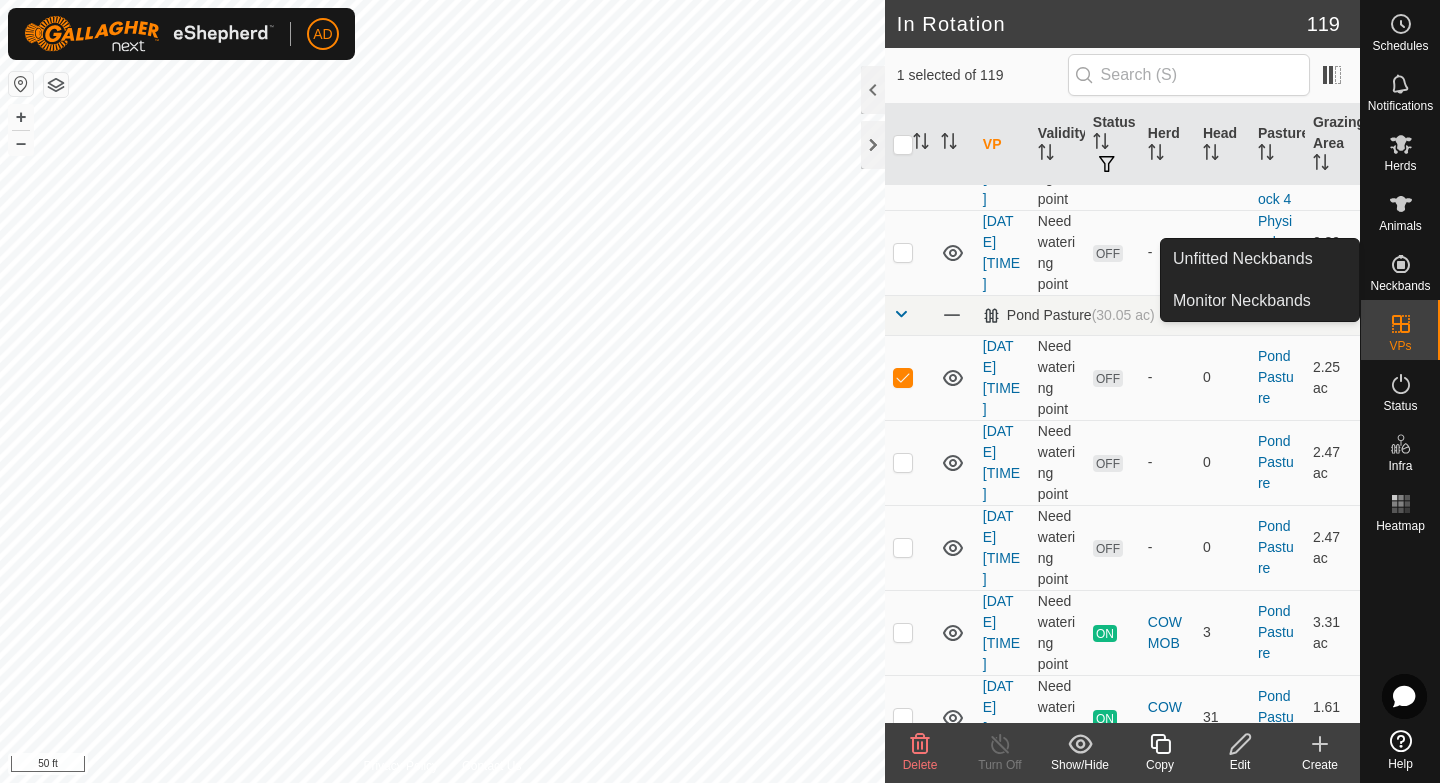 scroll, scrollTop: 5580, scrollLeft: 0, axis: vertical 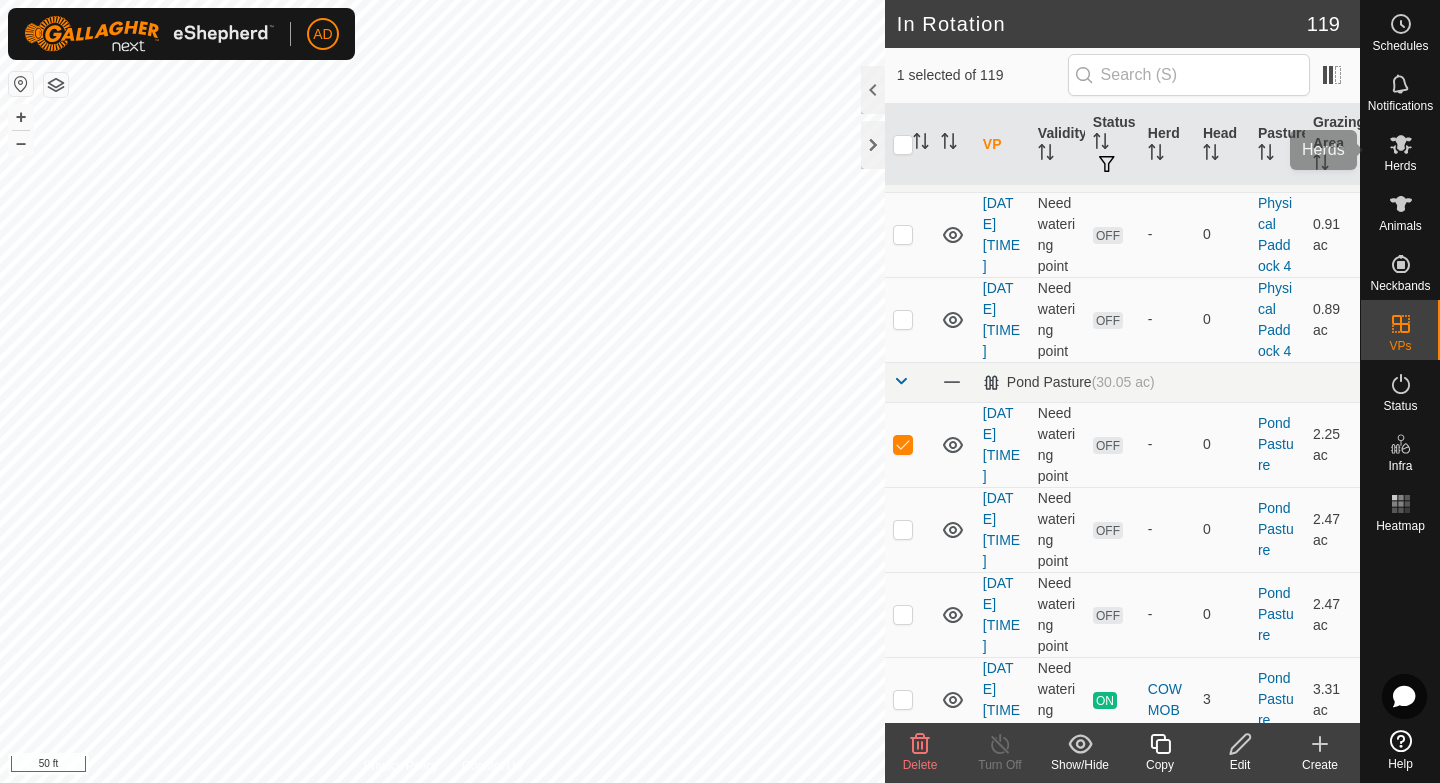 click at bounding box center [1401, 144] 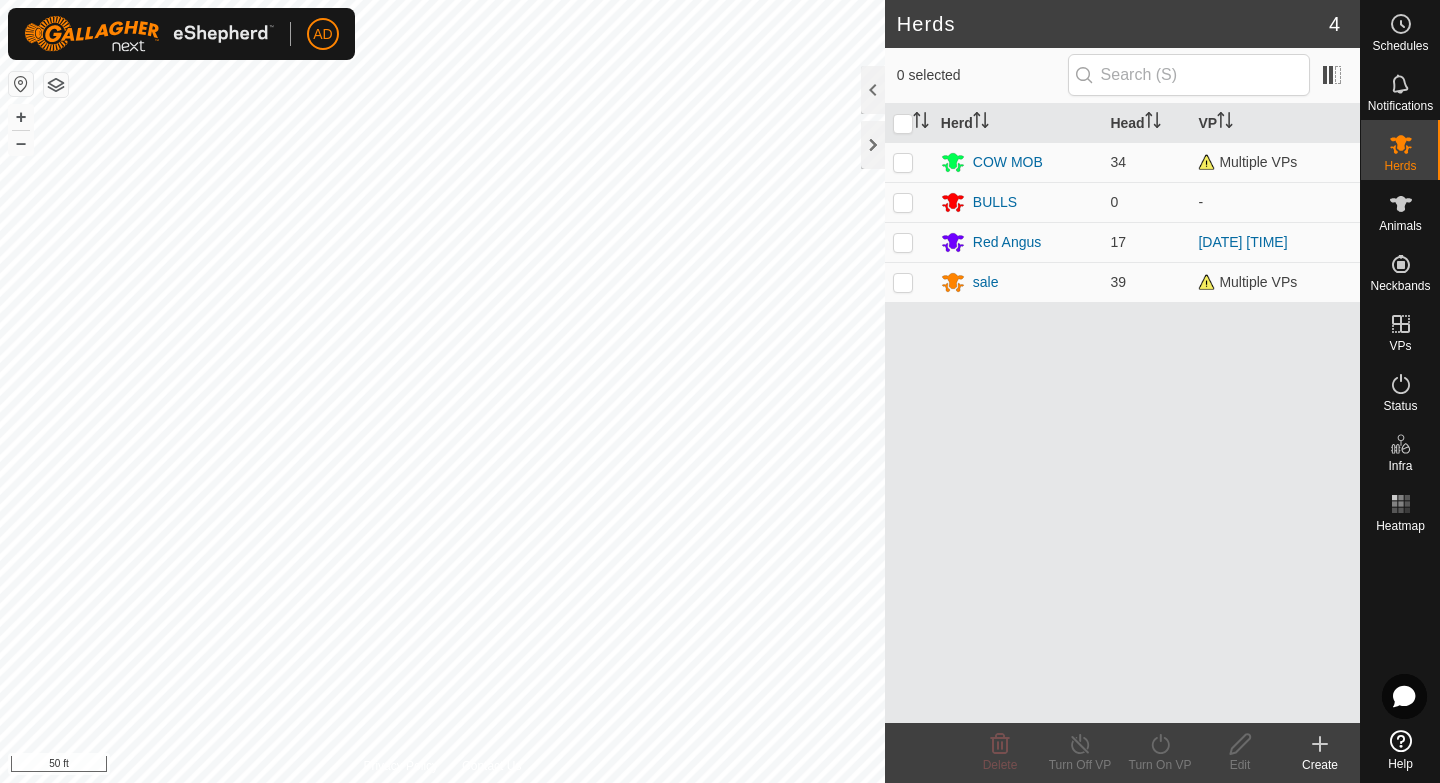 scroll, scrollTop: 0, scrollLeft: 0, axis: both 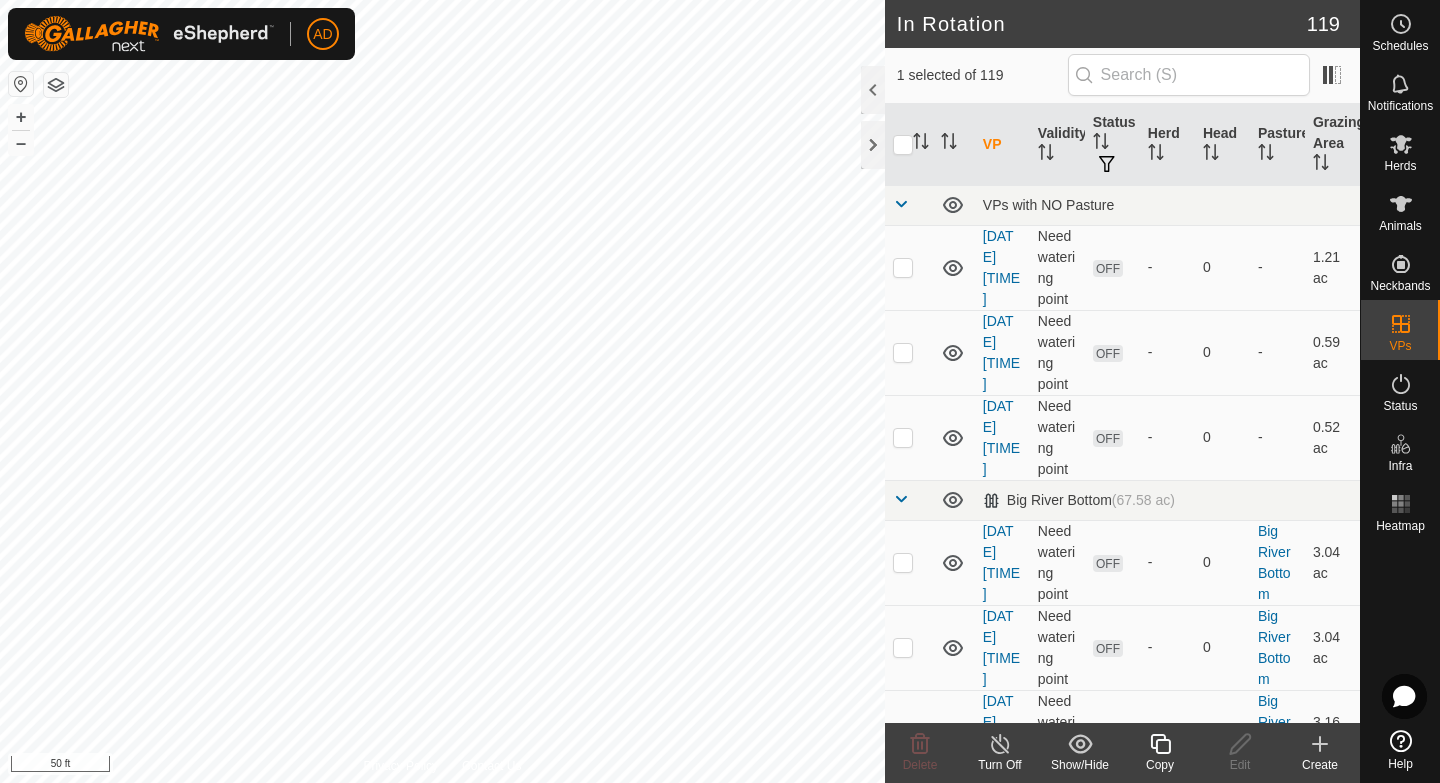 click 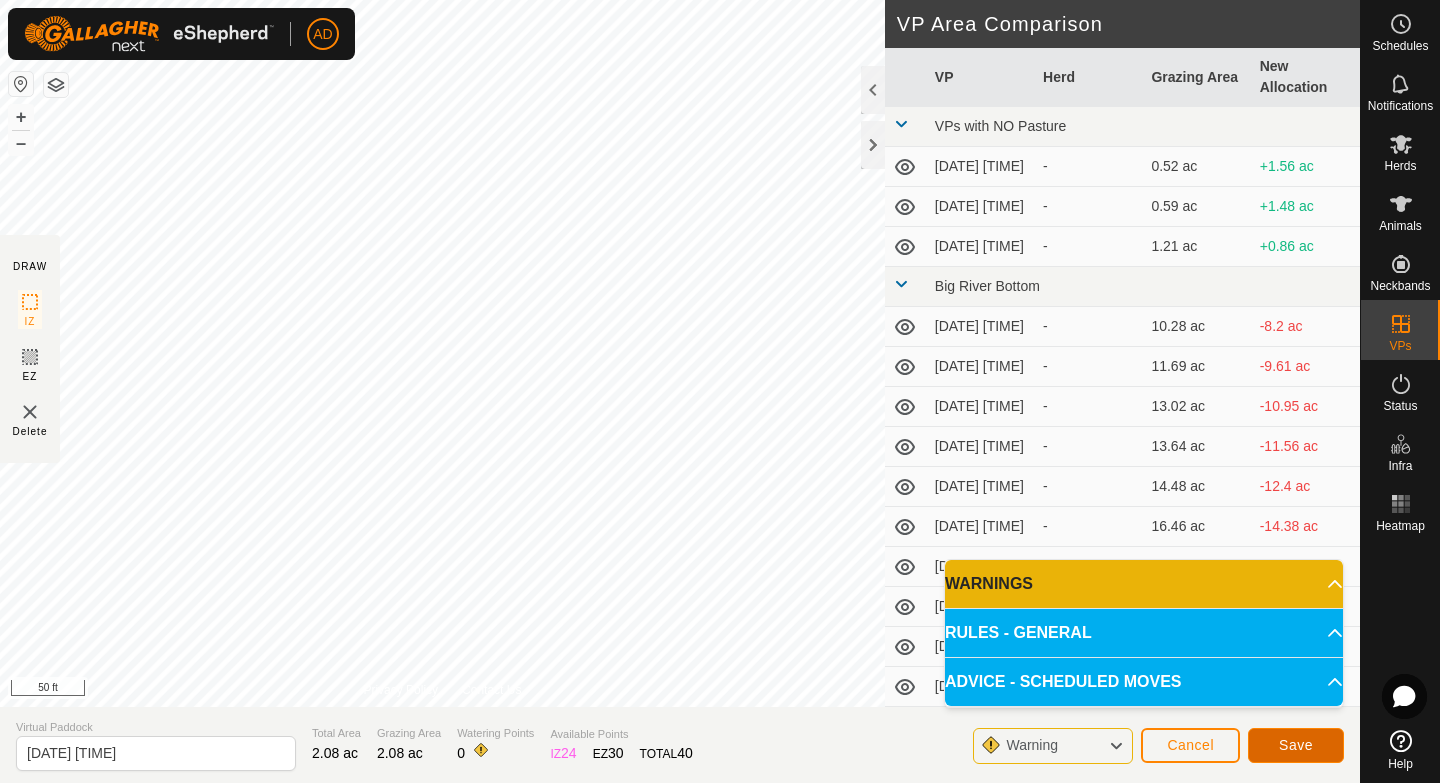 click on "Save" 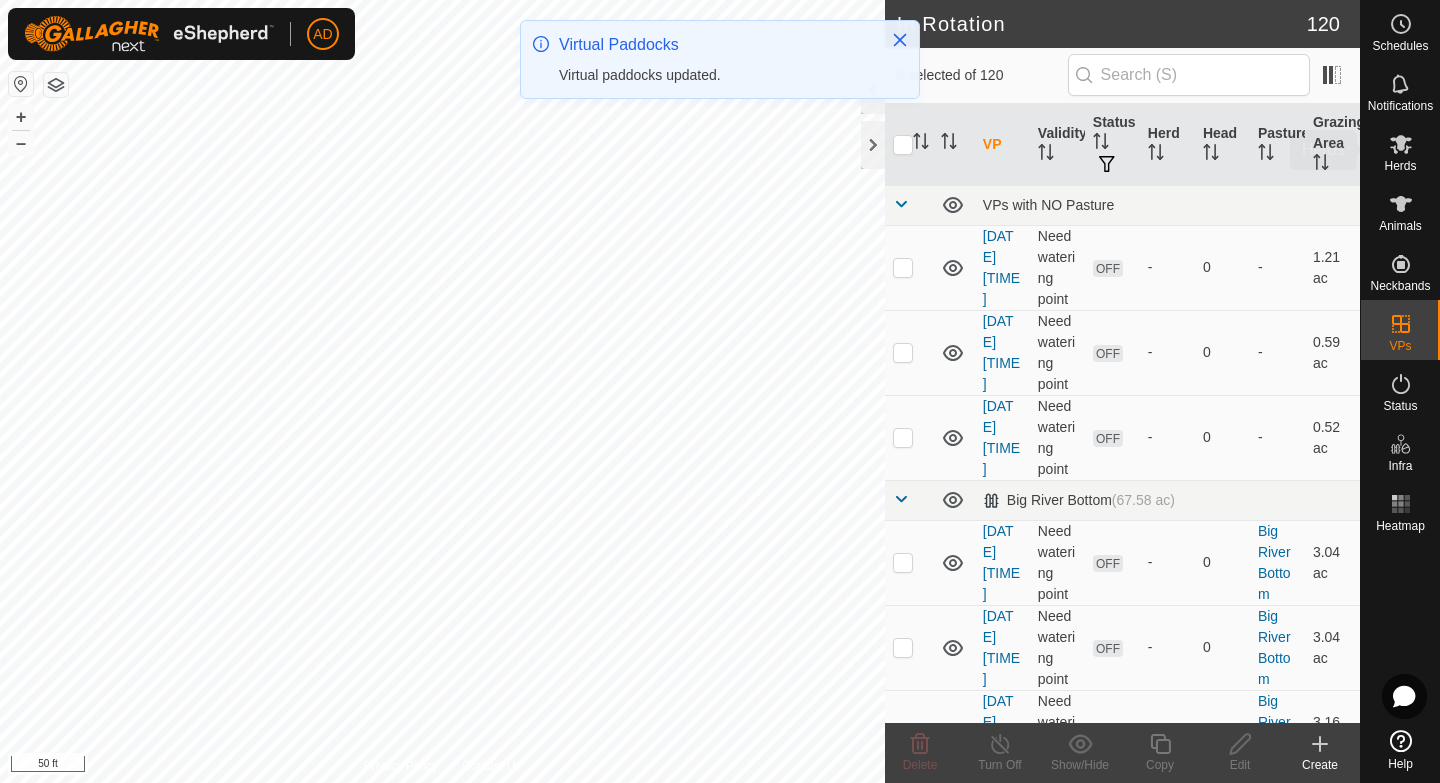 click on "Herds" at bounding box center [1400, 166] 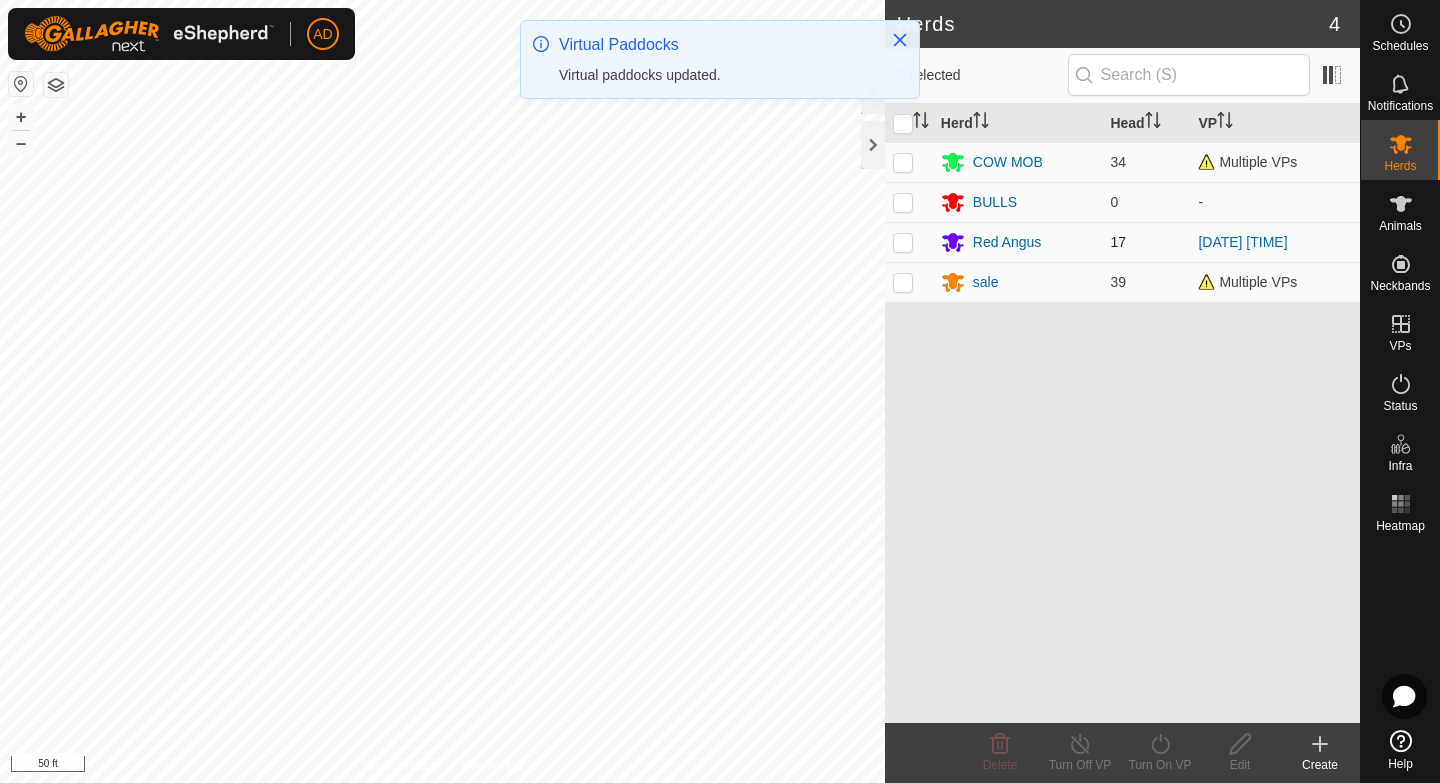 click at bounding box center (903, 242) 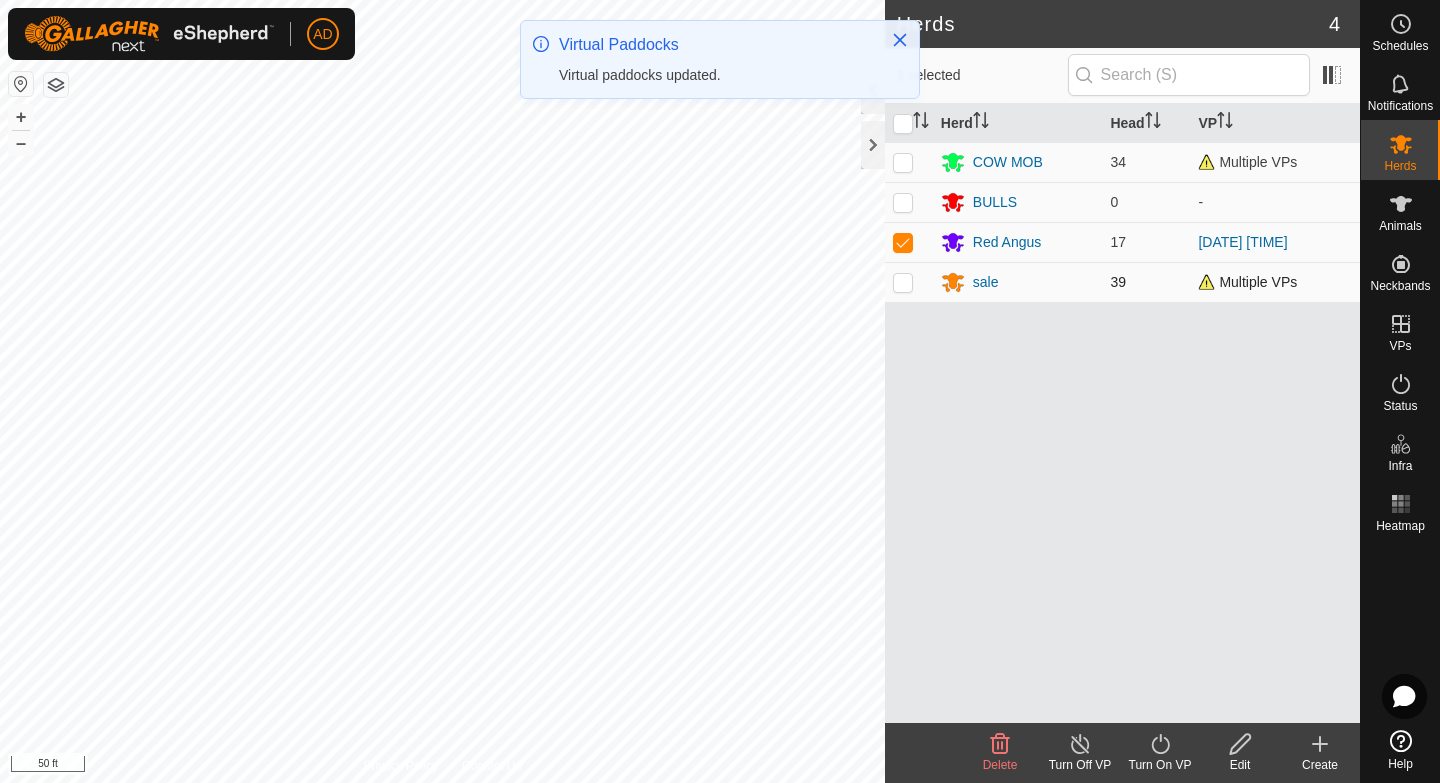 click at bounding box center (903, 282) 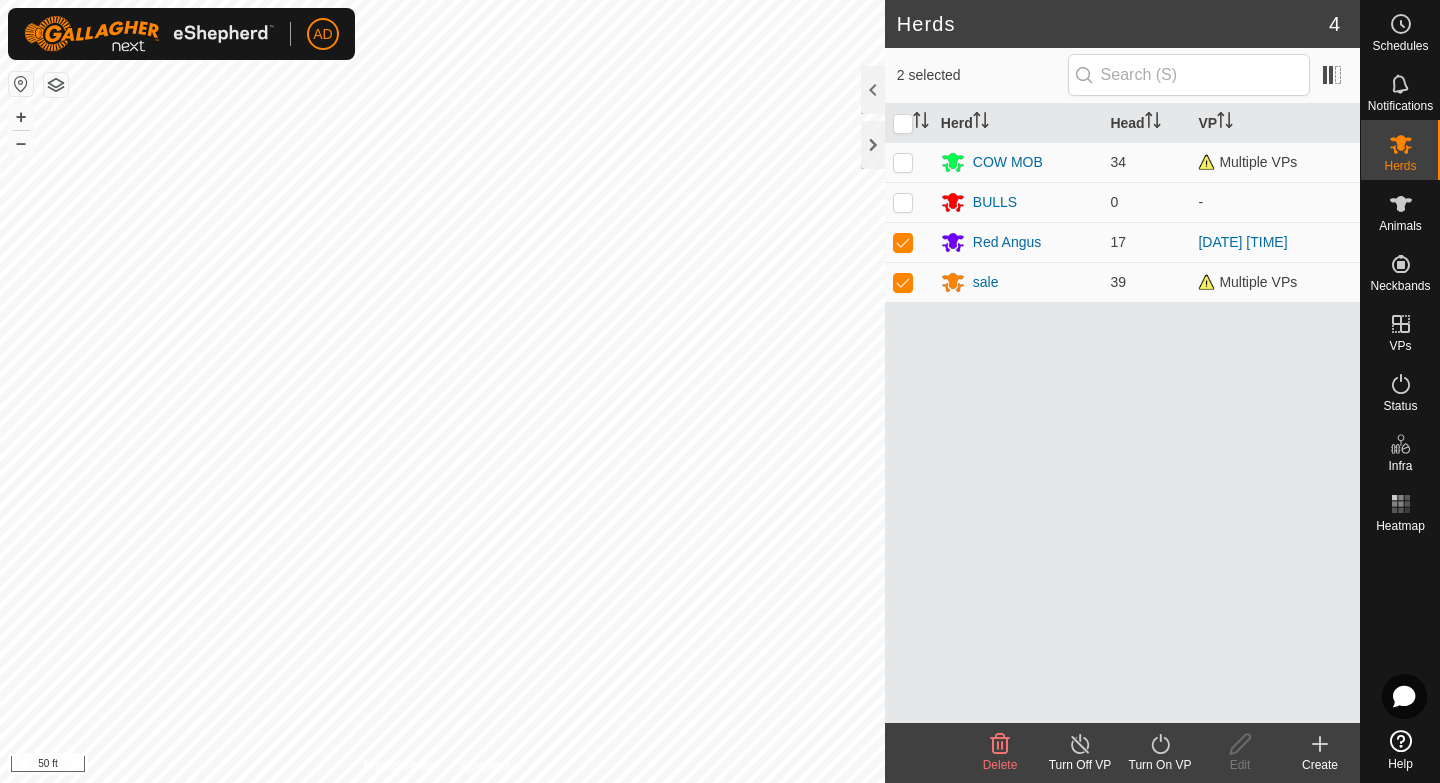 click on "Turn On VP" 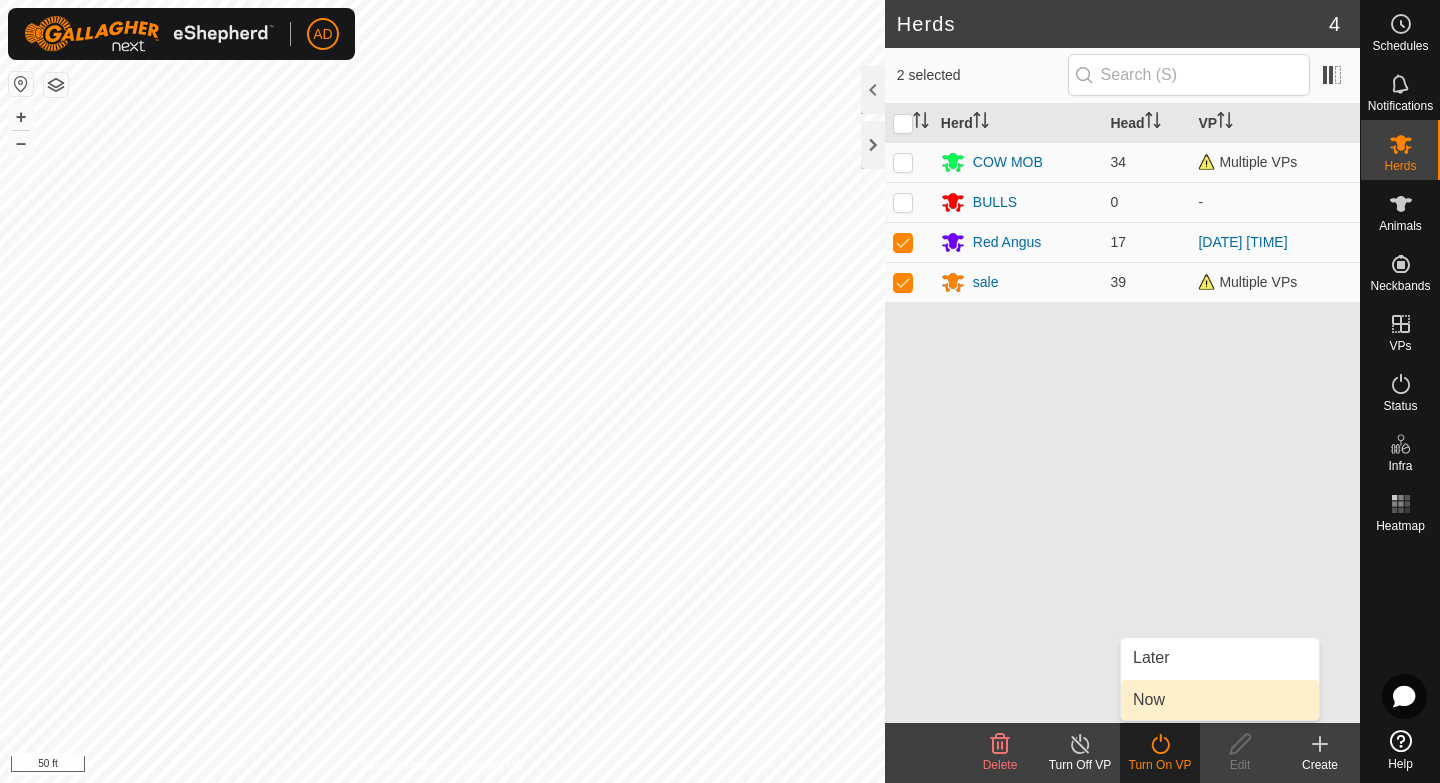 click on "Now" at bounding box center (1220, 700) 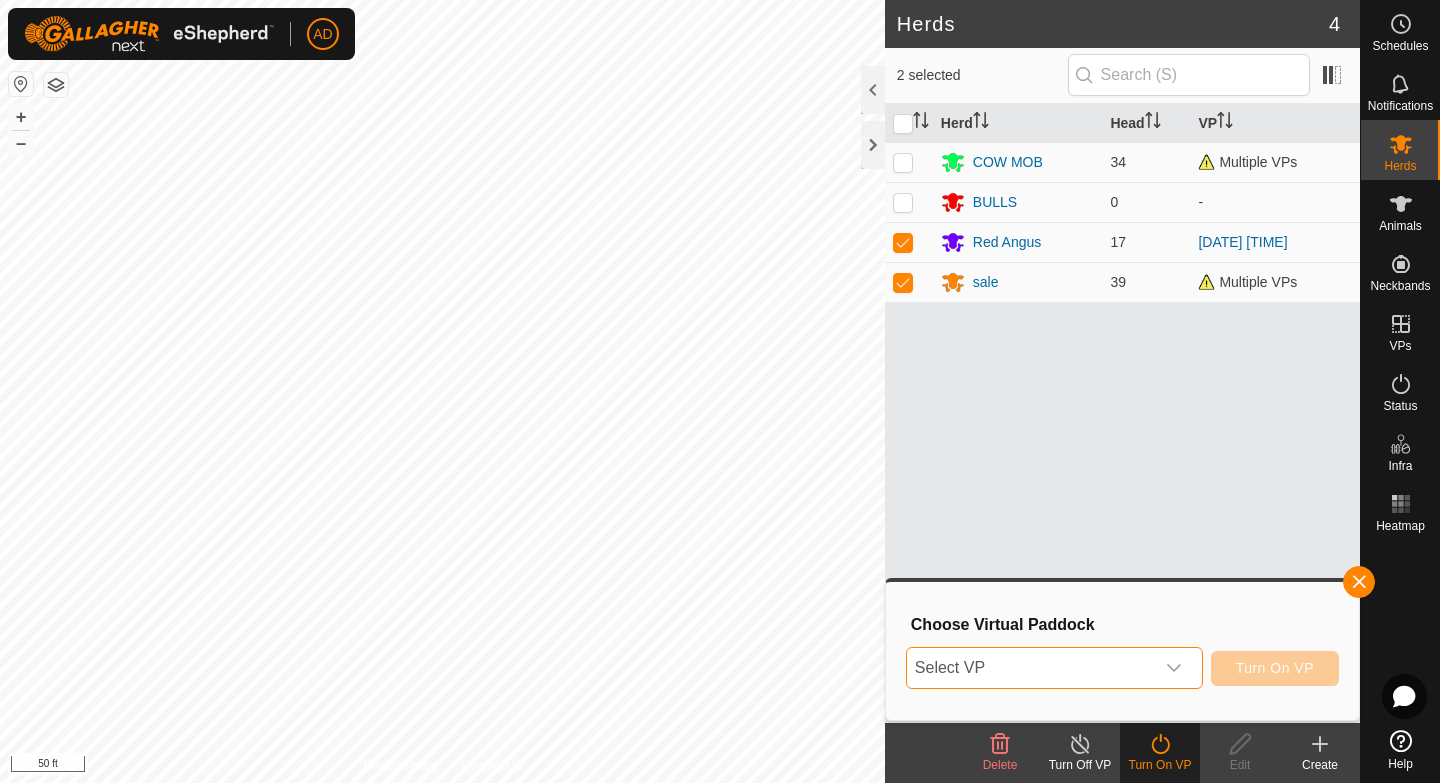click on "Select VP" at bounding box center [1030, 668] 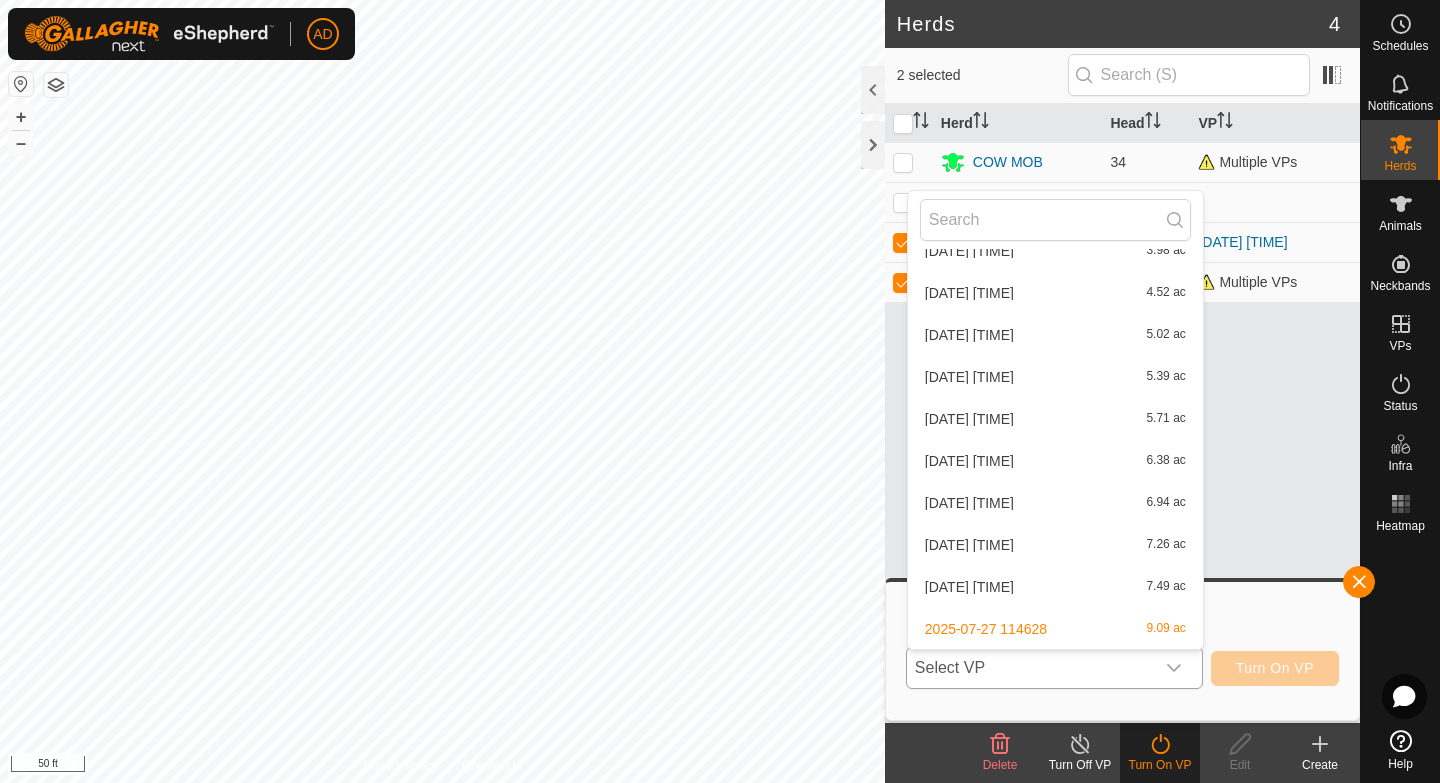 scroll, scrollTop: 4960, scrollLeft: 0, axis: vertical 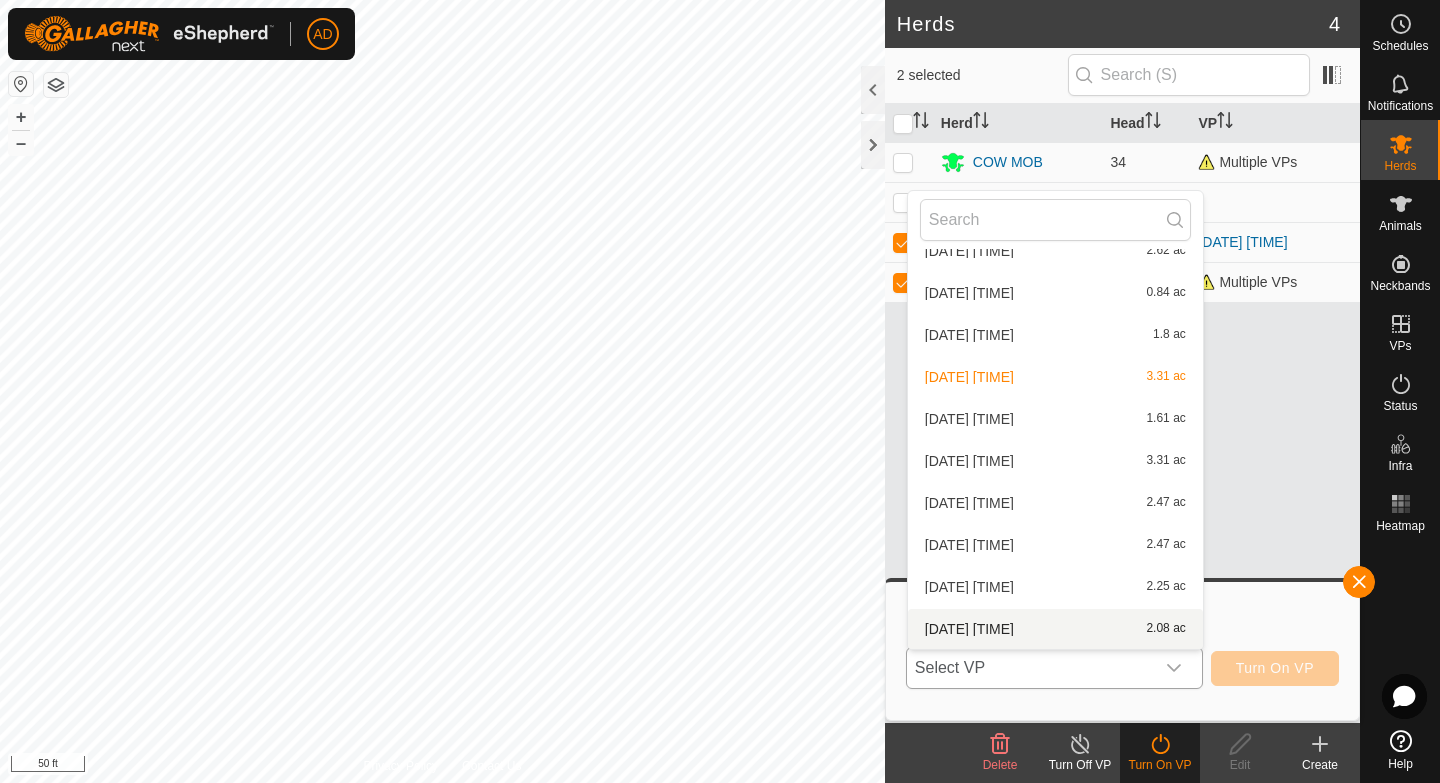 click on "[DATE] [TIME]  2.08 ac" at bounding box center [1055, 629] 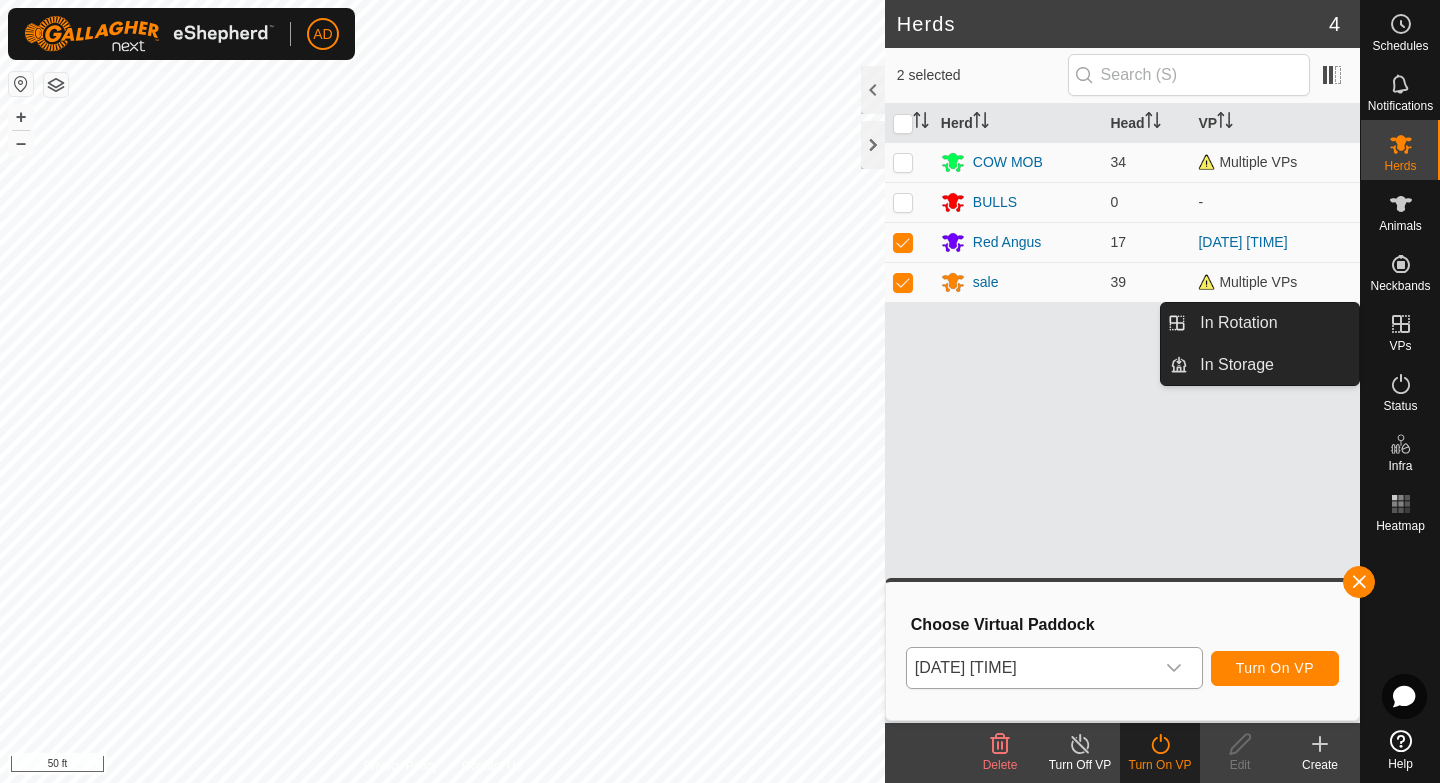 click at bounding box center [1401, 324] 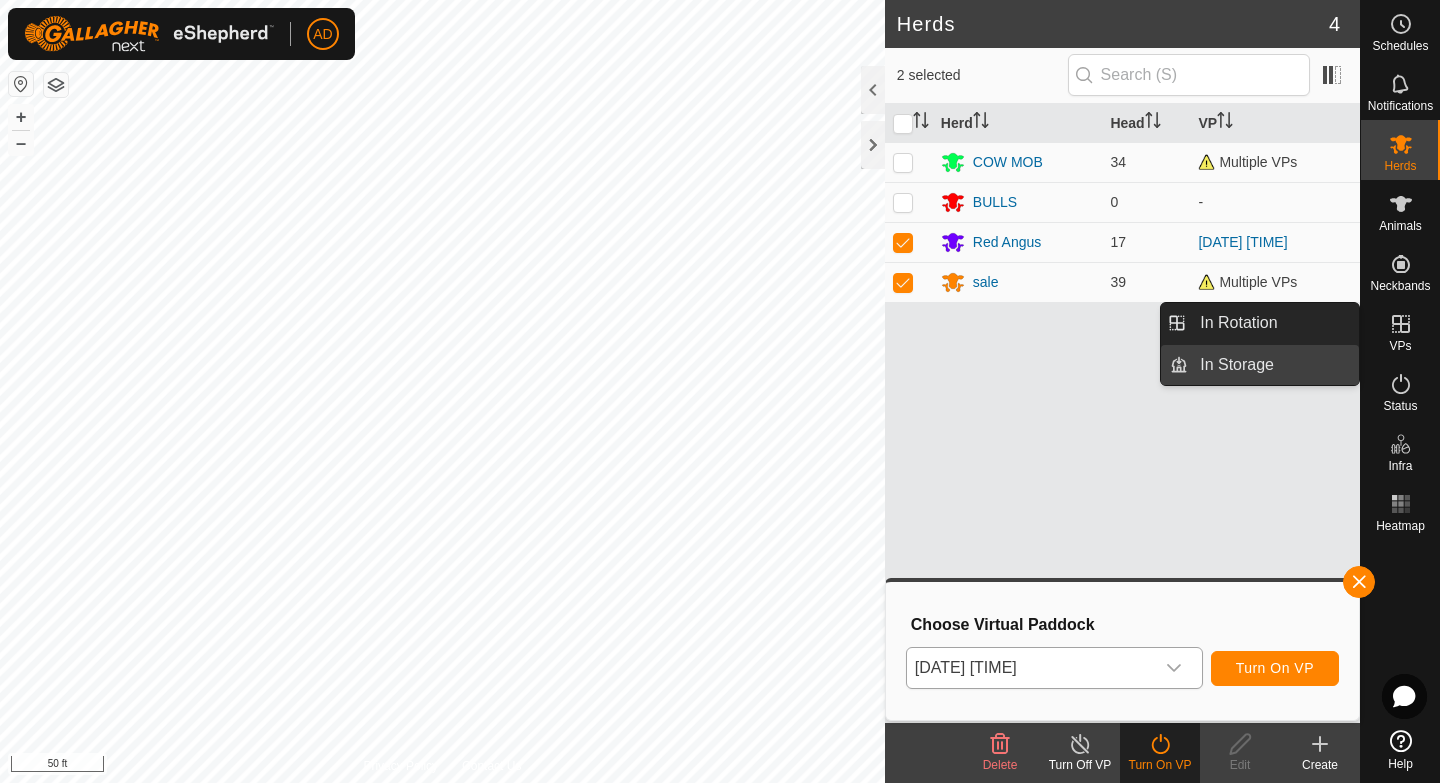 click on "In Storage" at bounding box center (1273, 365) 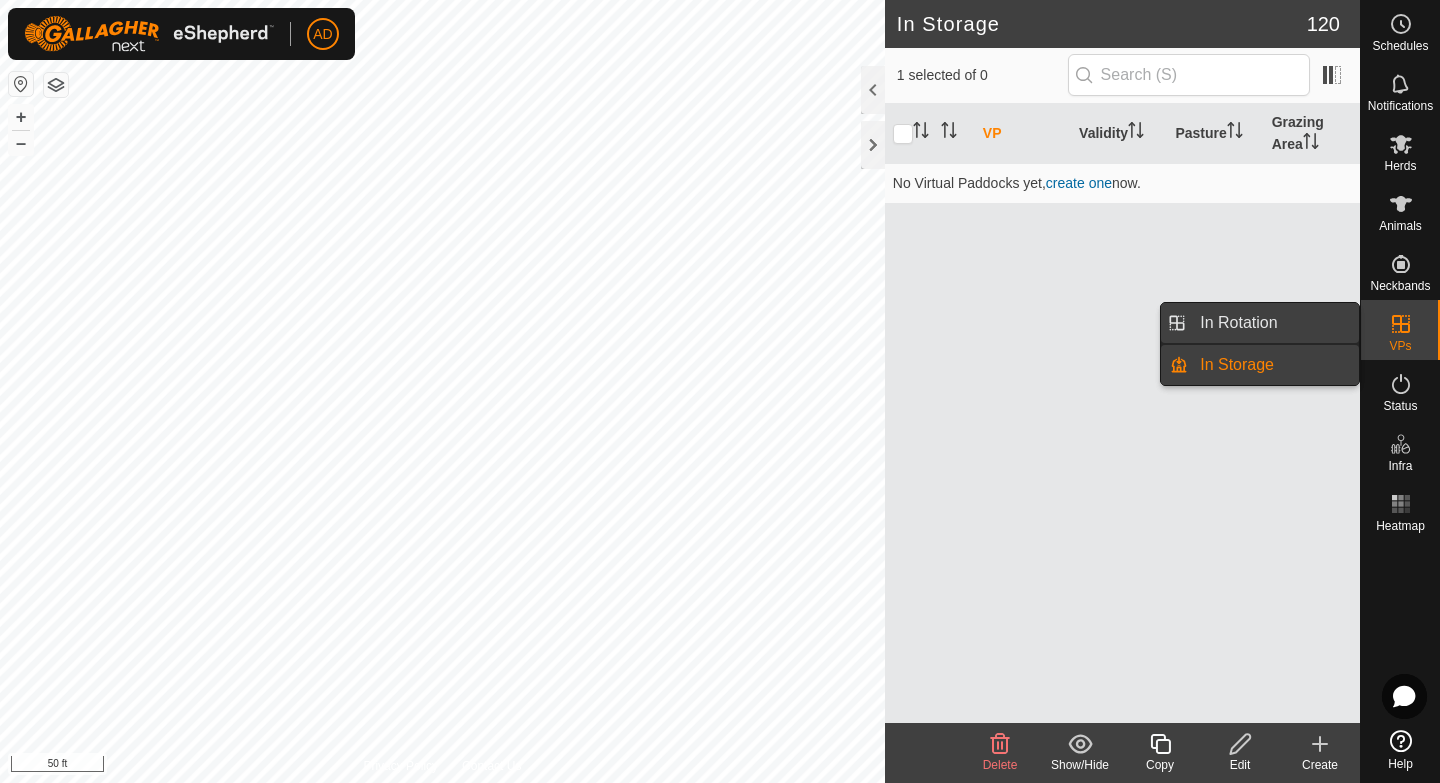 click on "In Rotation" at bounding box center (1273, 323) 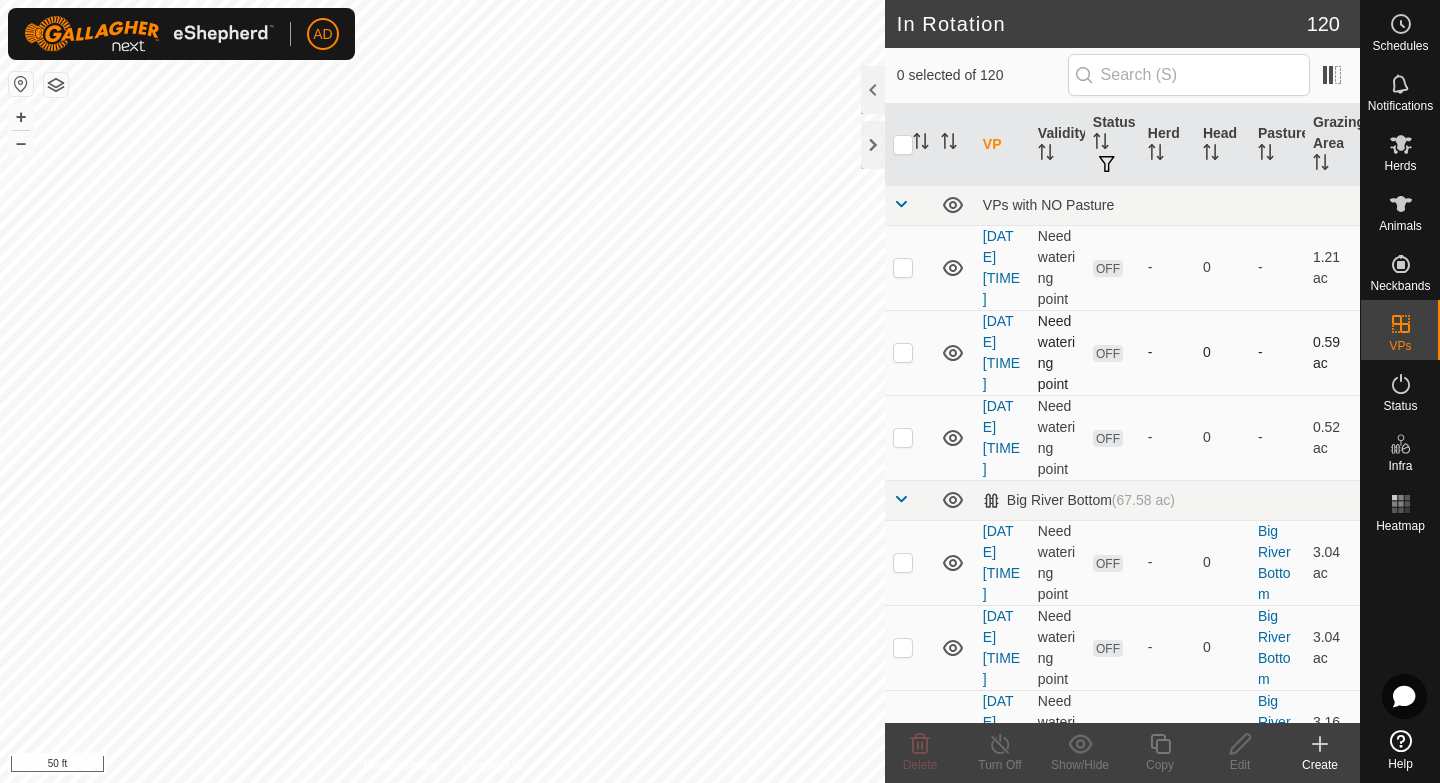 checkbox on "true" 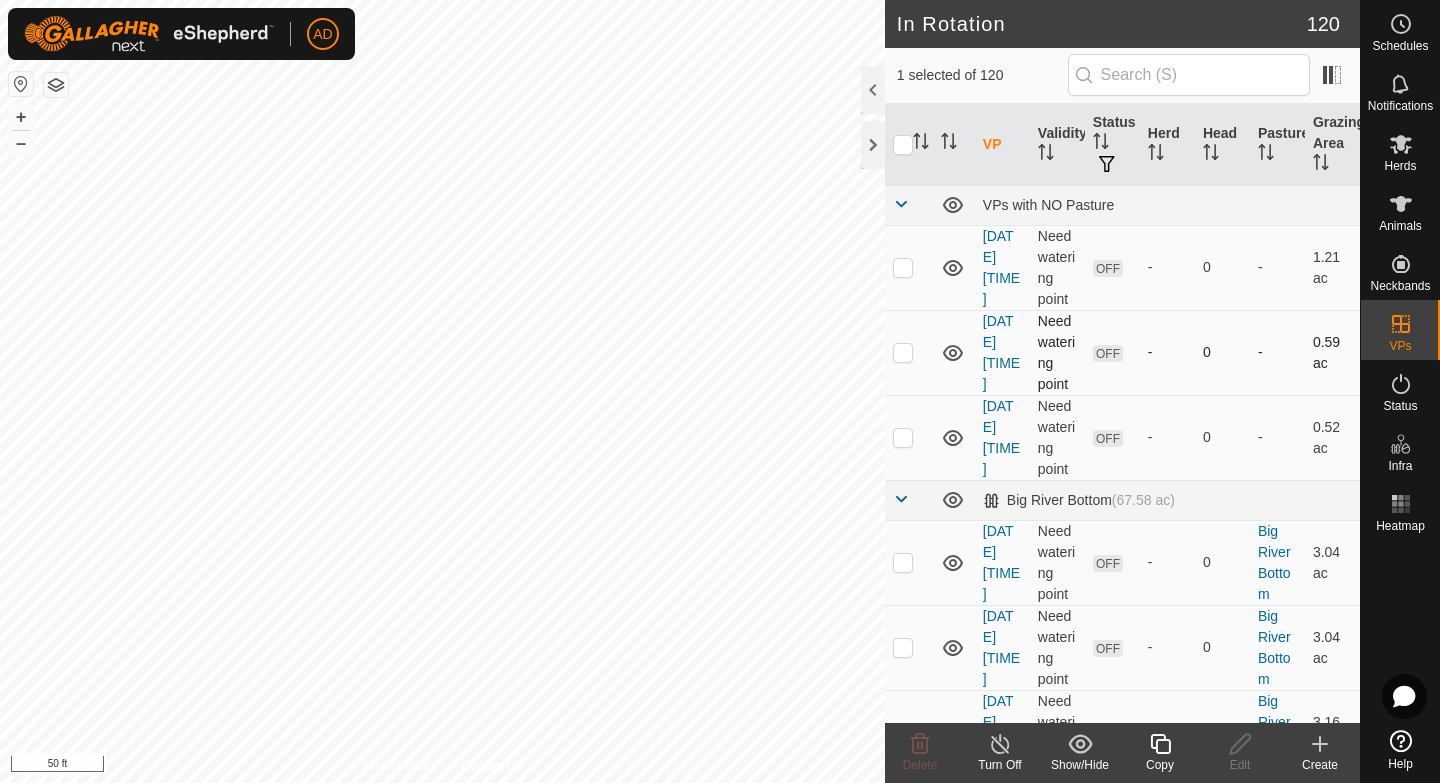 checkbox on "true" 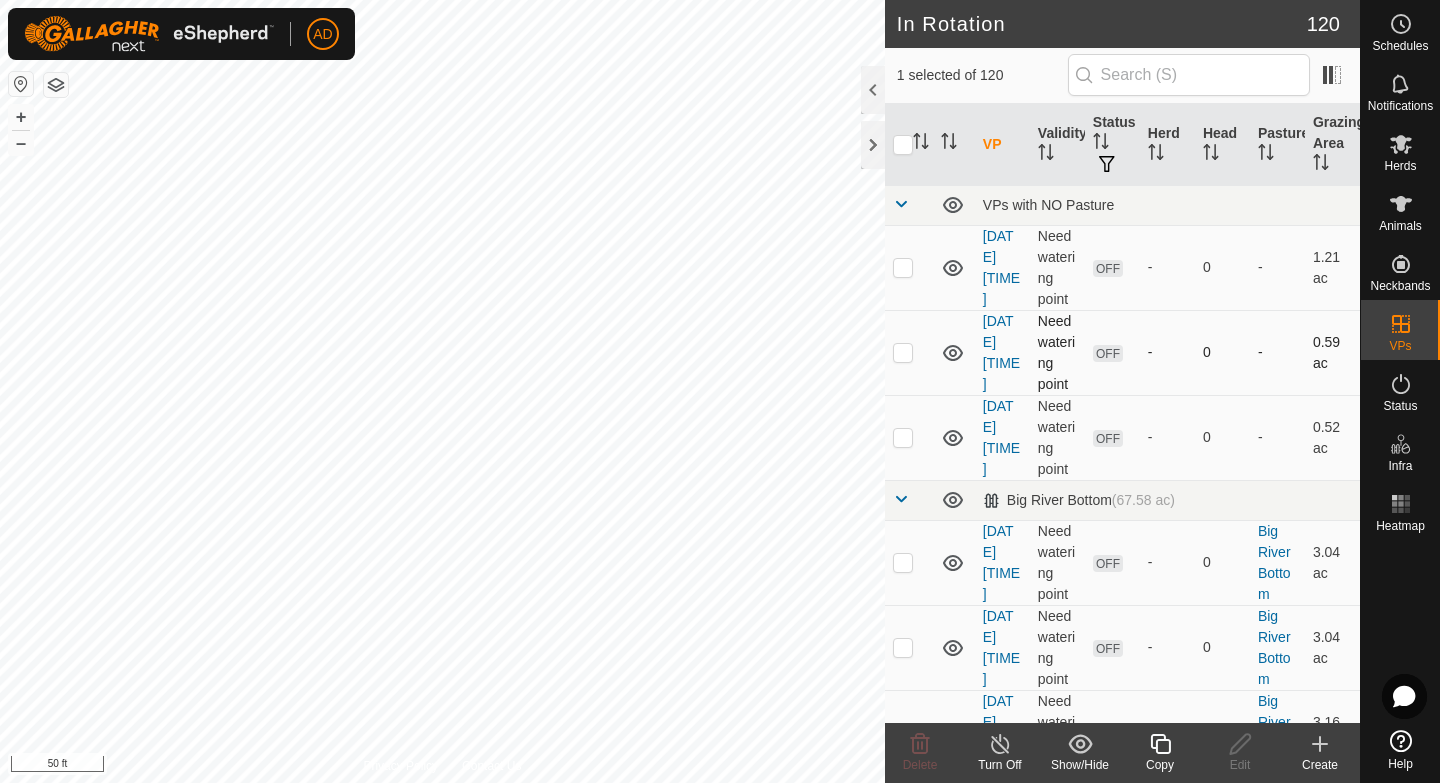 checkbox on "false" 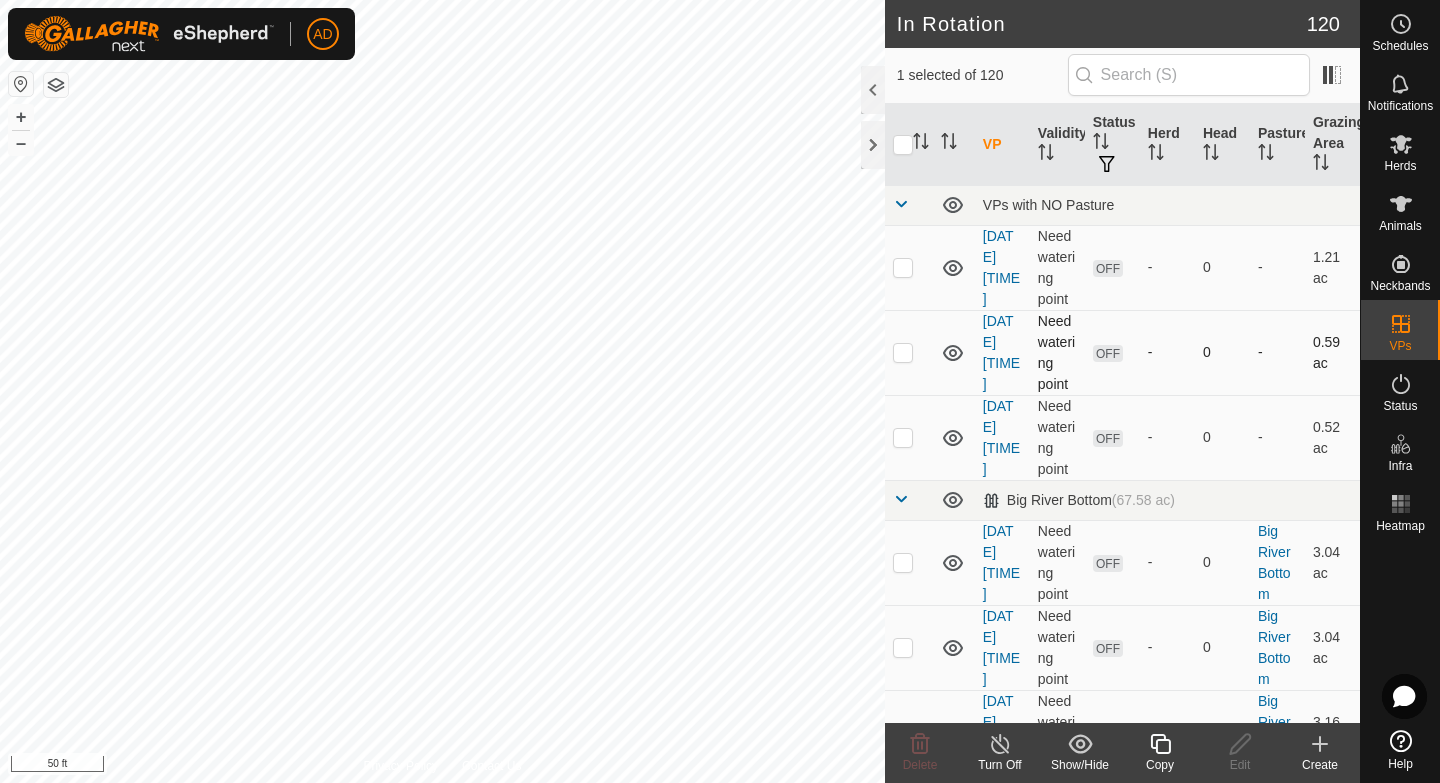 checkbox on "false" 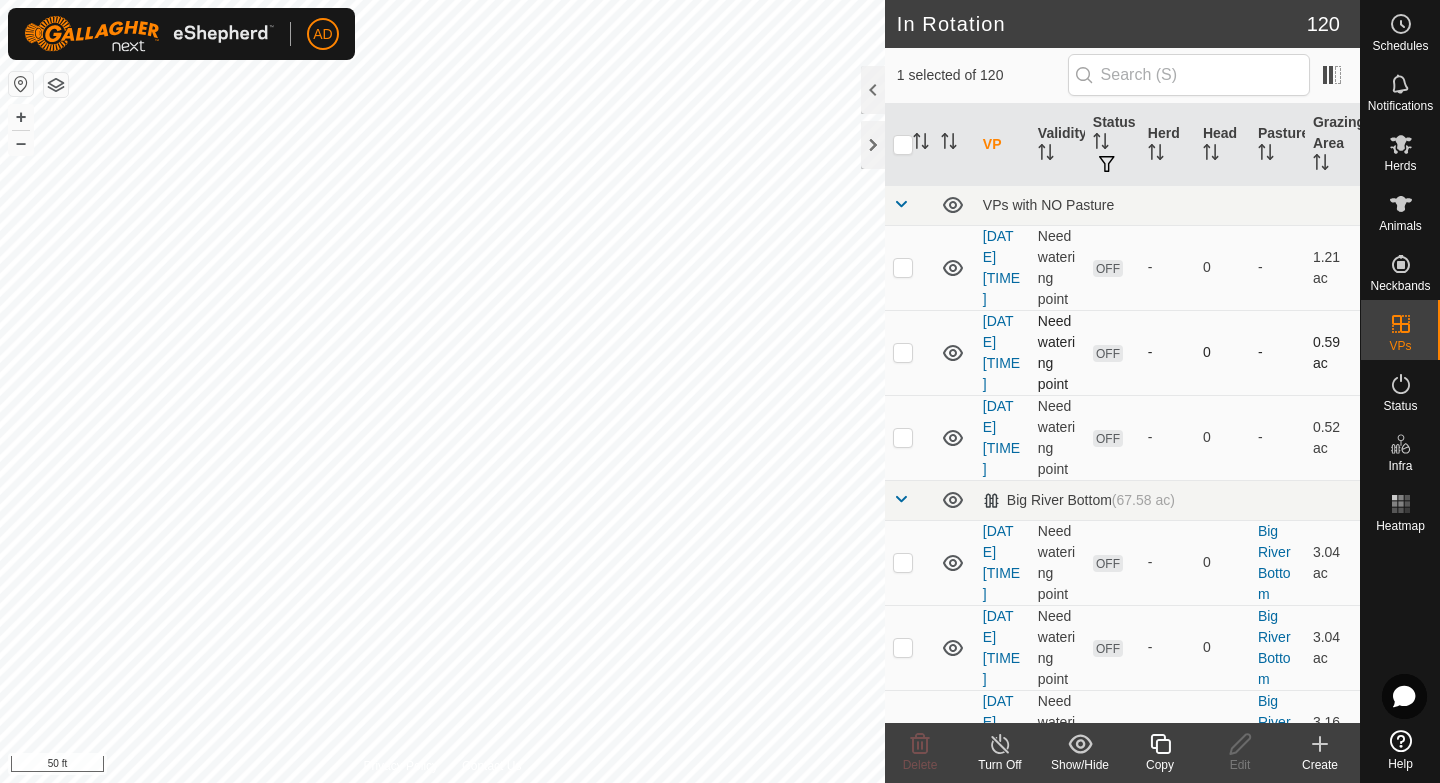 checkbox on "true" 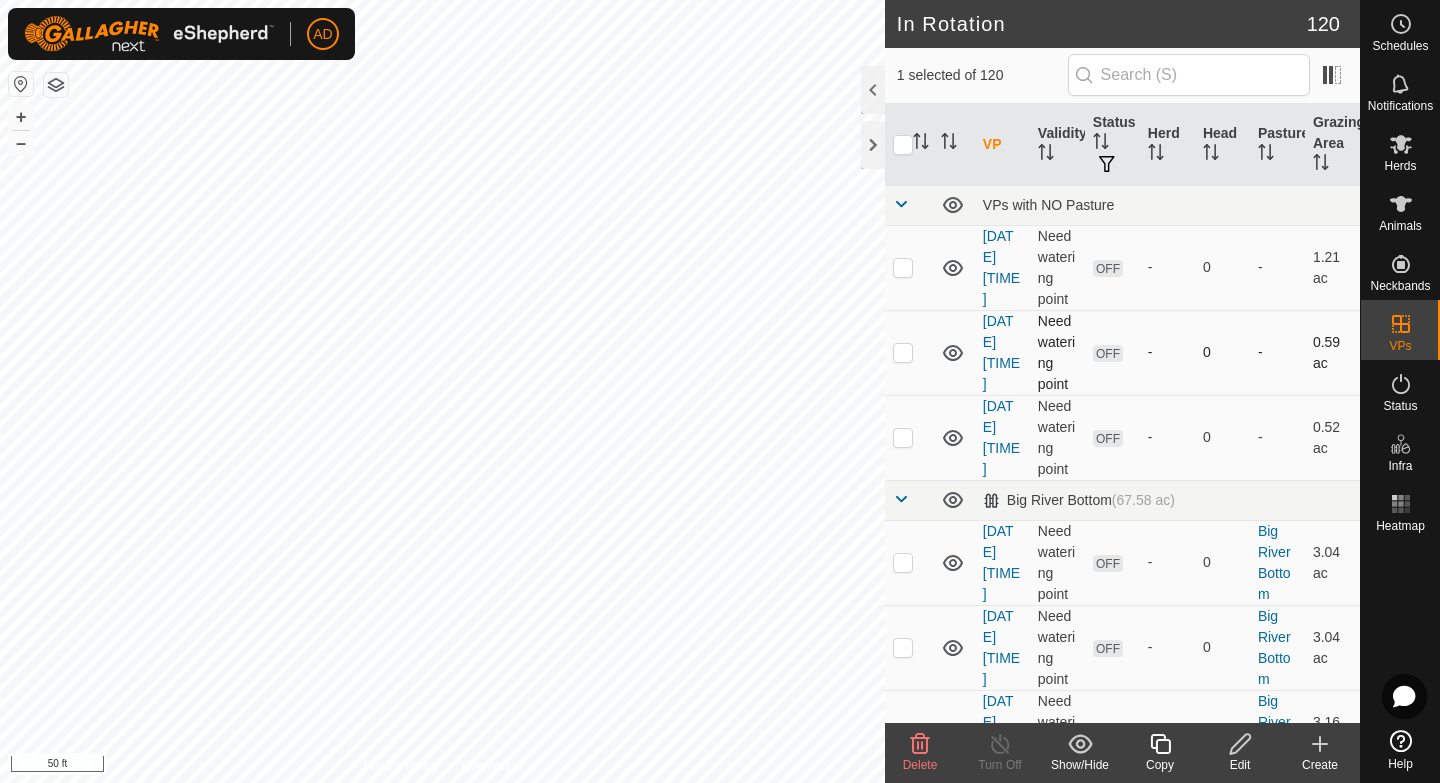 checkbox on "true" 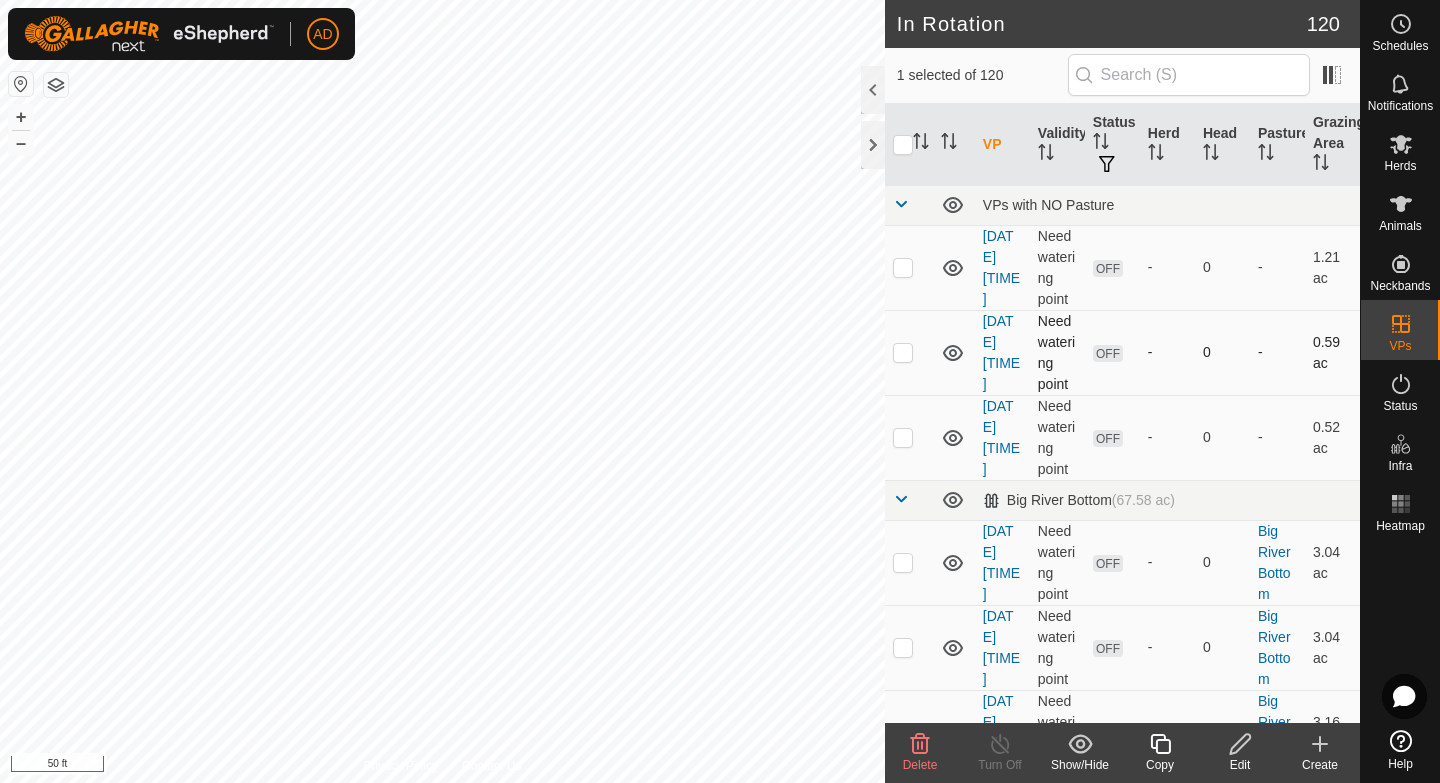 checkbox on "false" 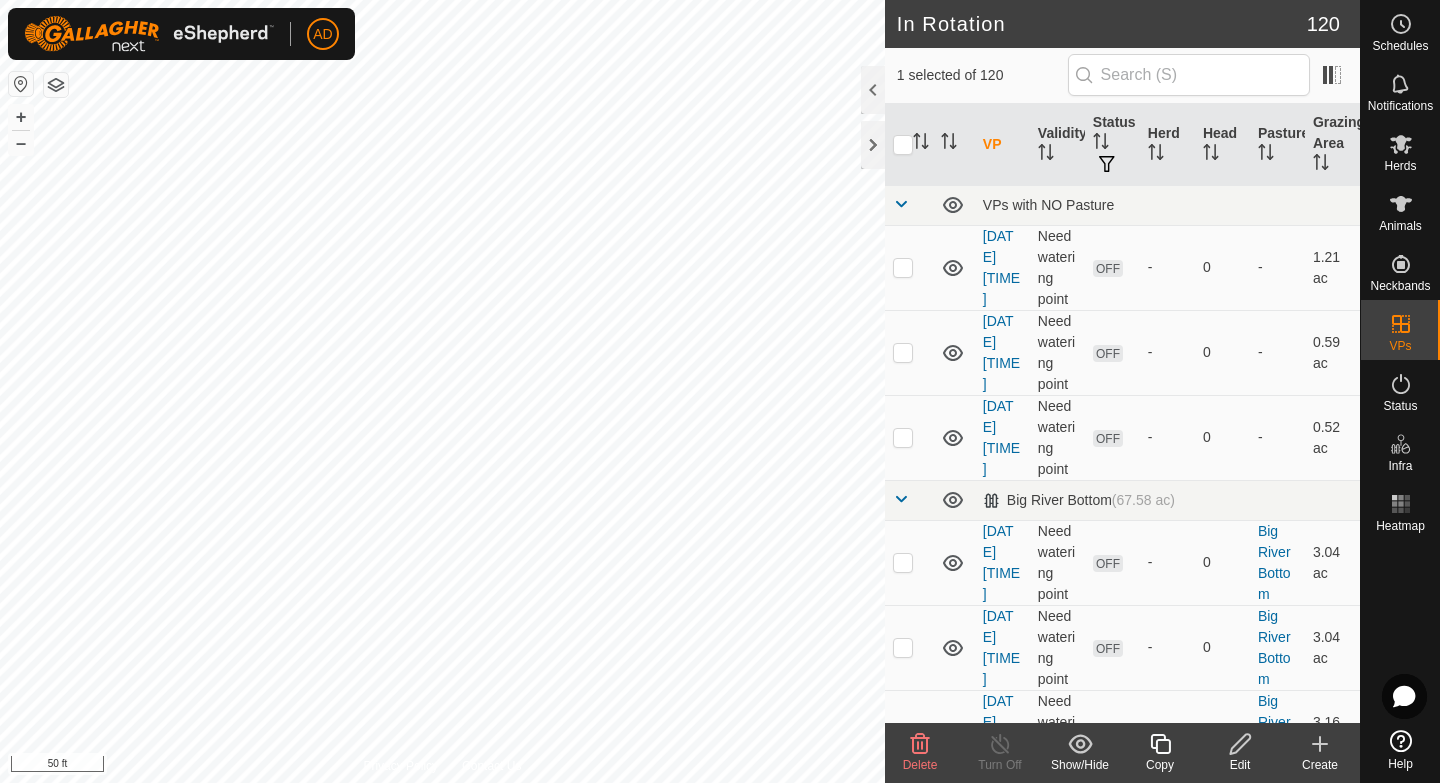 click on "Edit" 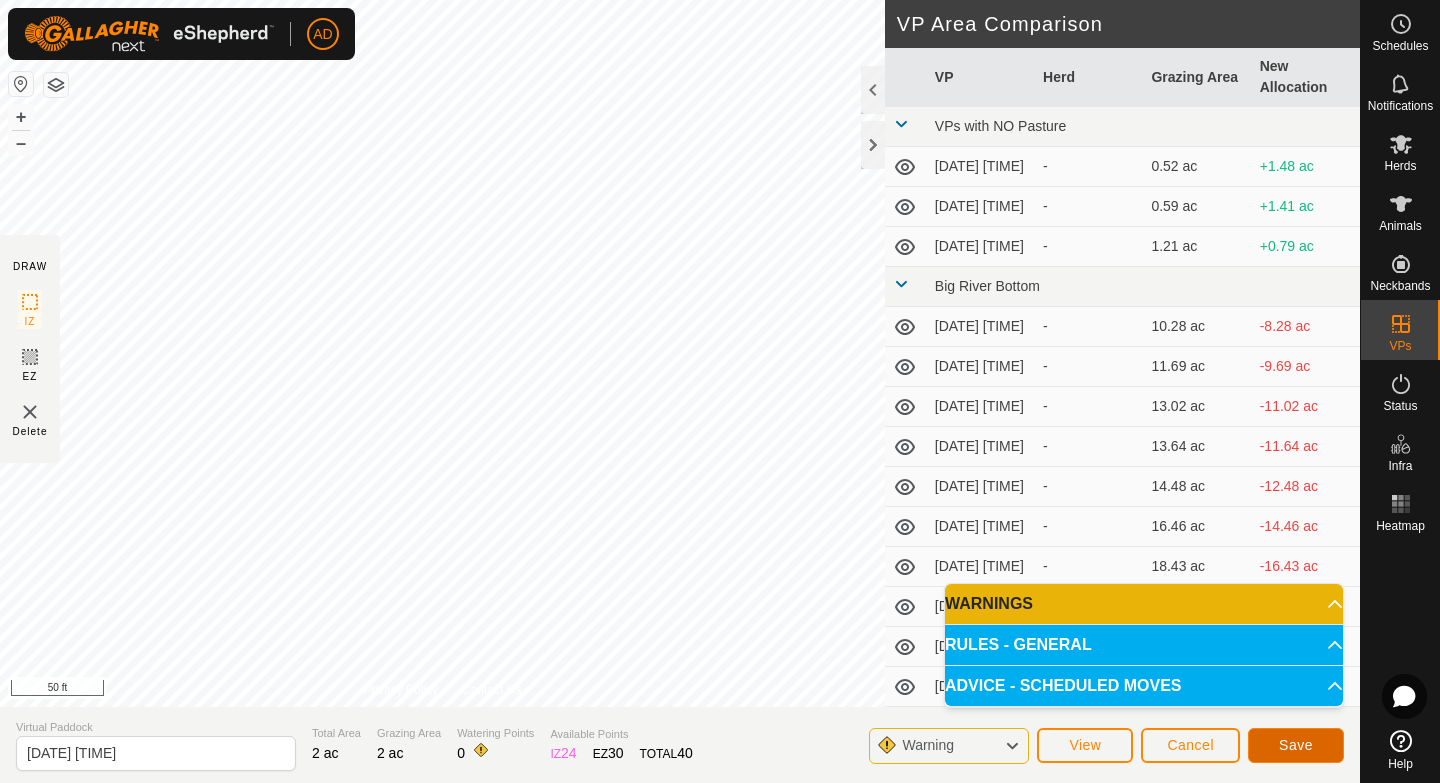 click on "Save" 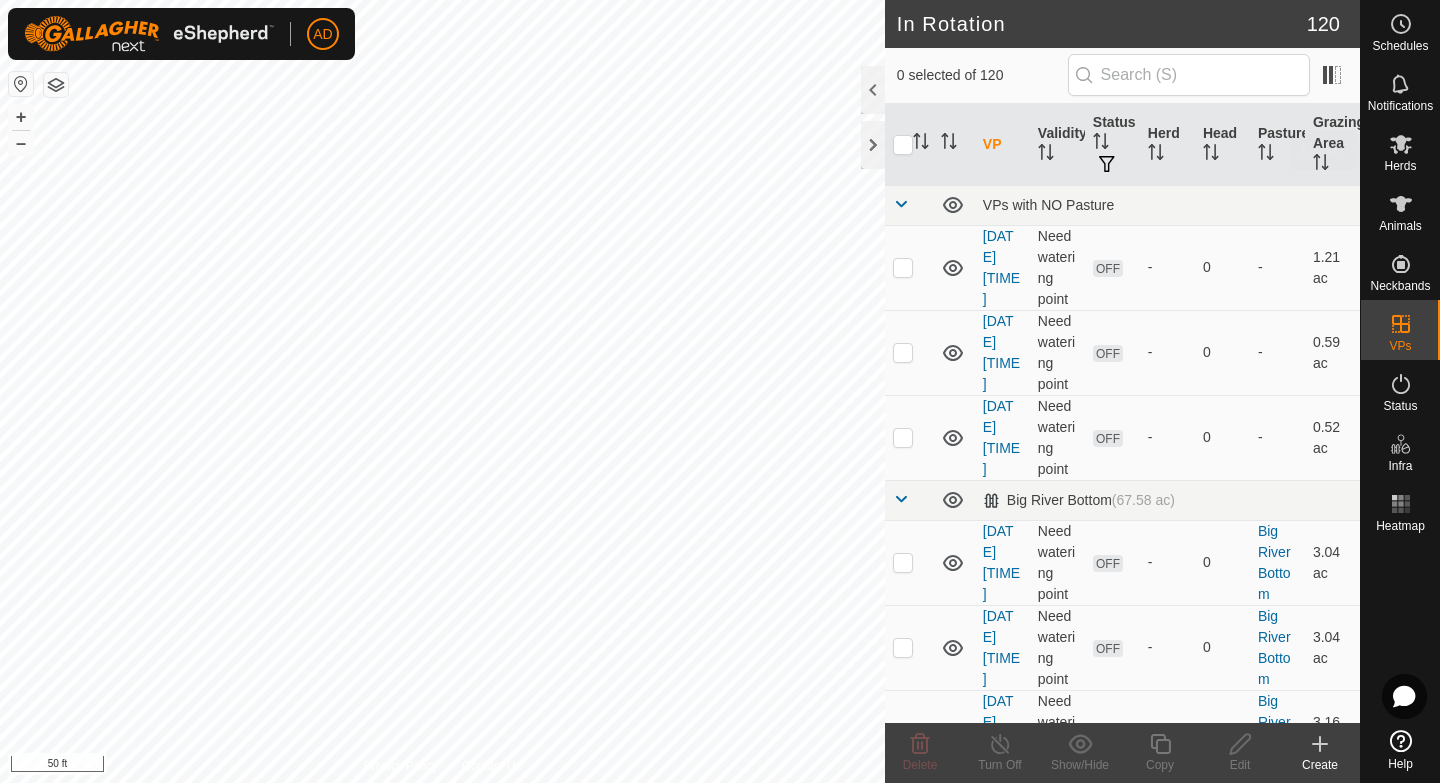 click on "Herds" at bounding box center [1400, 166] 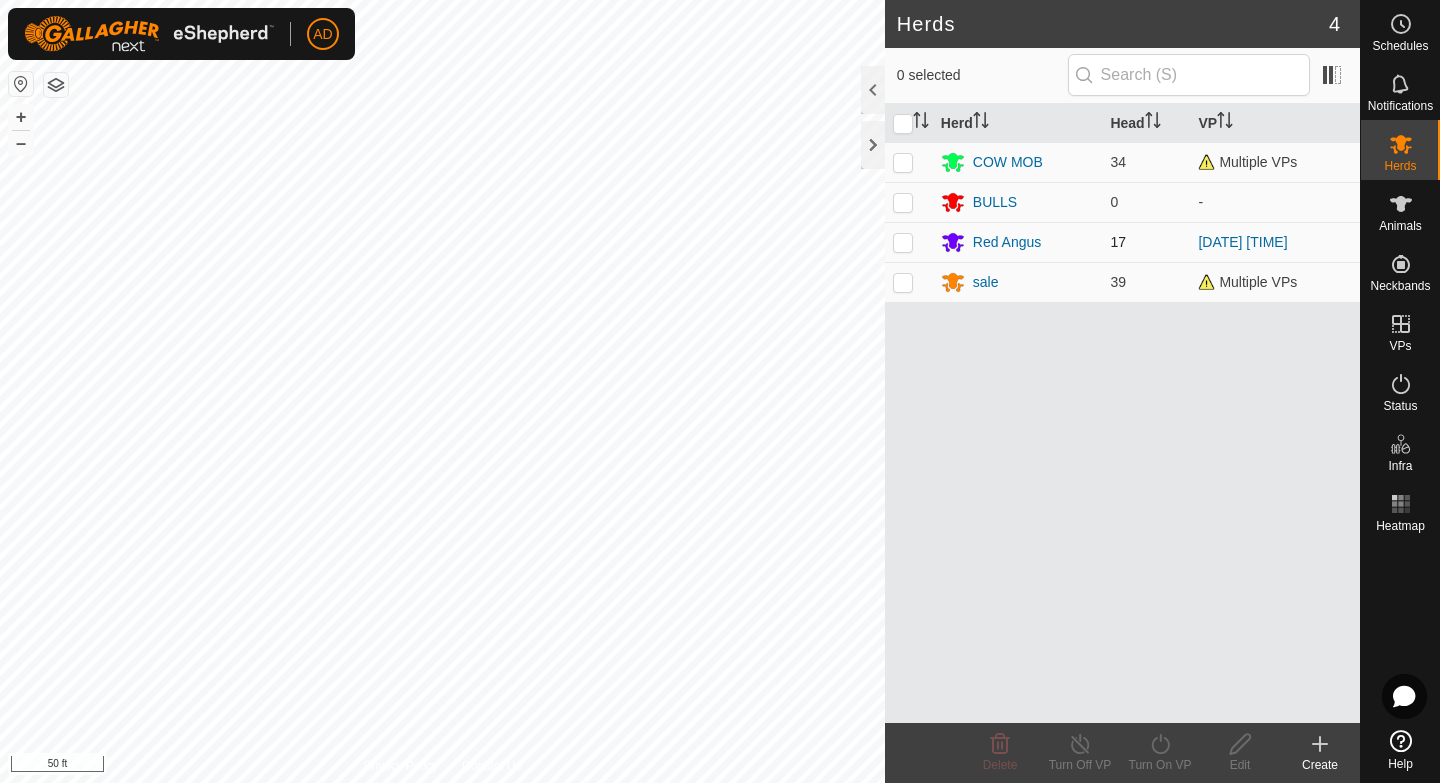 click at bounding box center (903, 242) 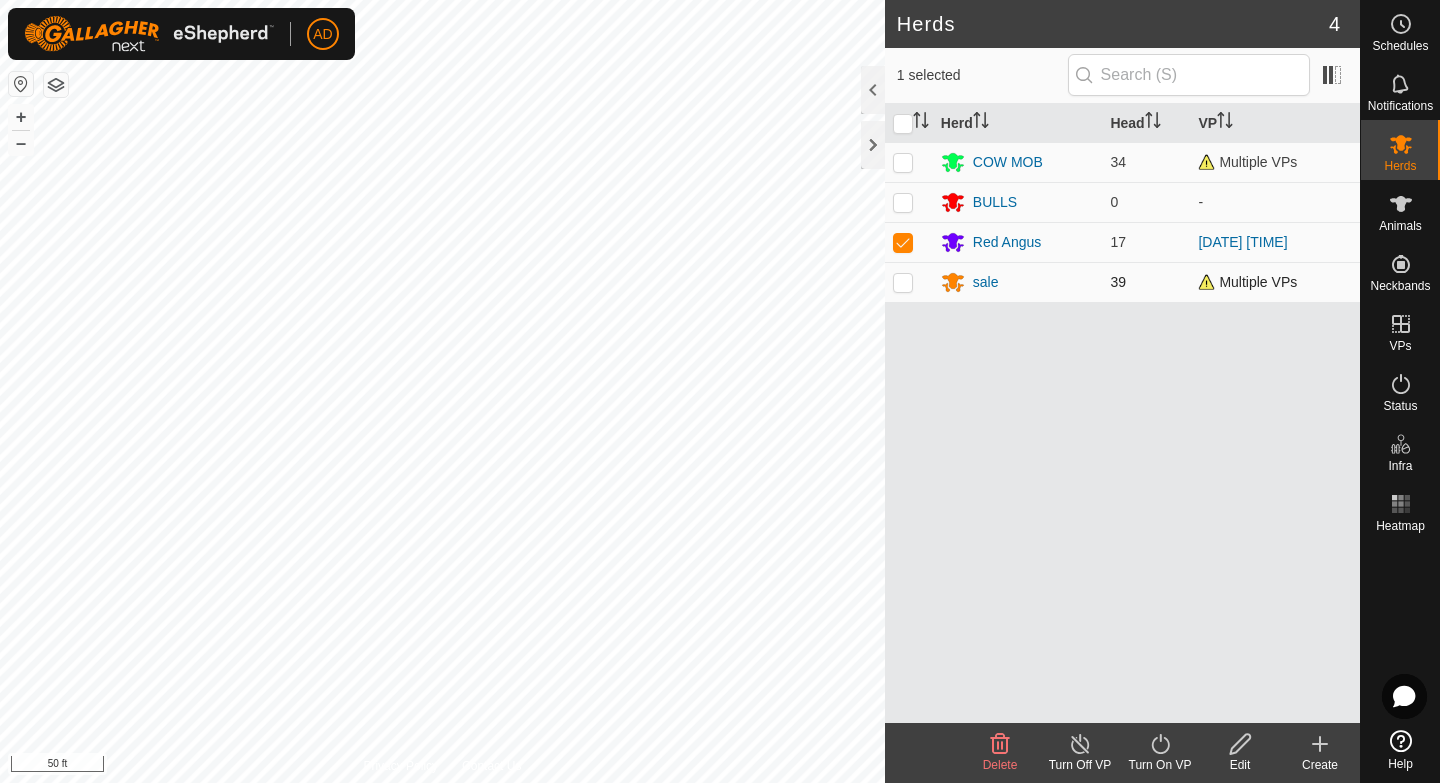 click at bounding box center (903, 282) 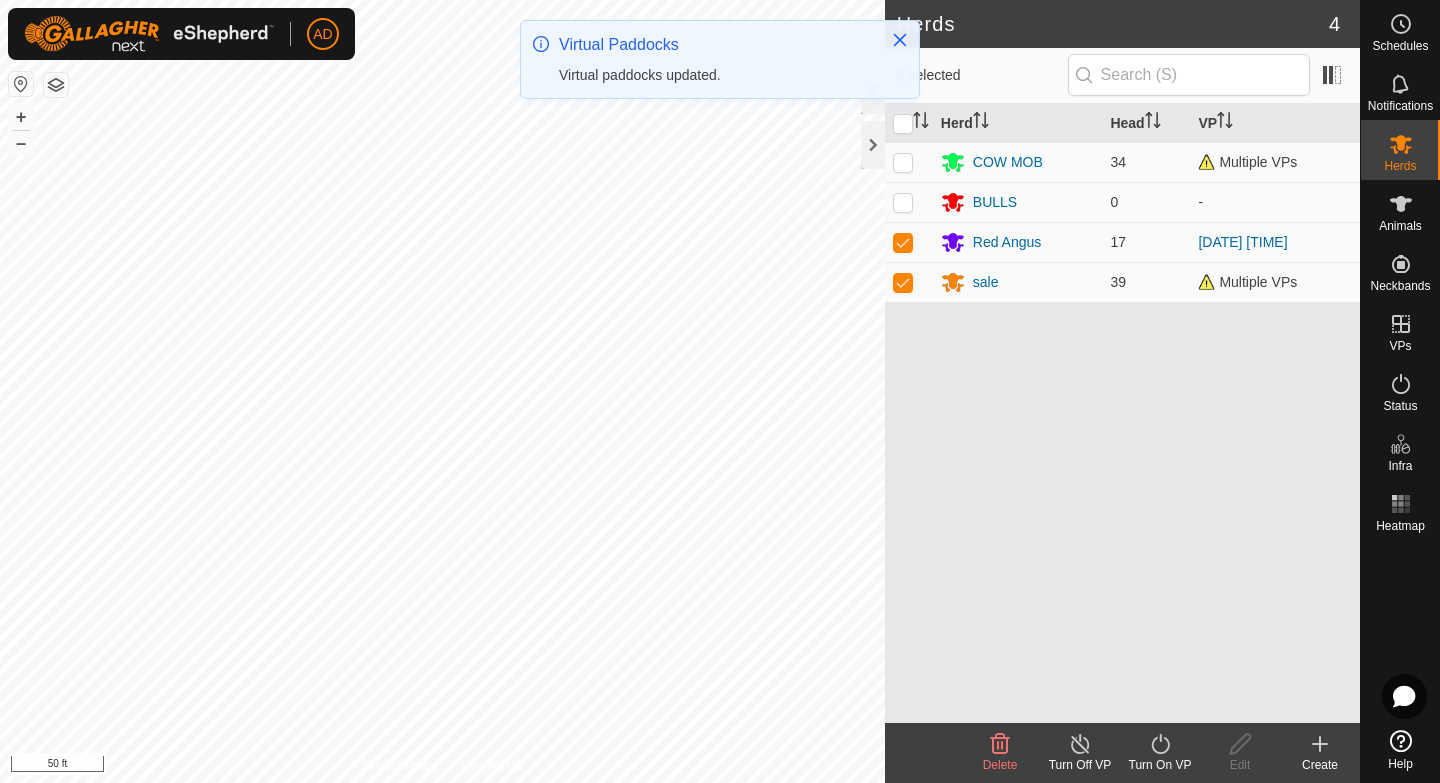 click on "Turn On VP" 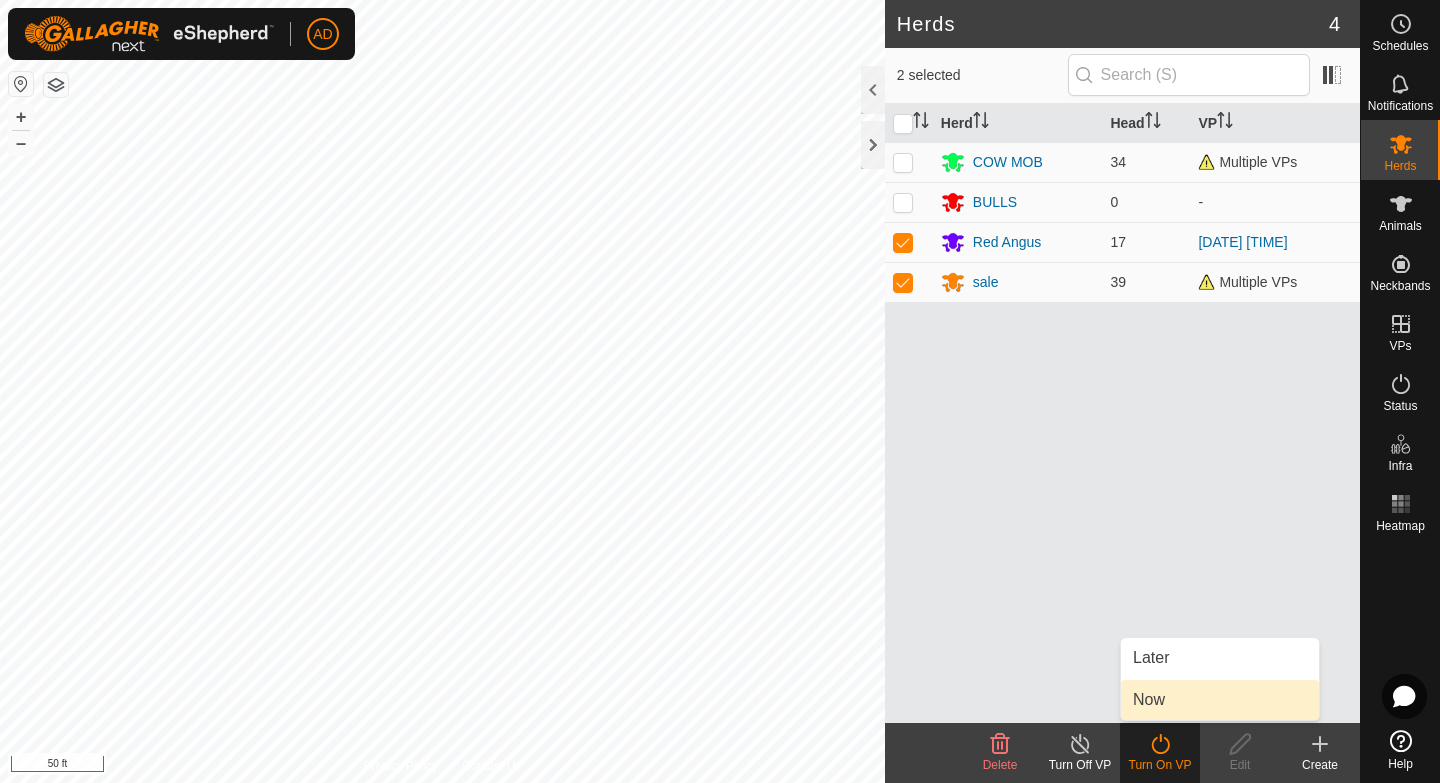click on "Now" at bounding box center [1220, 700] 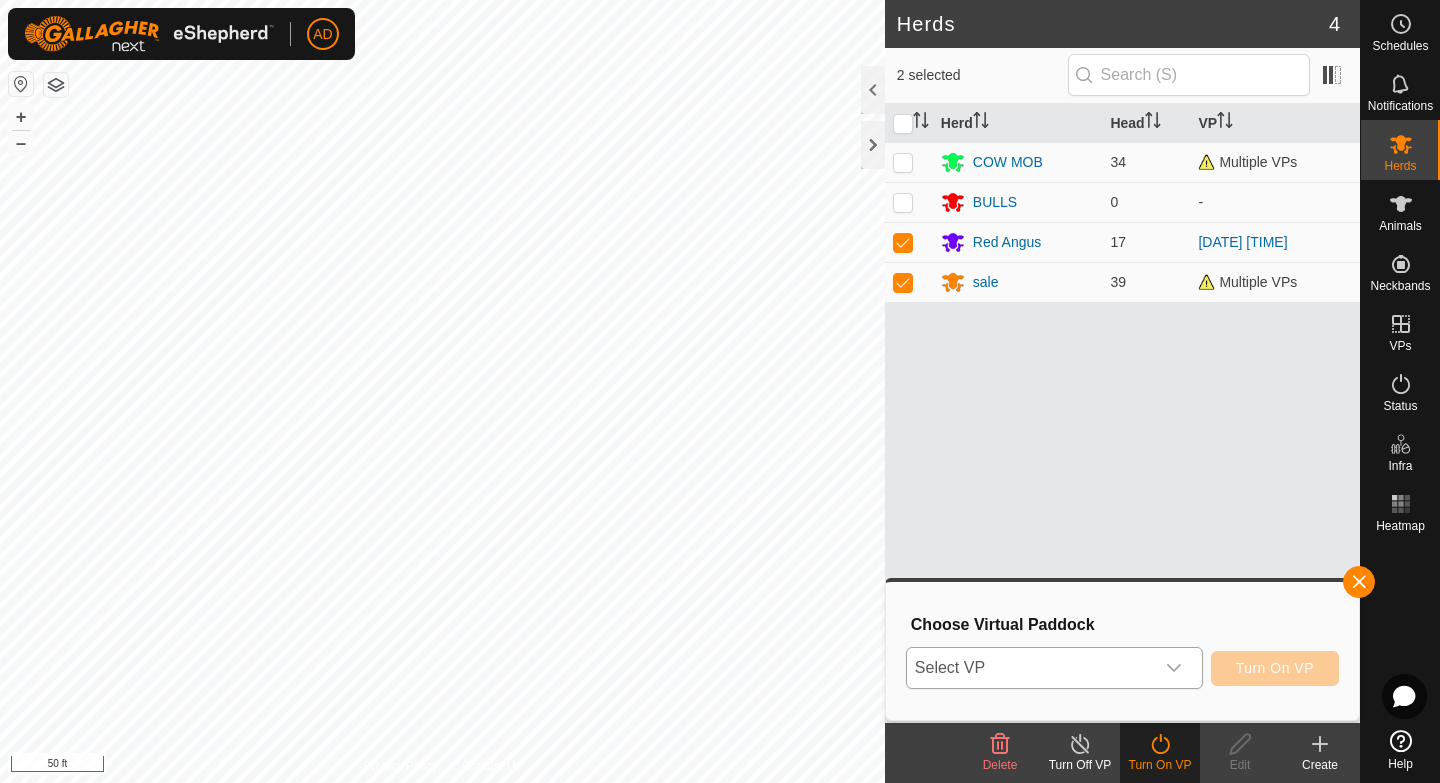 click on "Select VP" at bounding box center [1030, 668] 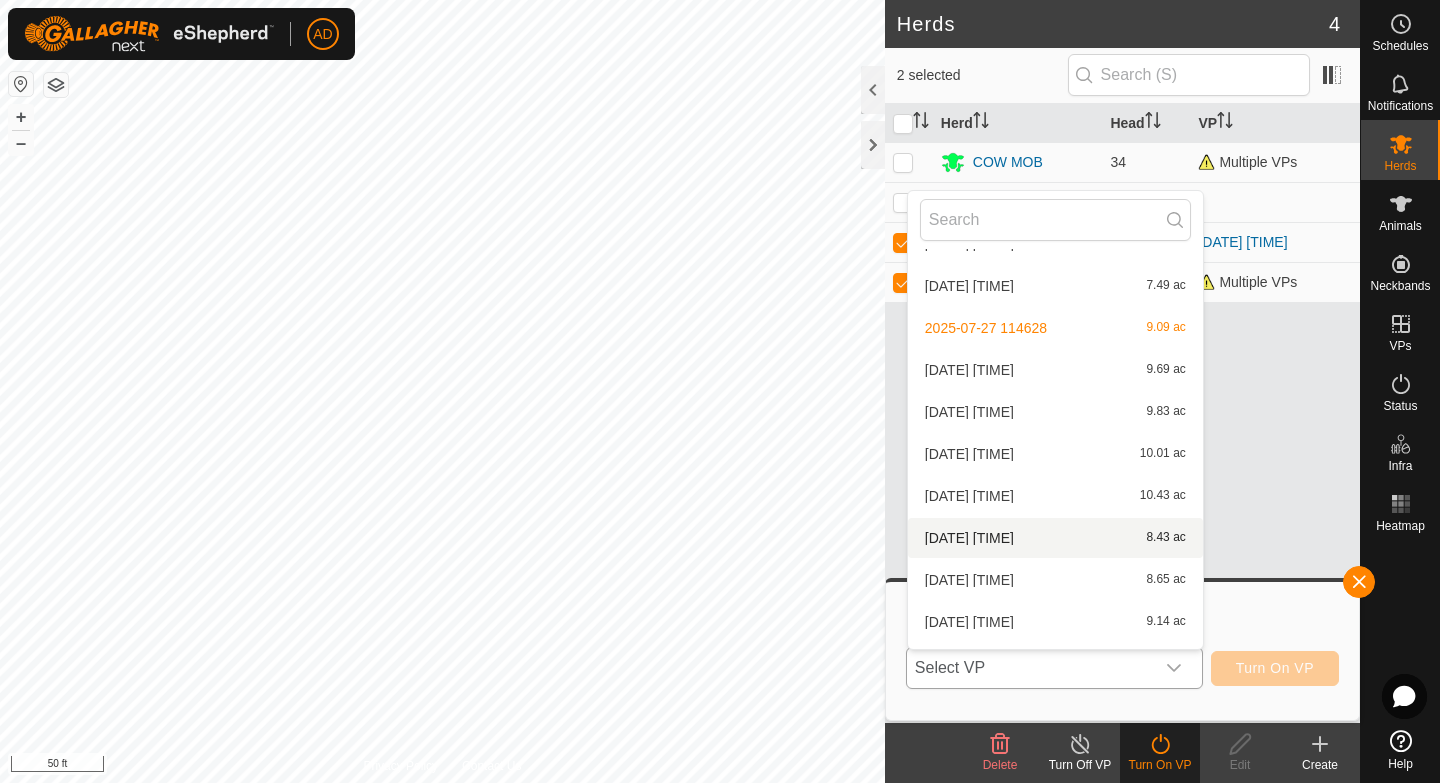 scroll, scrollTop: 4960, scrollLeft: 0, axis: vertical 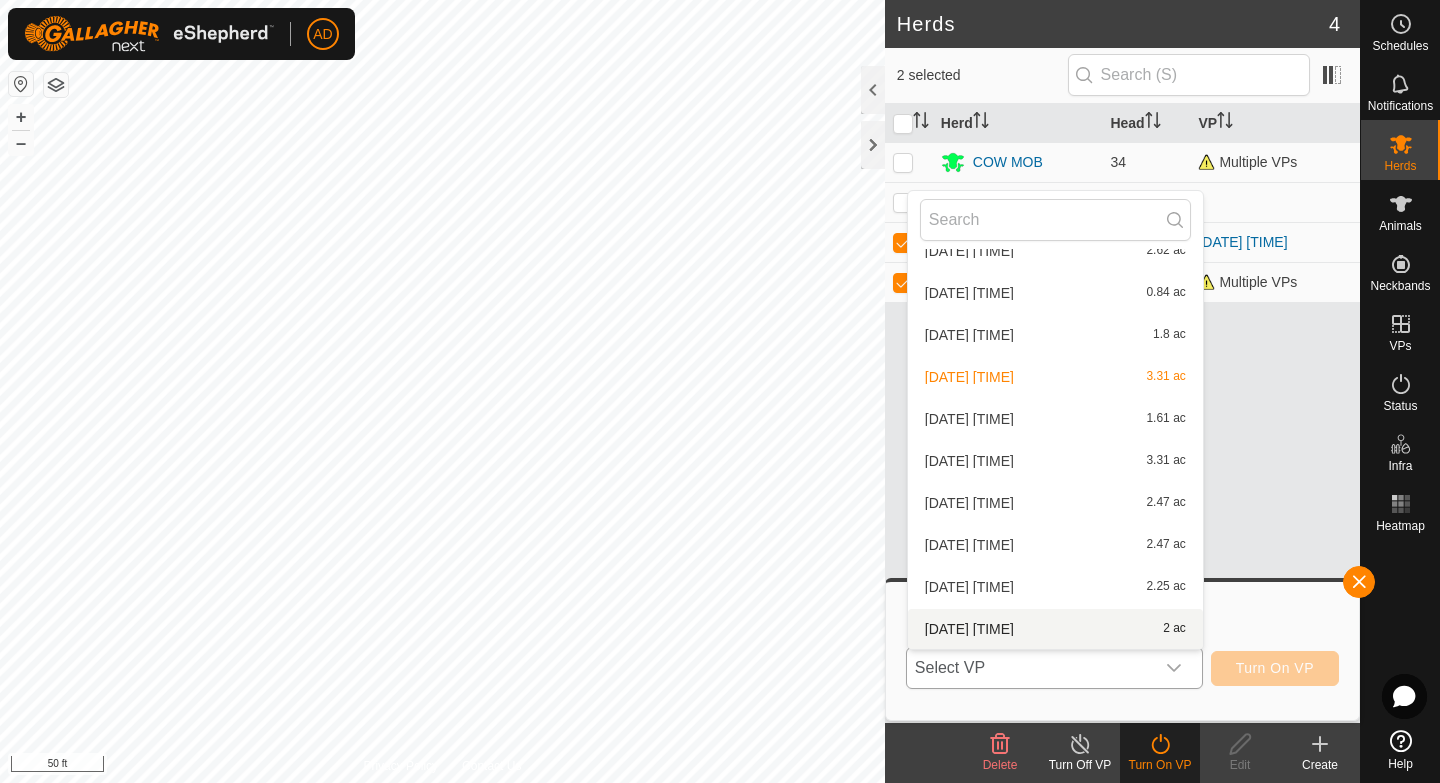 click on "[DATE] [TIME]  2 ac" at bounding box center (1055, 629) 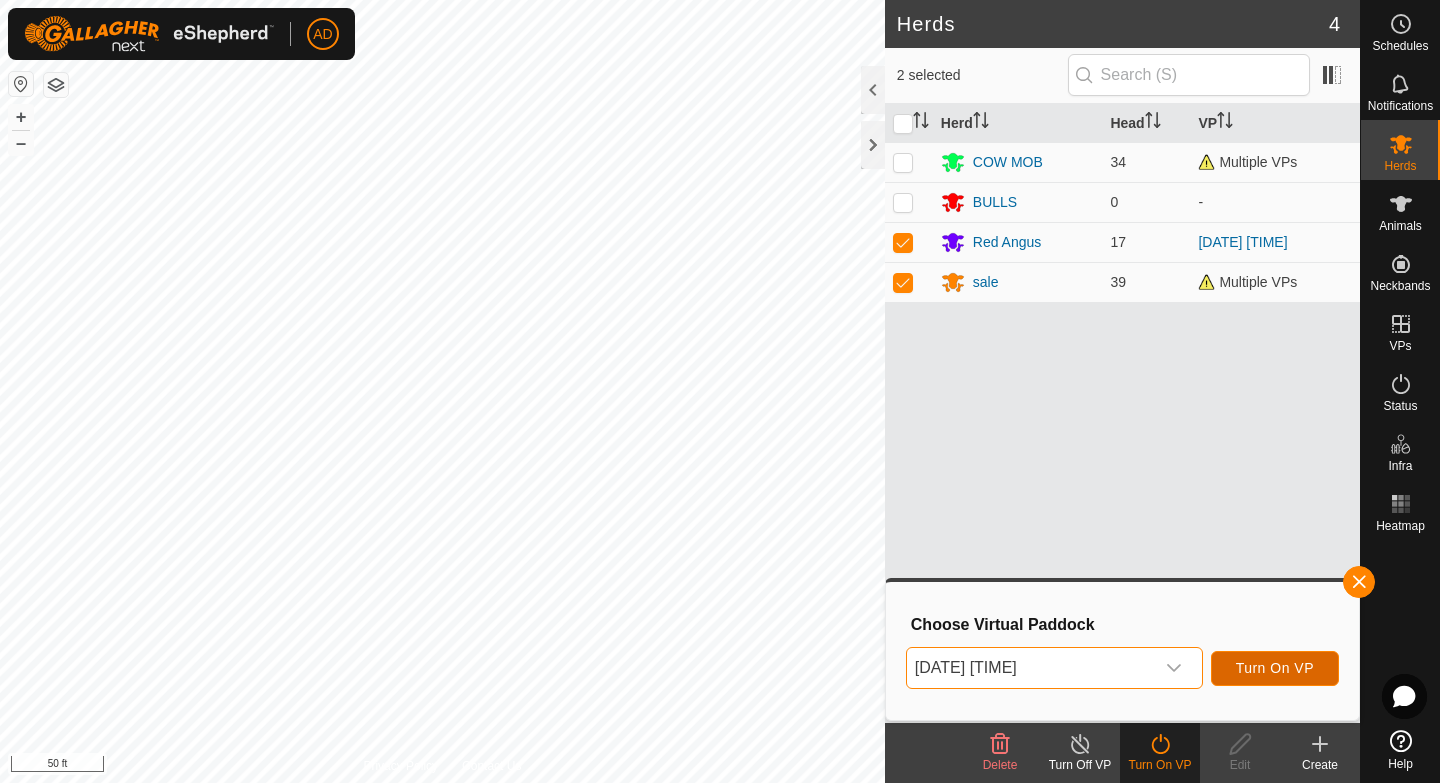 click on "Turn On VP" at bounding box center [1275, 668] 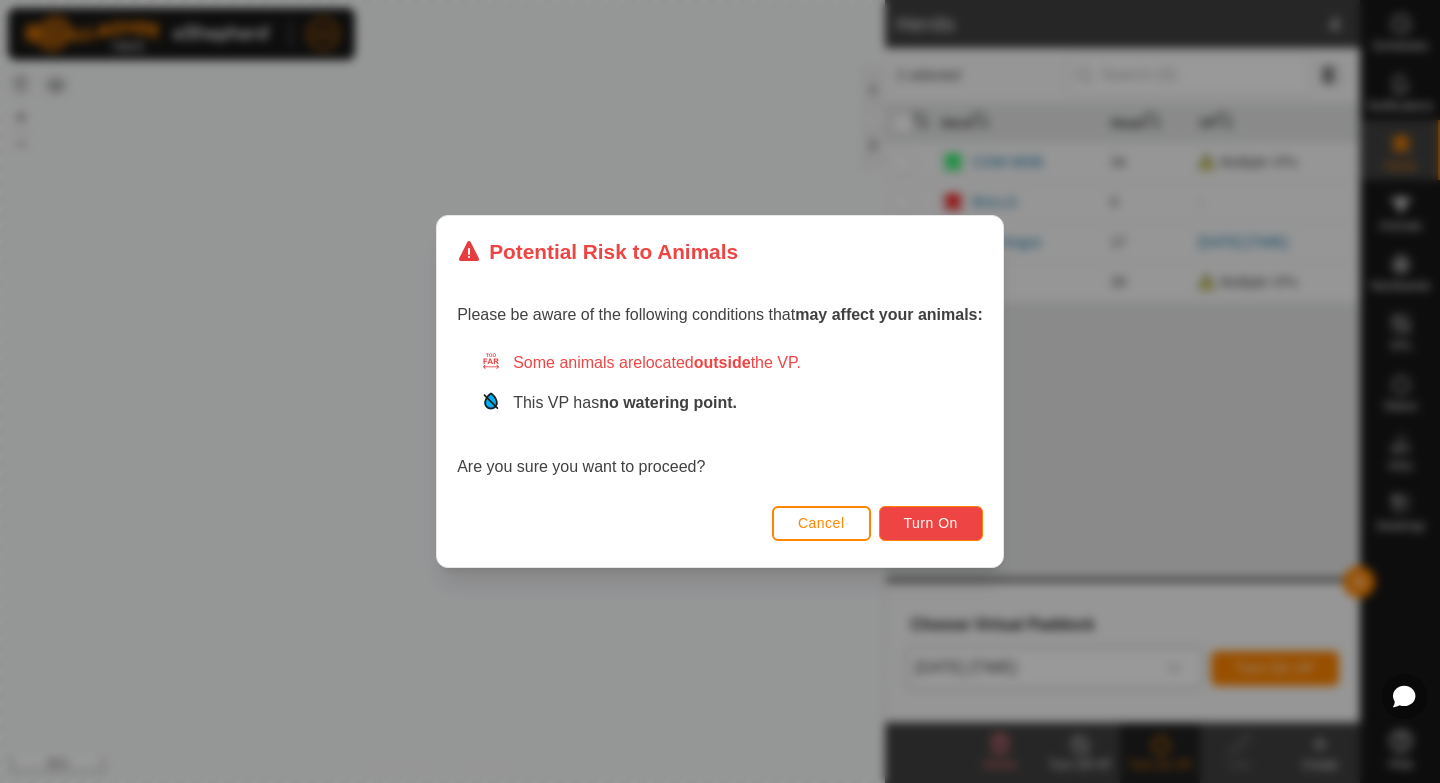 click on "Turn On" at bounding box center (931, 523) 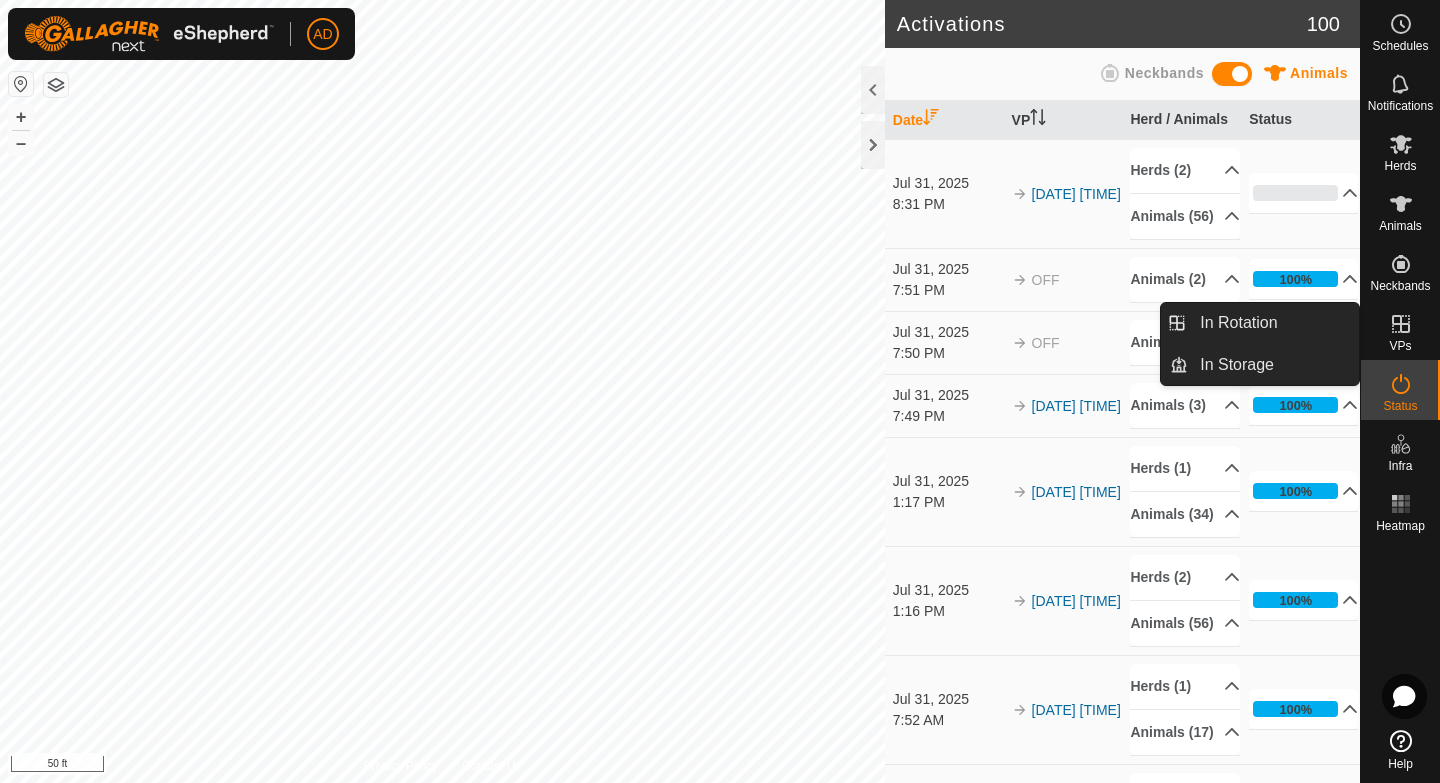 click at bounding box center [1401, 324] 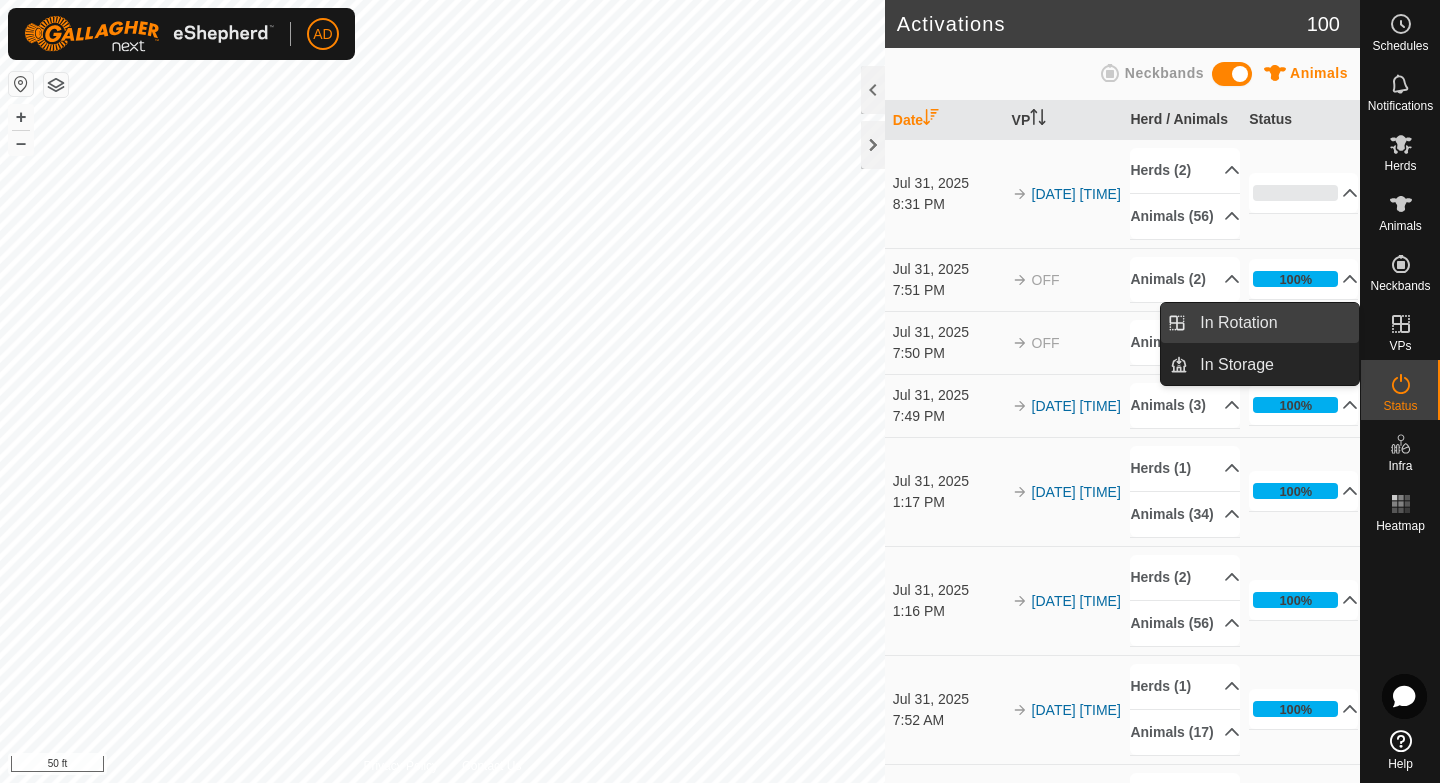 click on "In Rotation" at bounding box center (1273, 323) 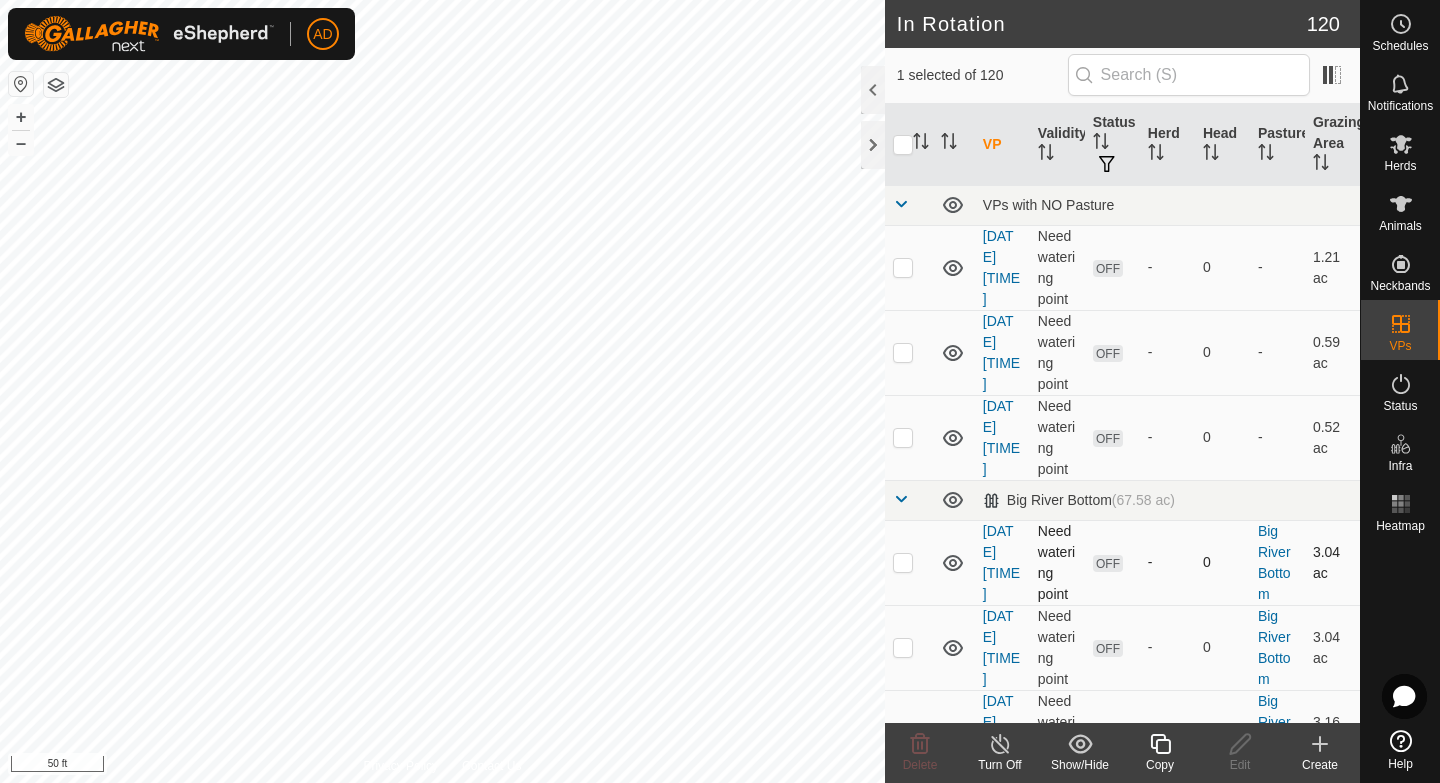 checkbox on "true" 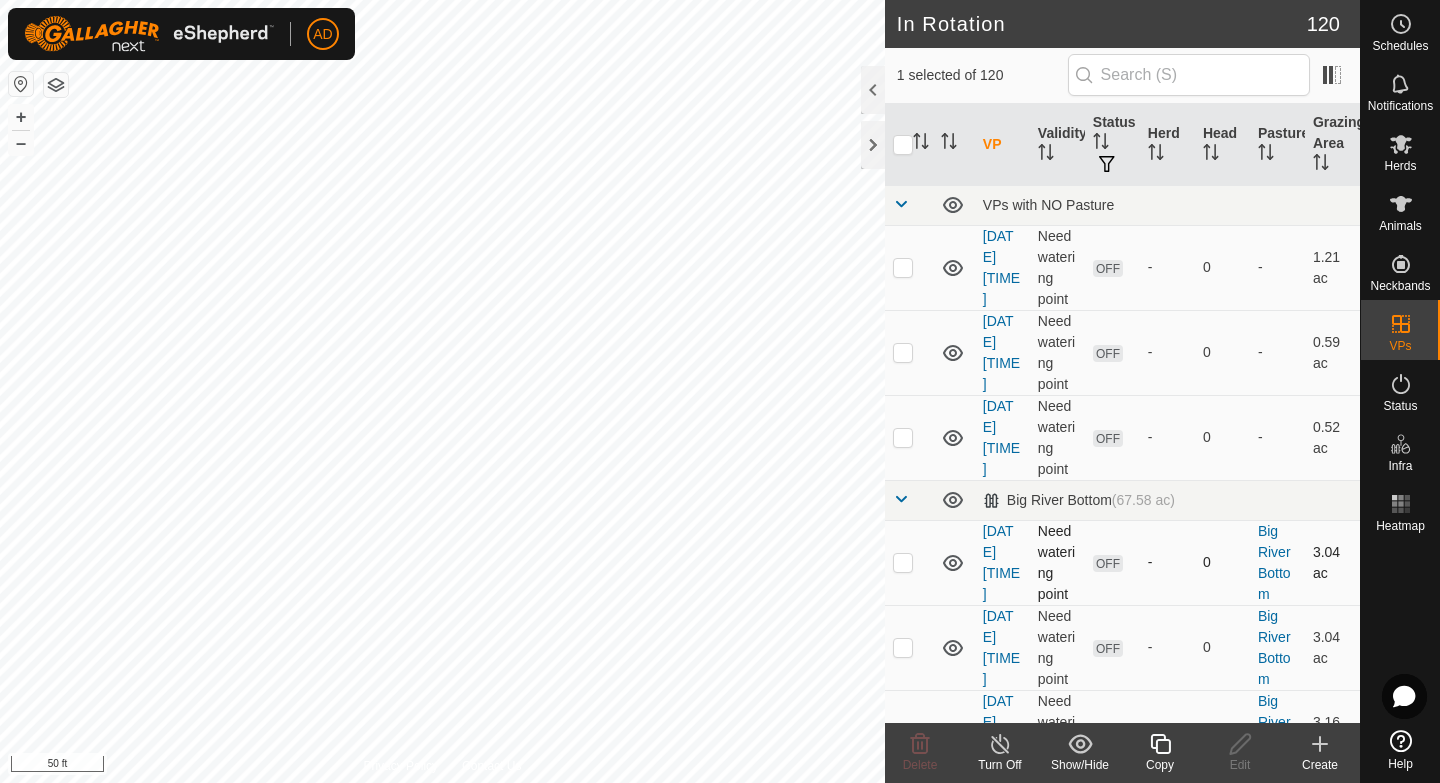 checkbox on "false" 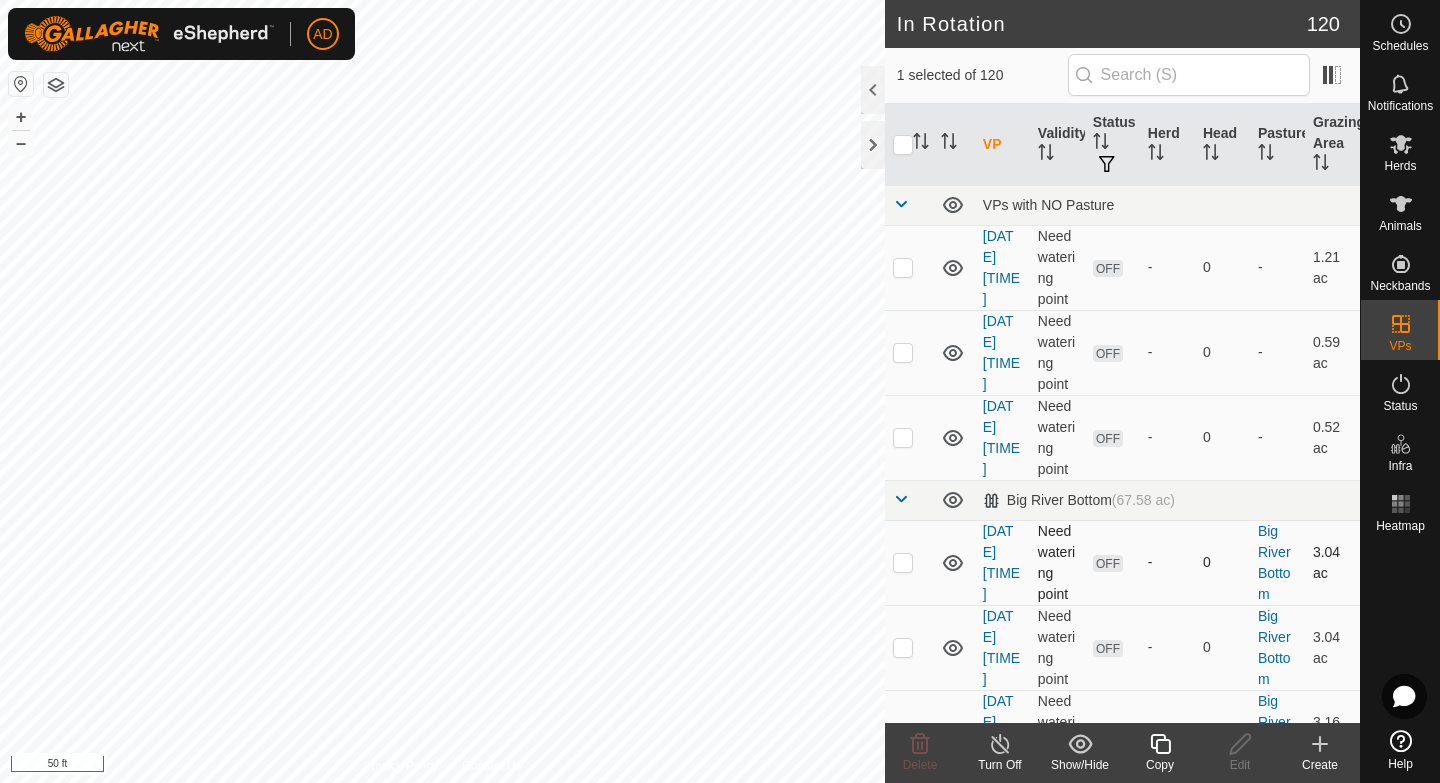 checkbox on "true" 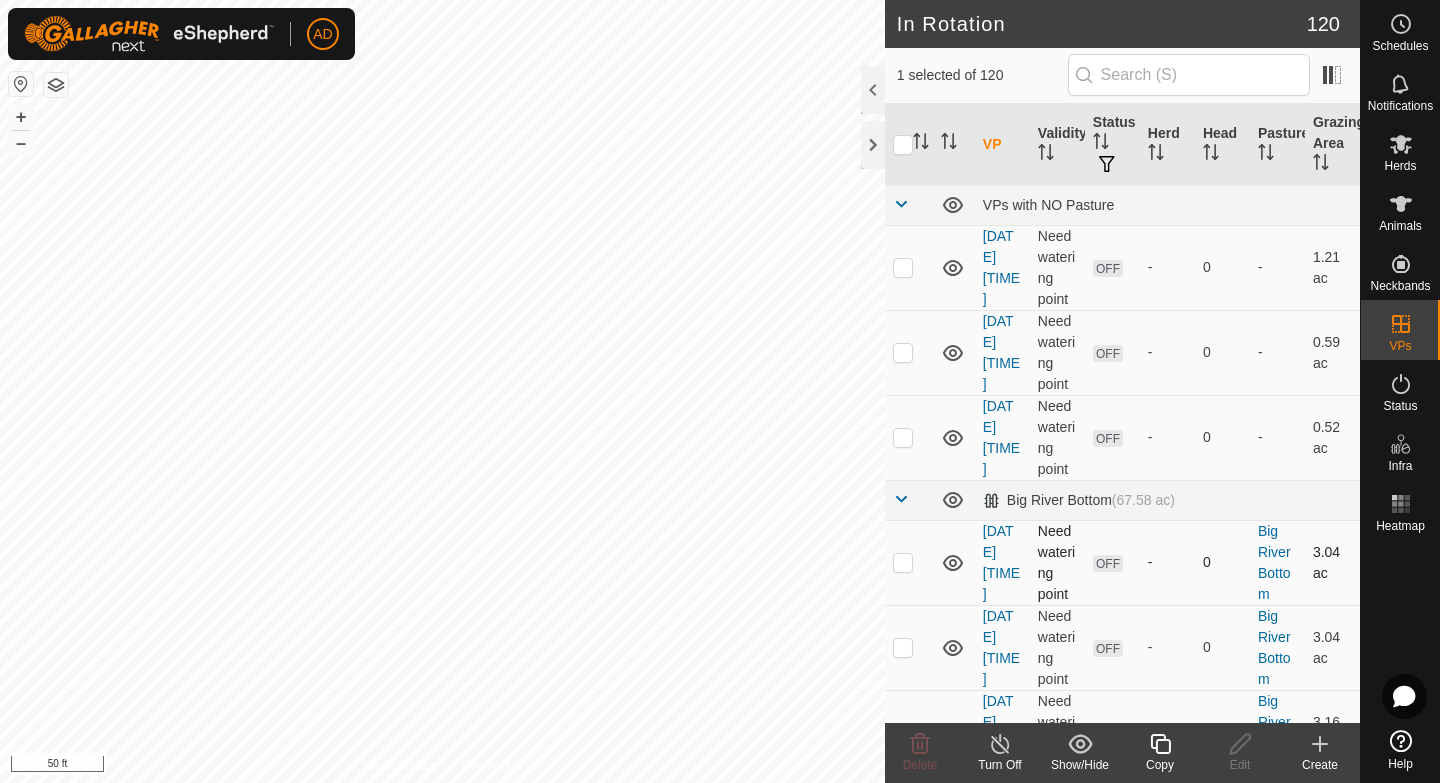 checkbox on "false" 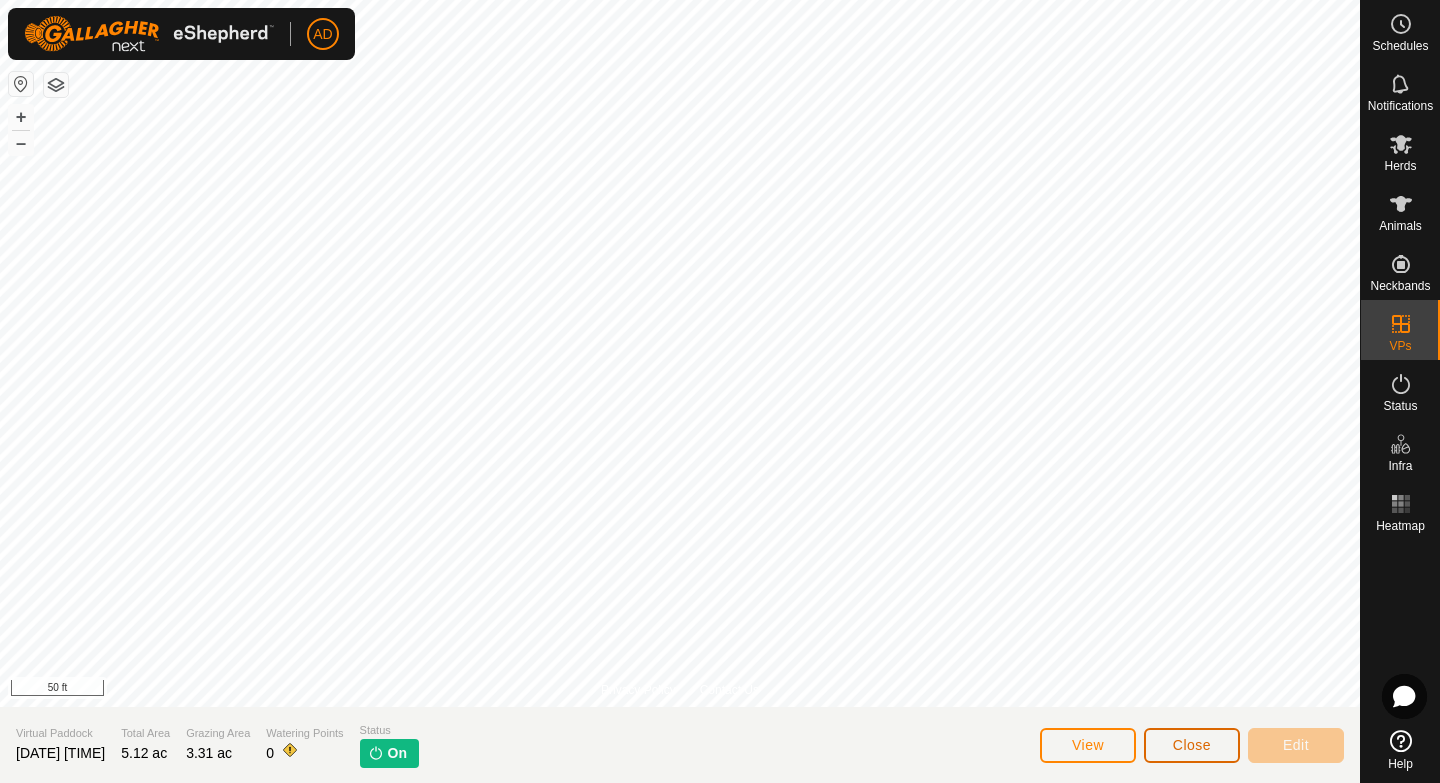 click on "Close" 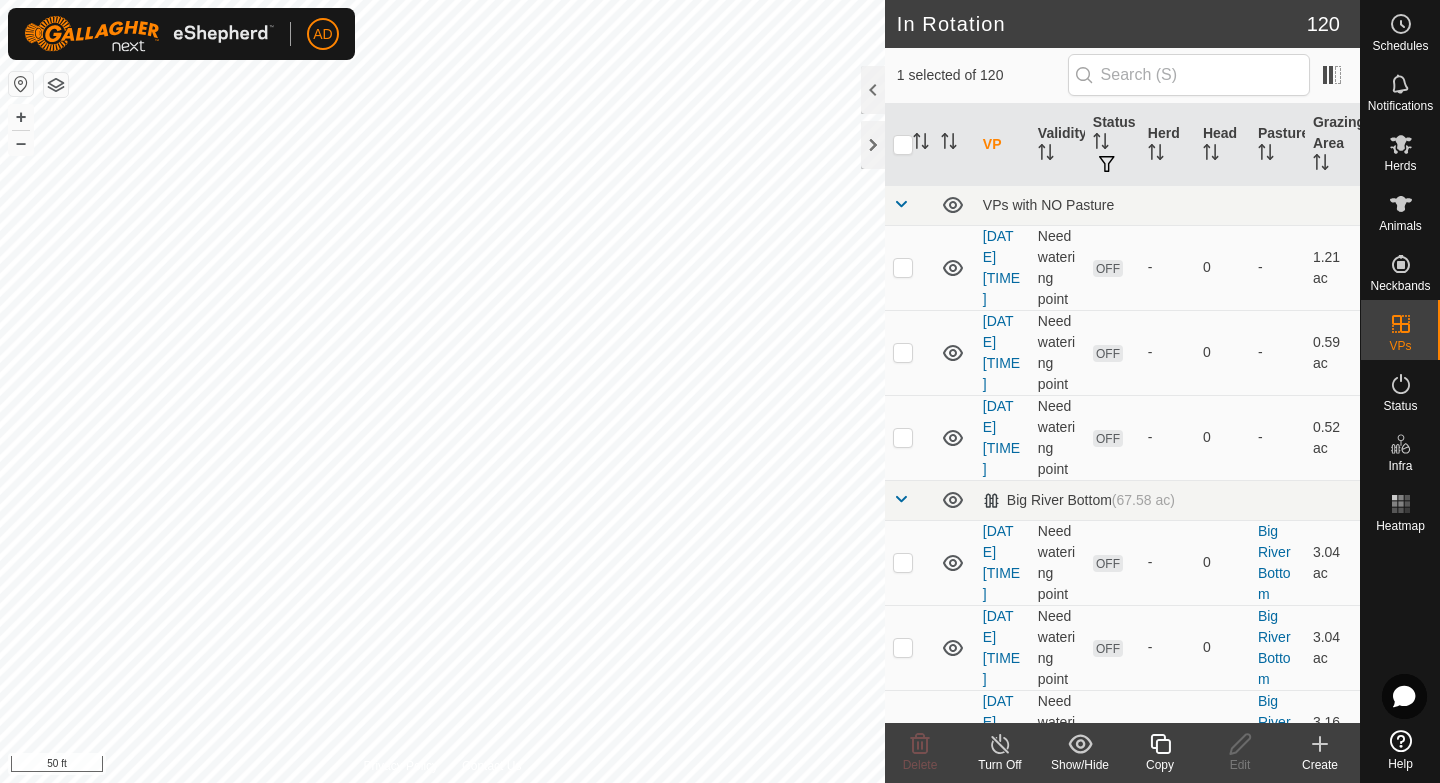 checkbox on "false" 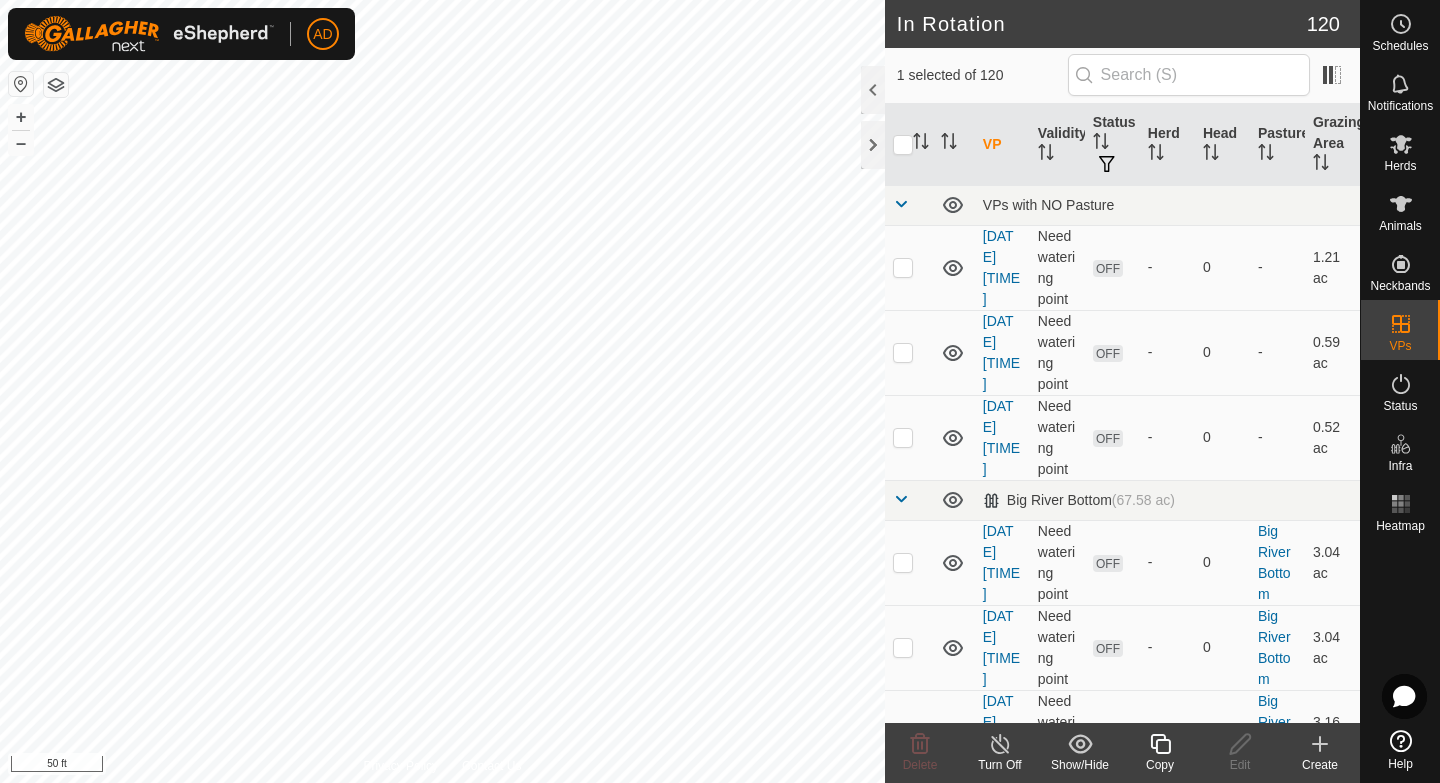 checkbox on "true" 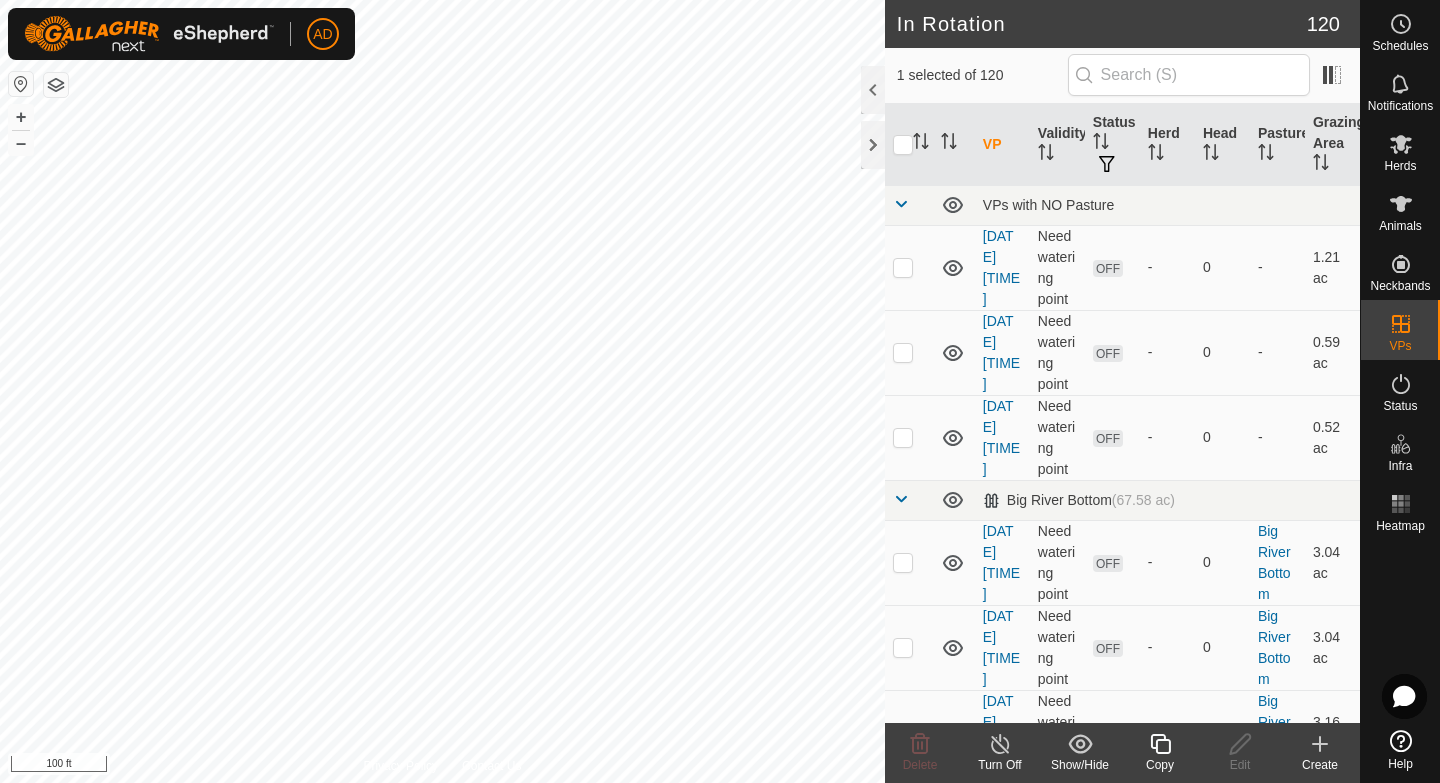 click 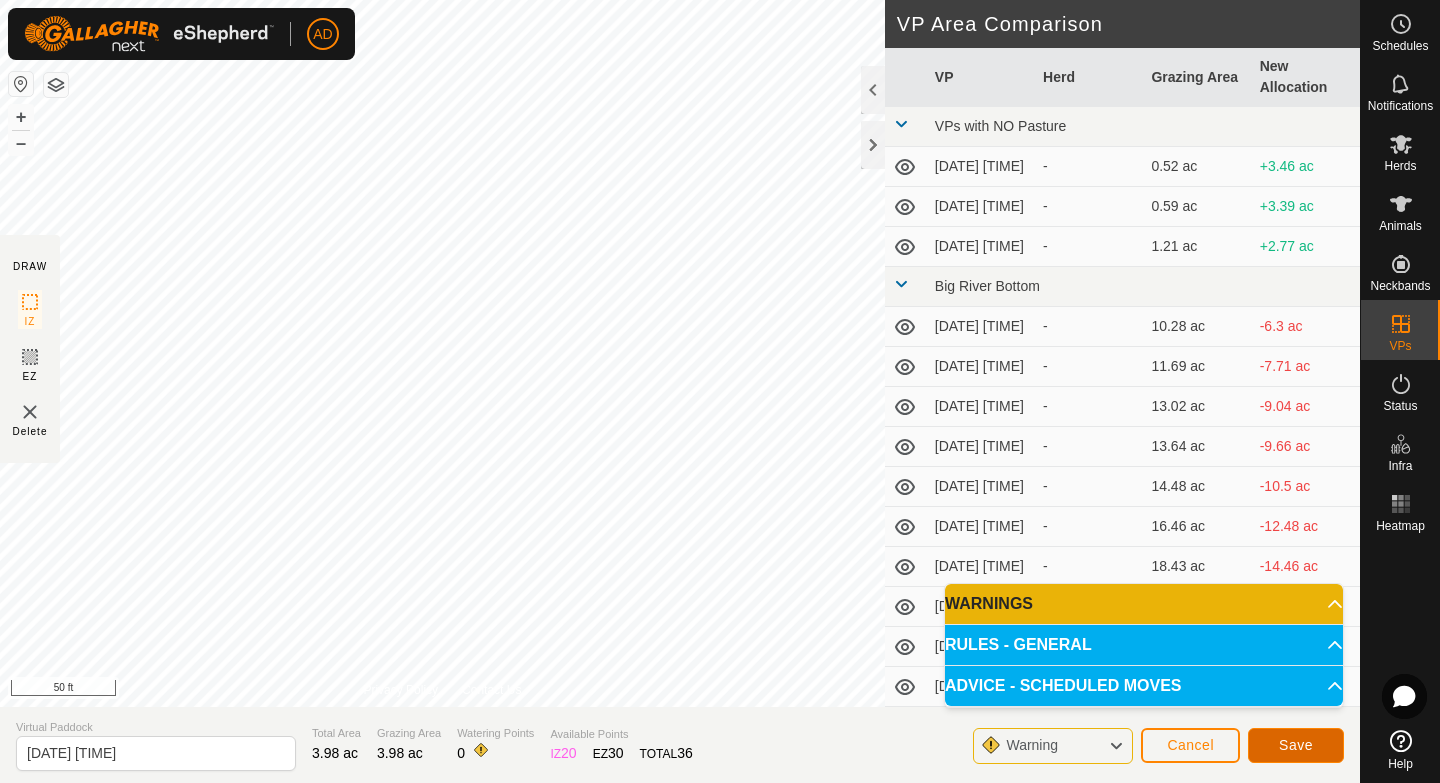 click on "Save" 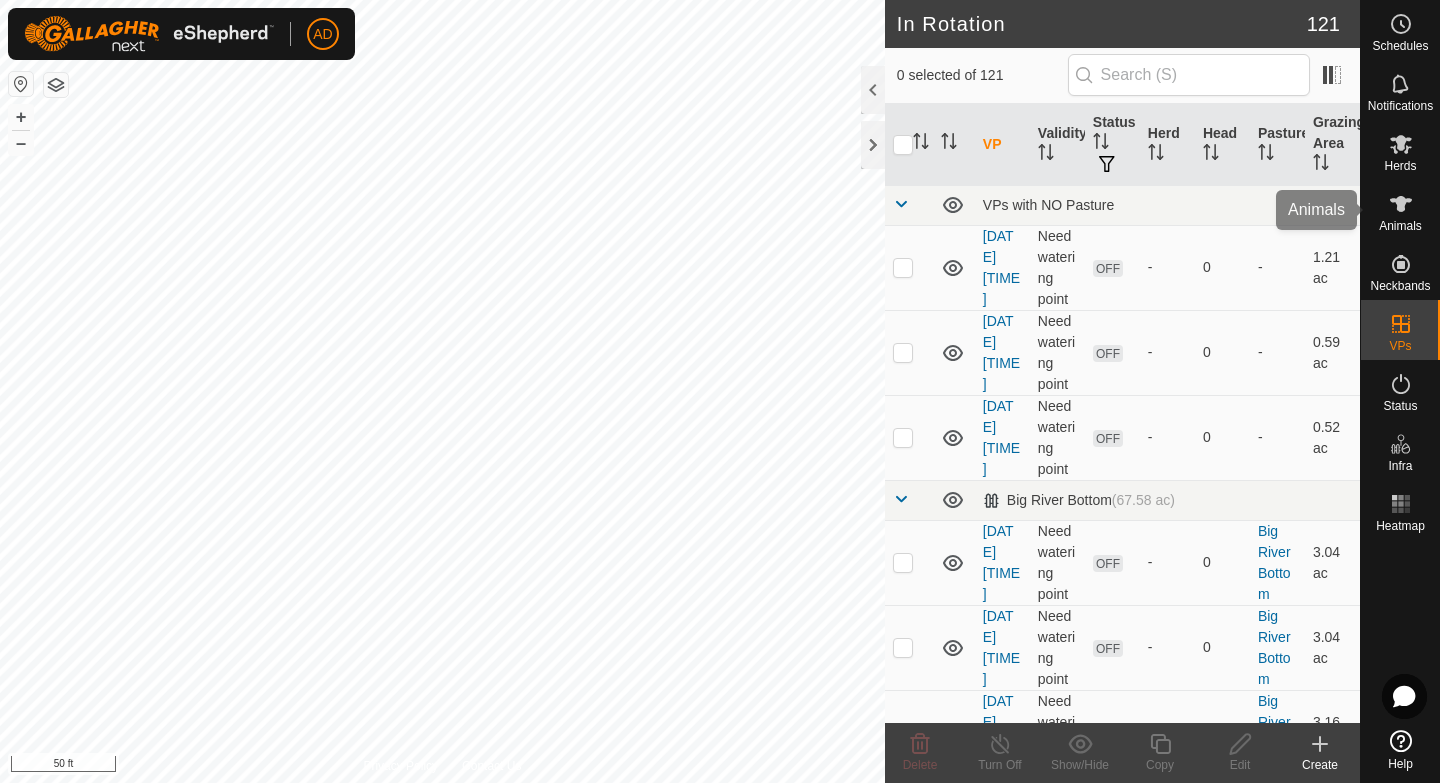click on "Animals" at bounding box center [1400, 210] 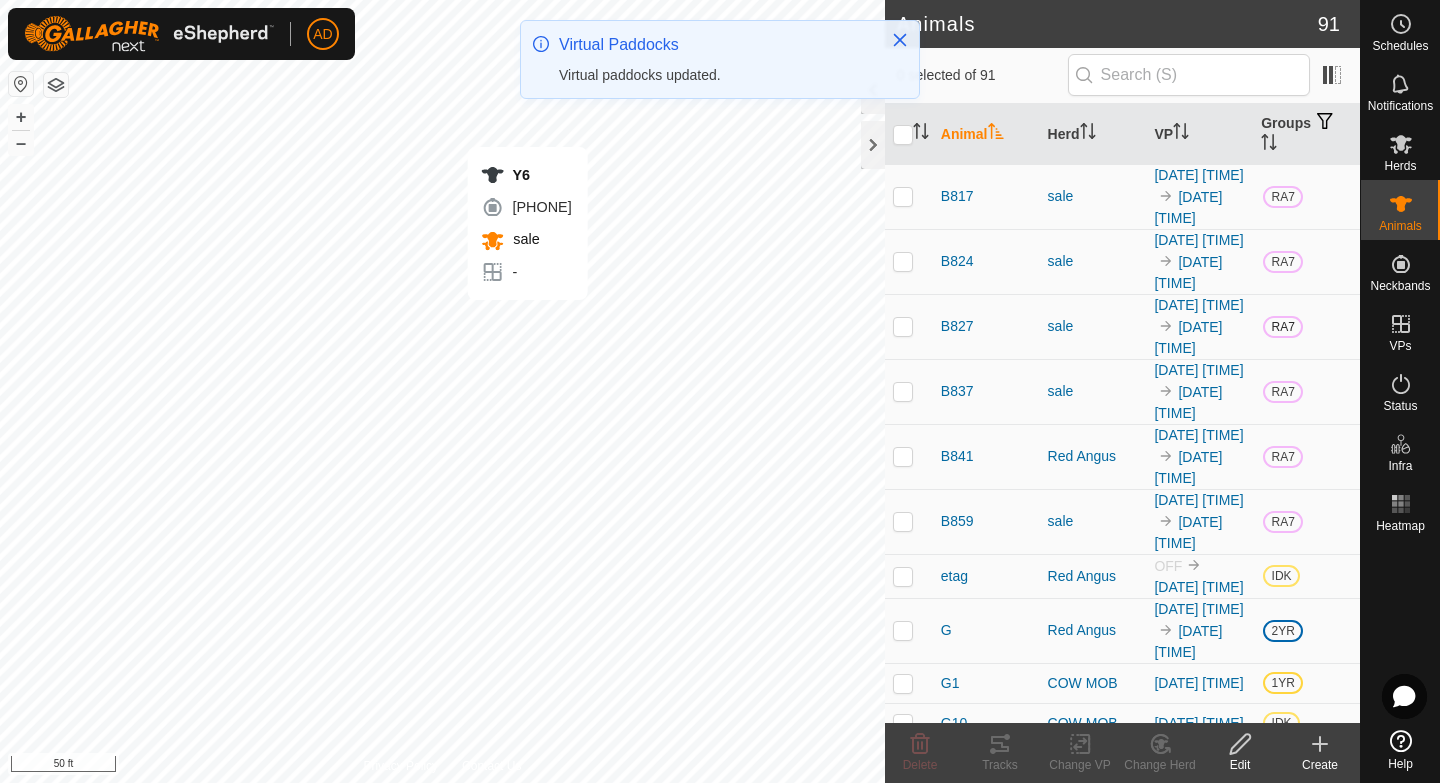 checkbox on "true" 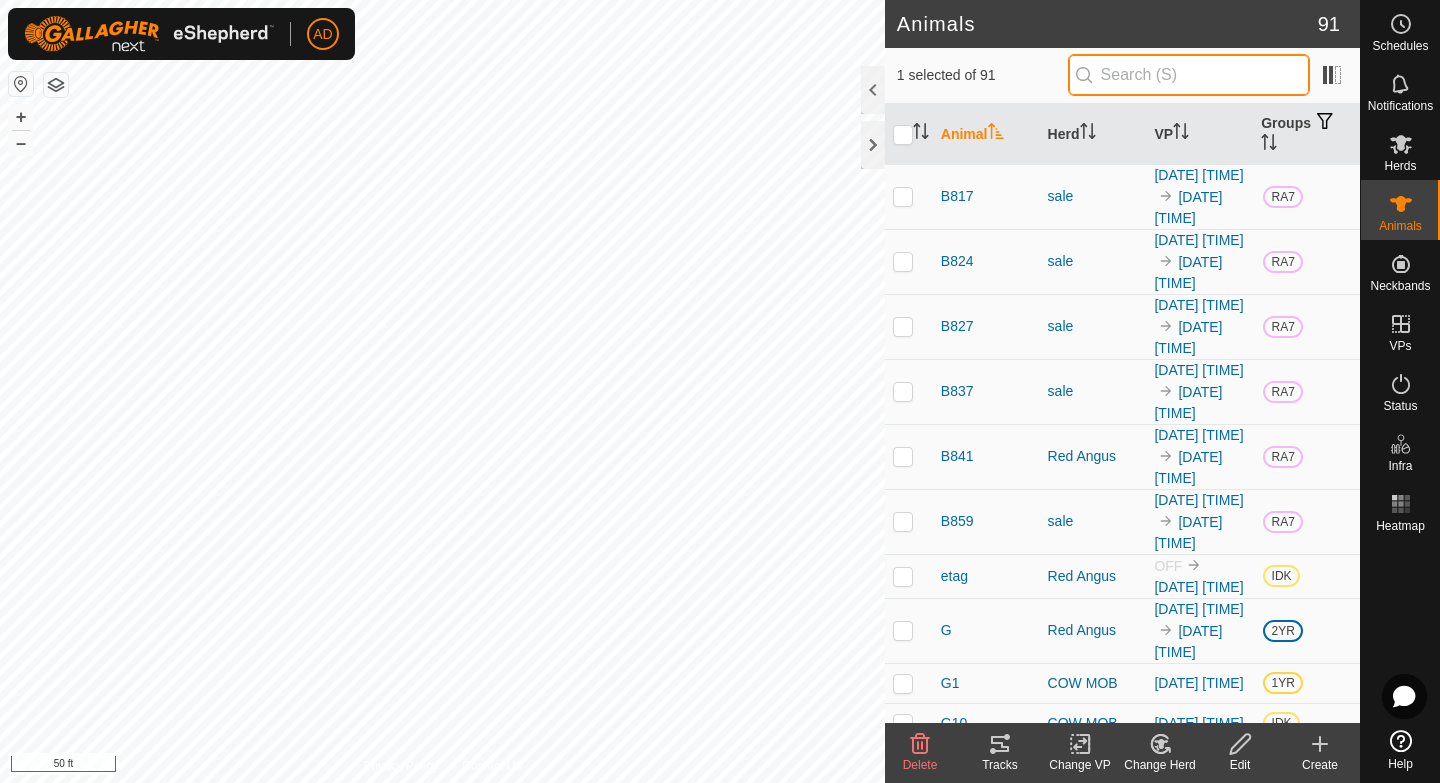 click at bounding box center [1189, 75] 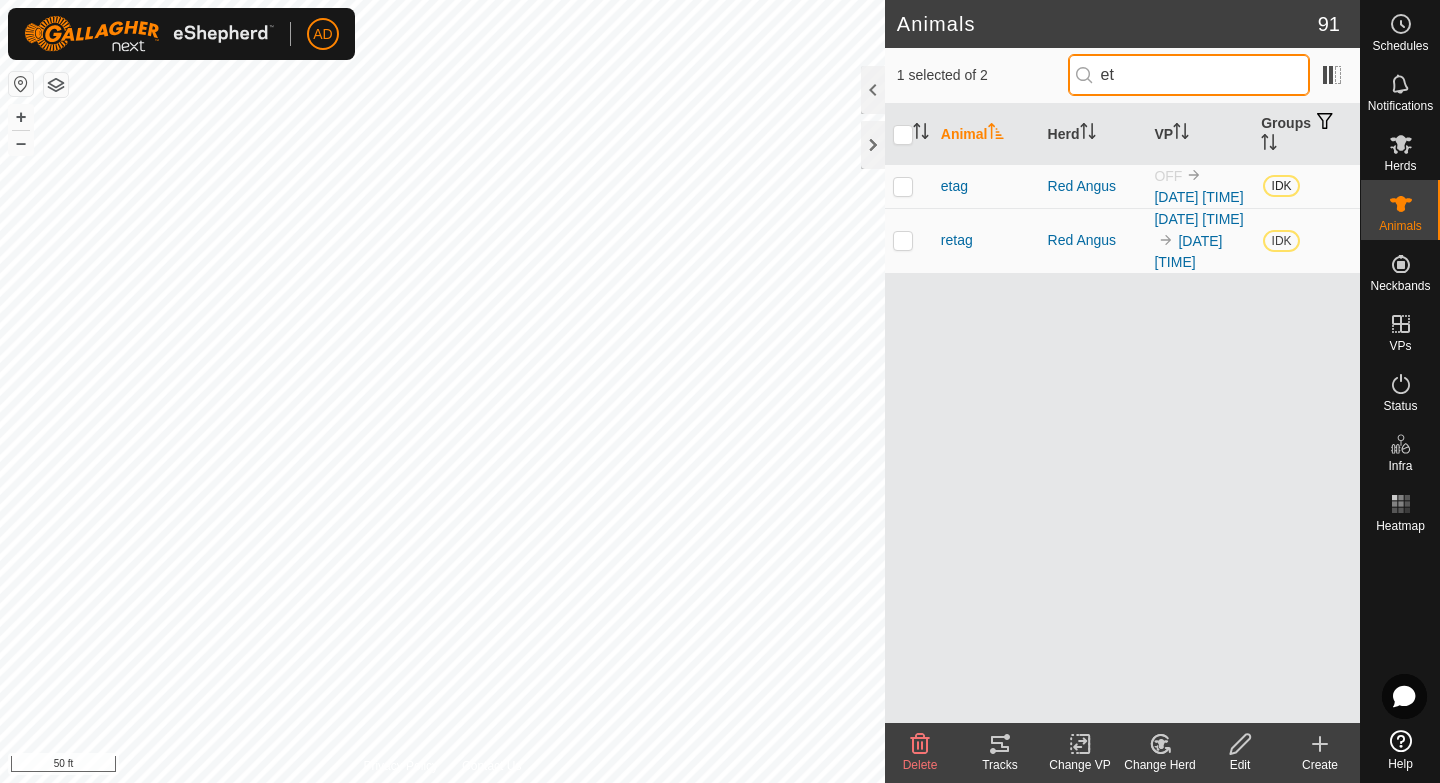 type on "et" 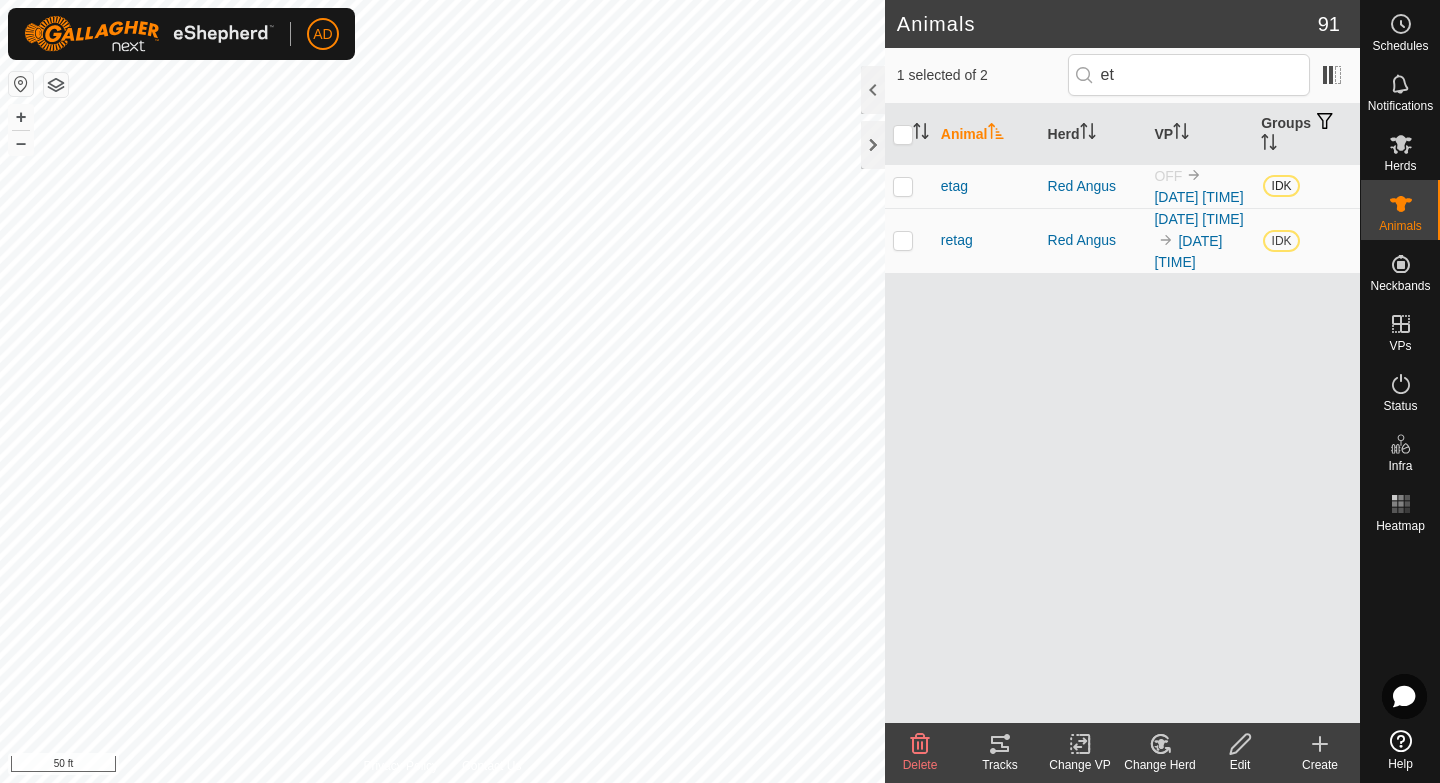 click at bounding box center (909, 186) 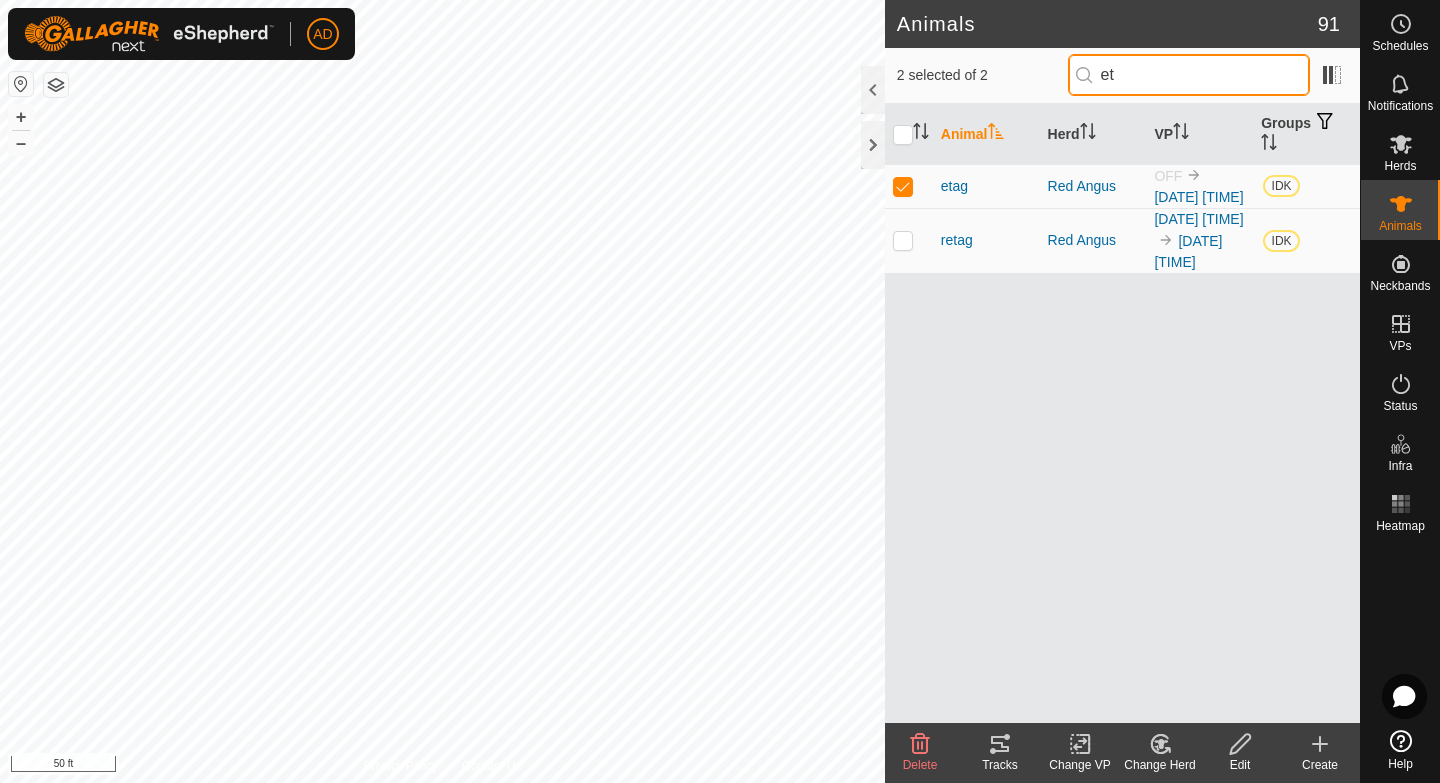 click on "et" at bounding box center (1189, 75) 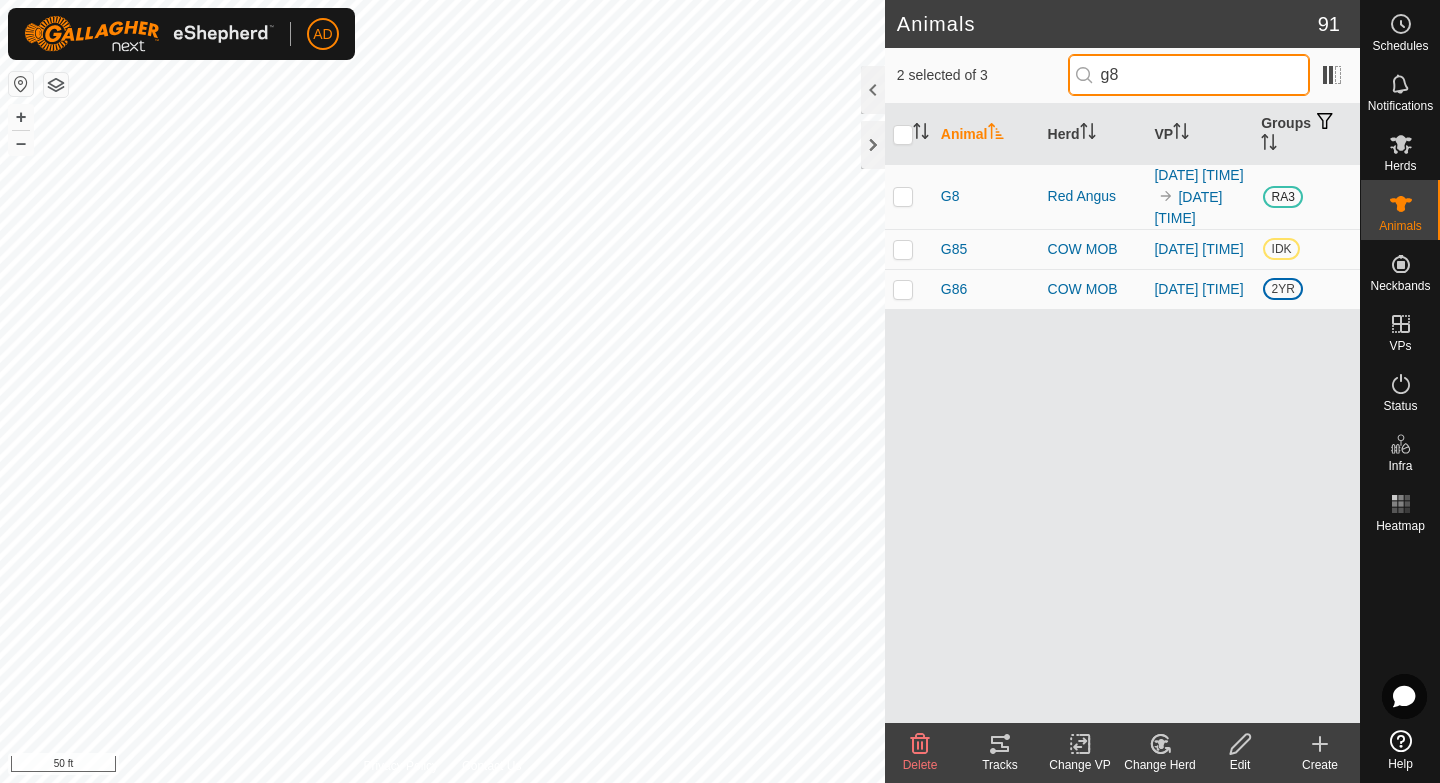 type on "g8" 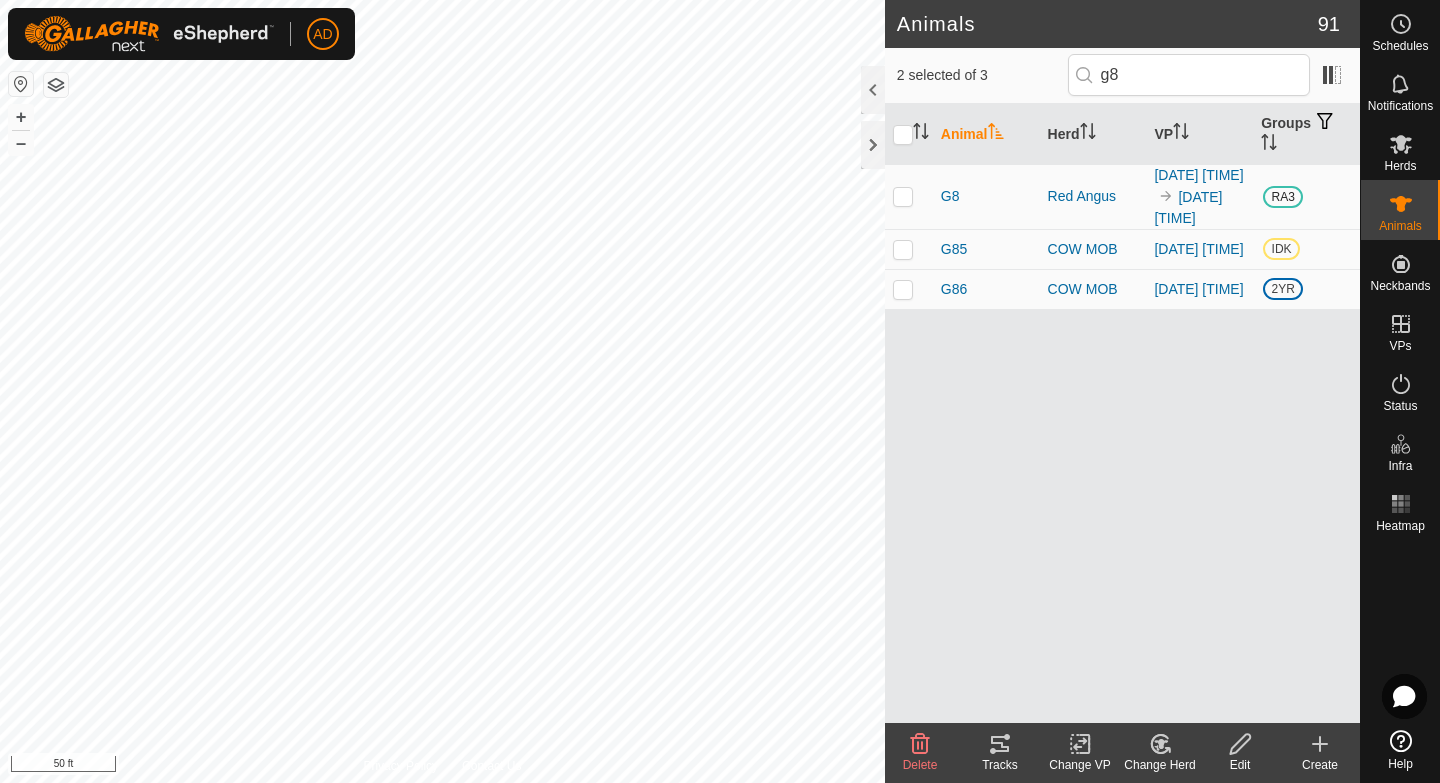 click at bounding box center (903, 196) 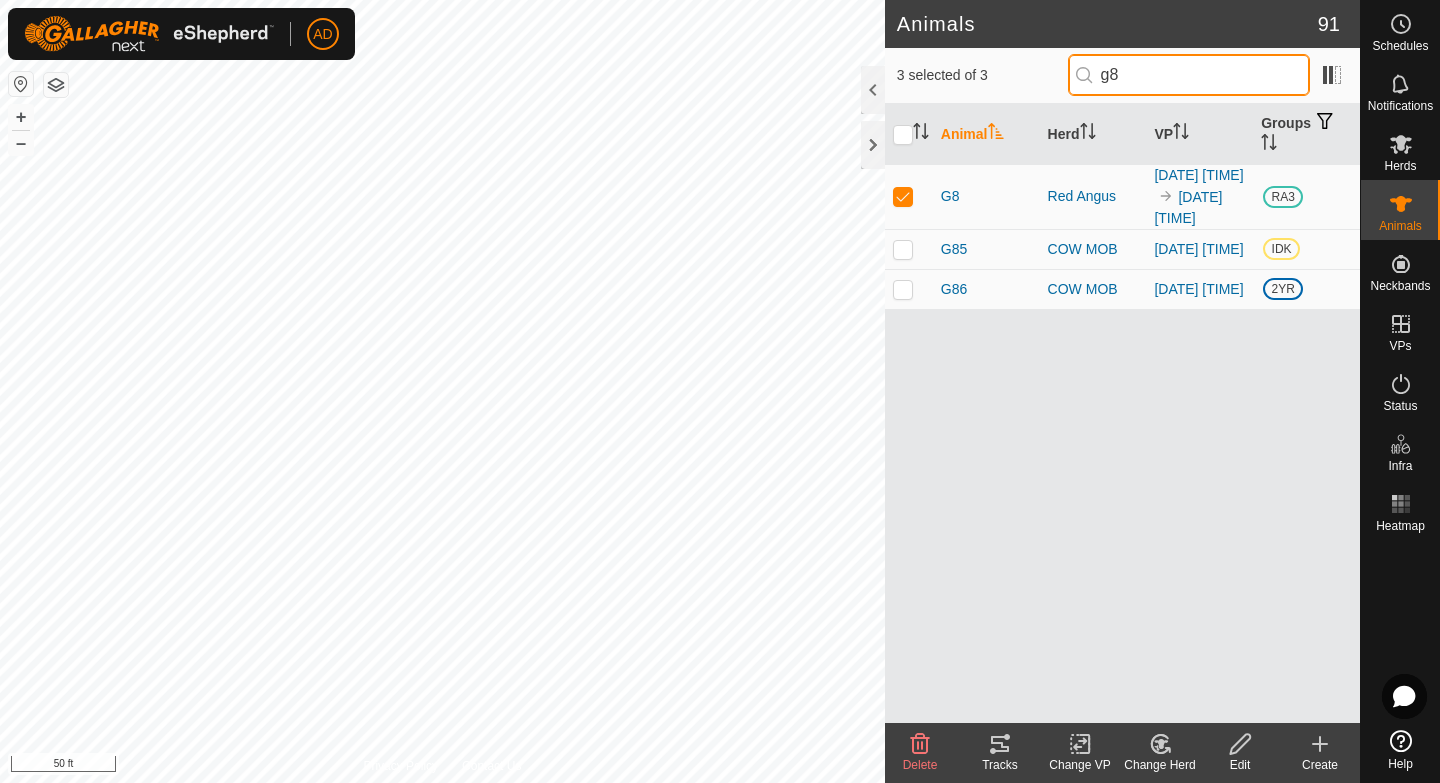 click on "g8" at bounding box center (1189, 75) 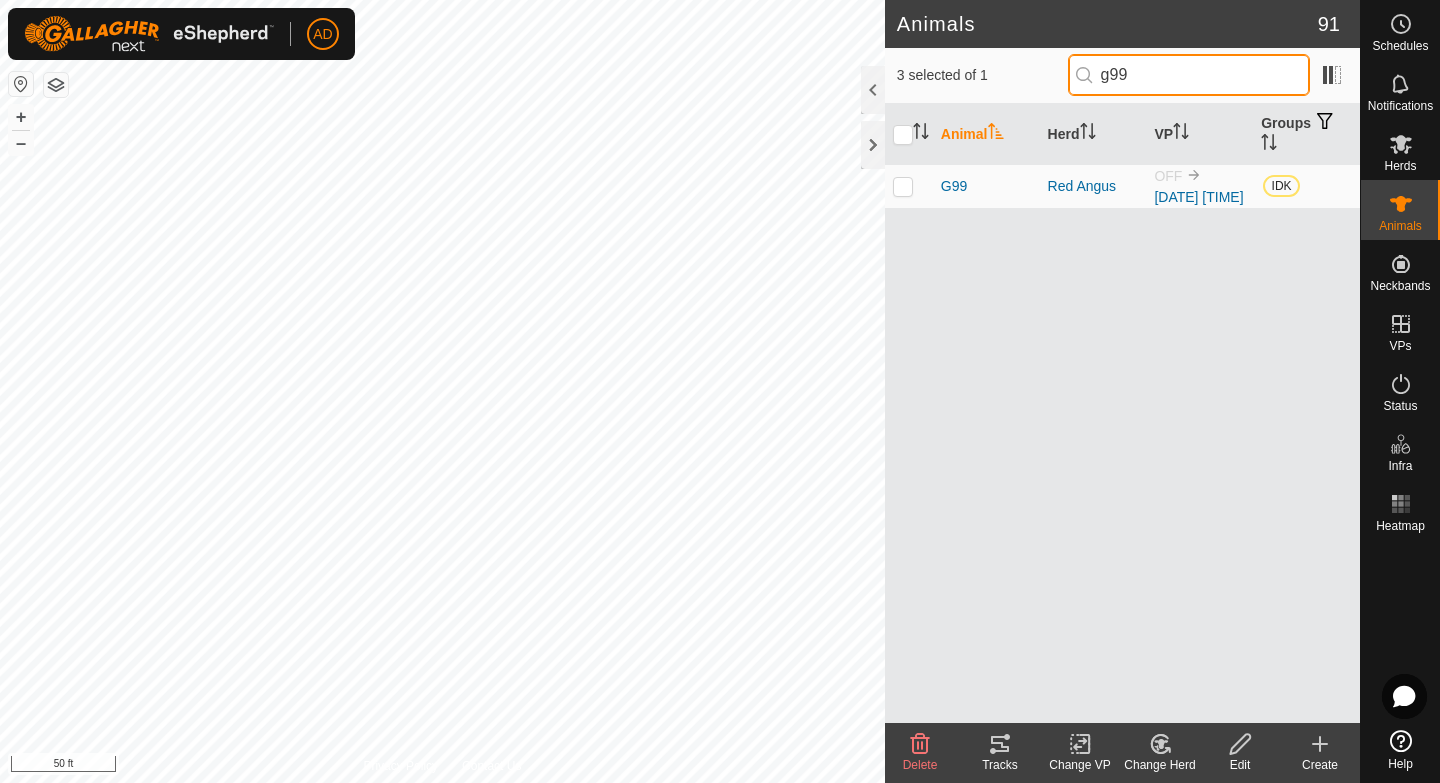 type on "g99" 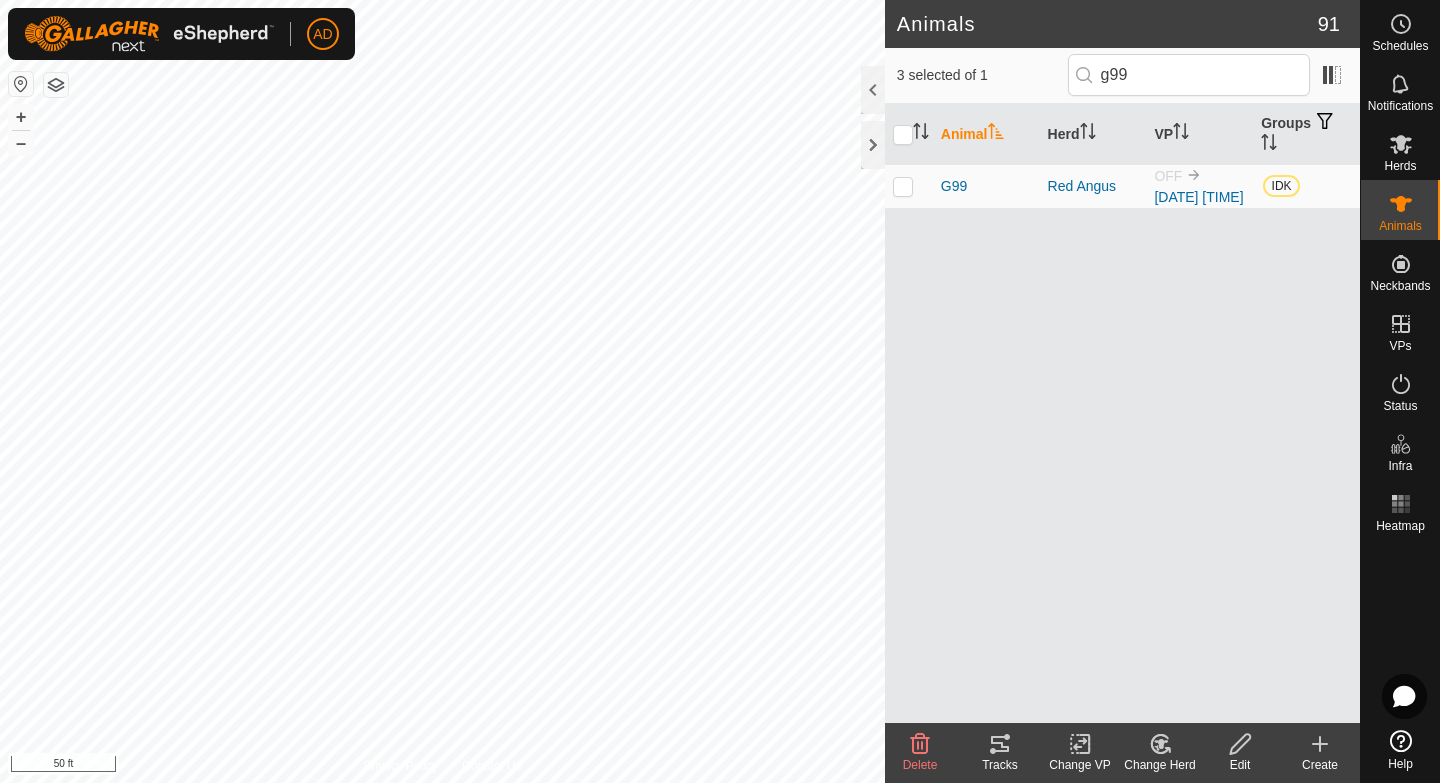 click at bounding box center [903, 186] 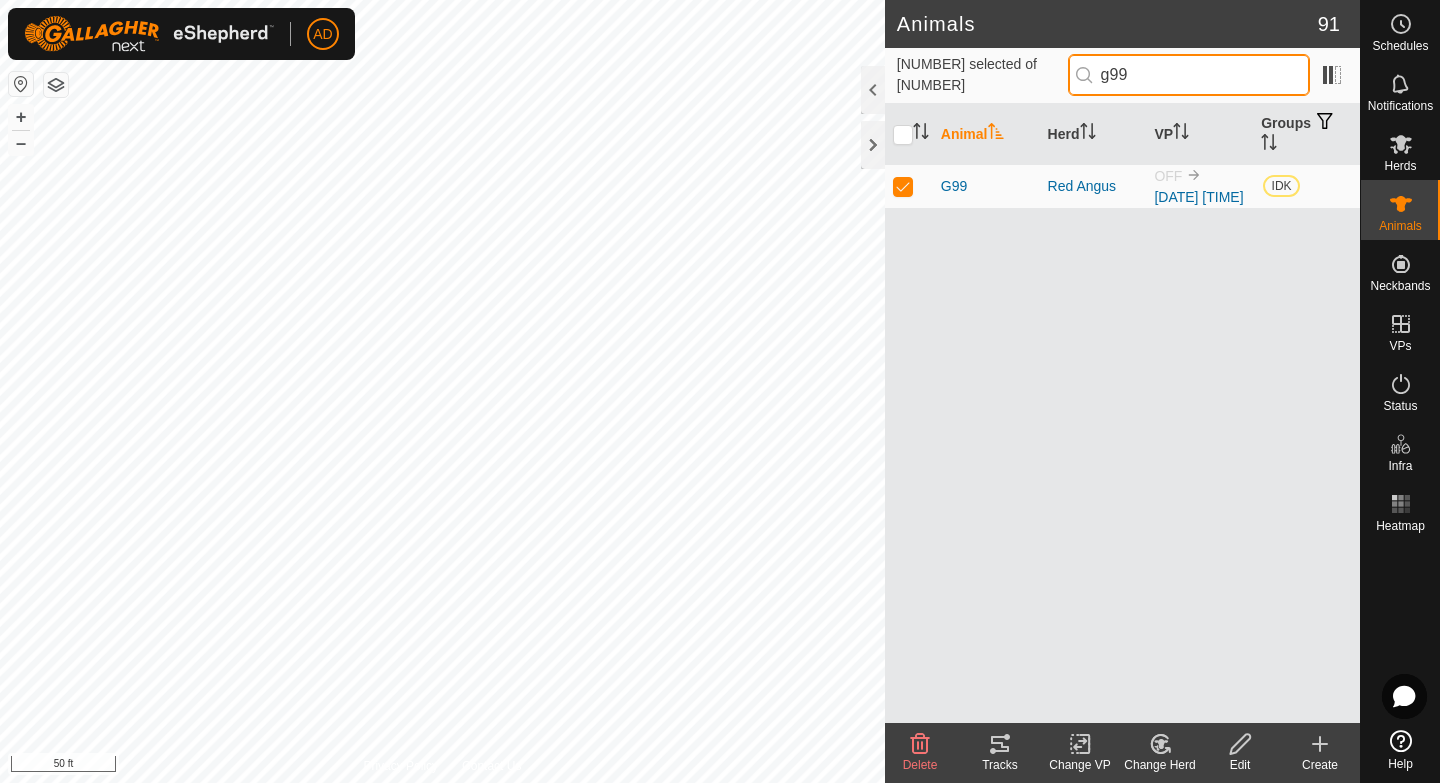 click on "g99" at bounding box center [1189, 75] 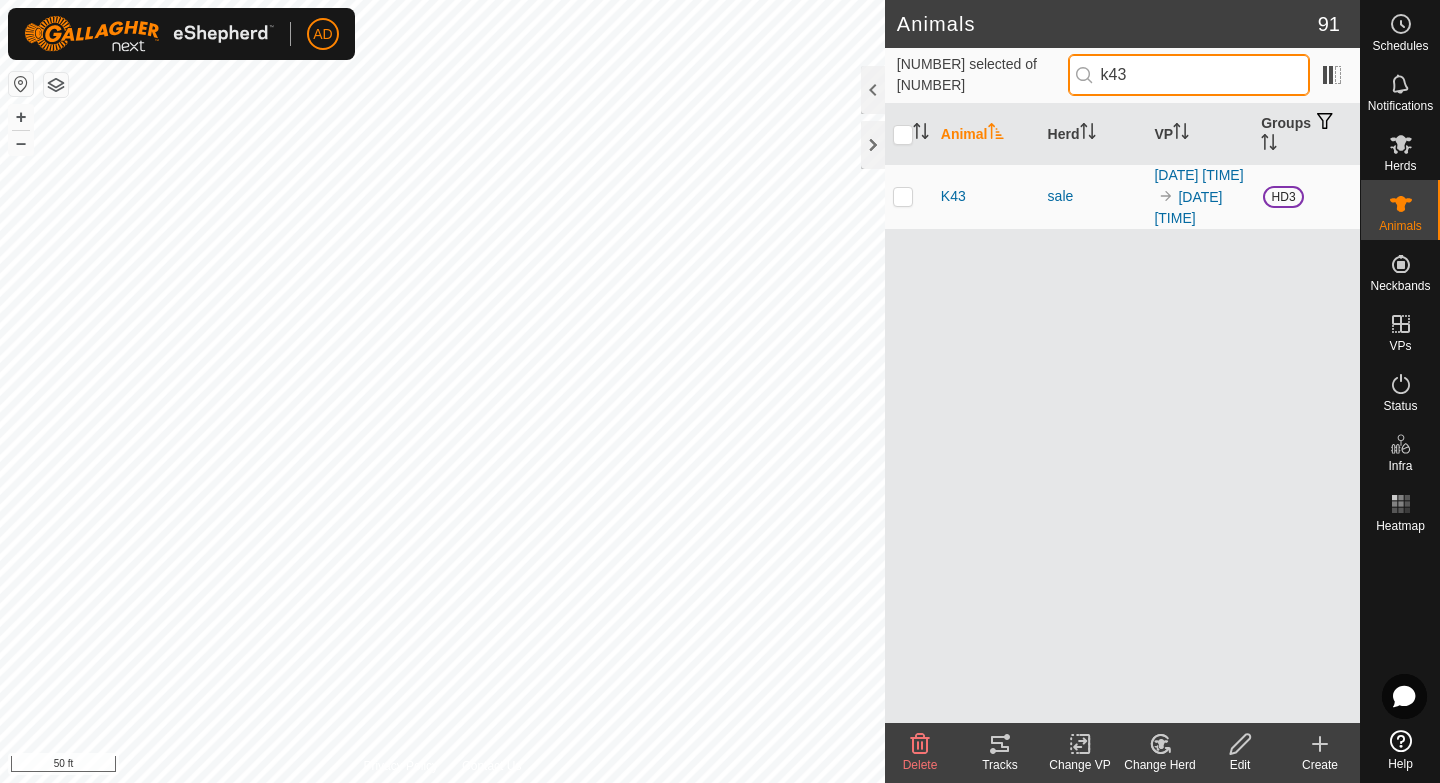 type on "k43" 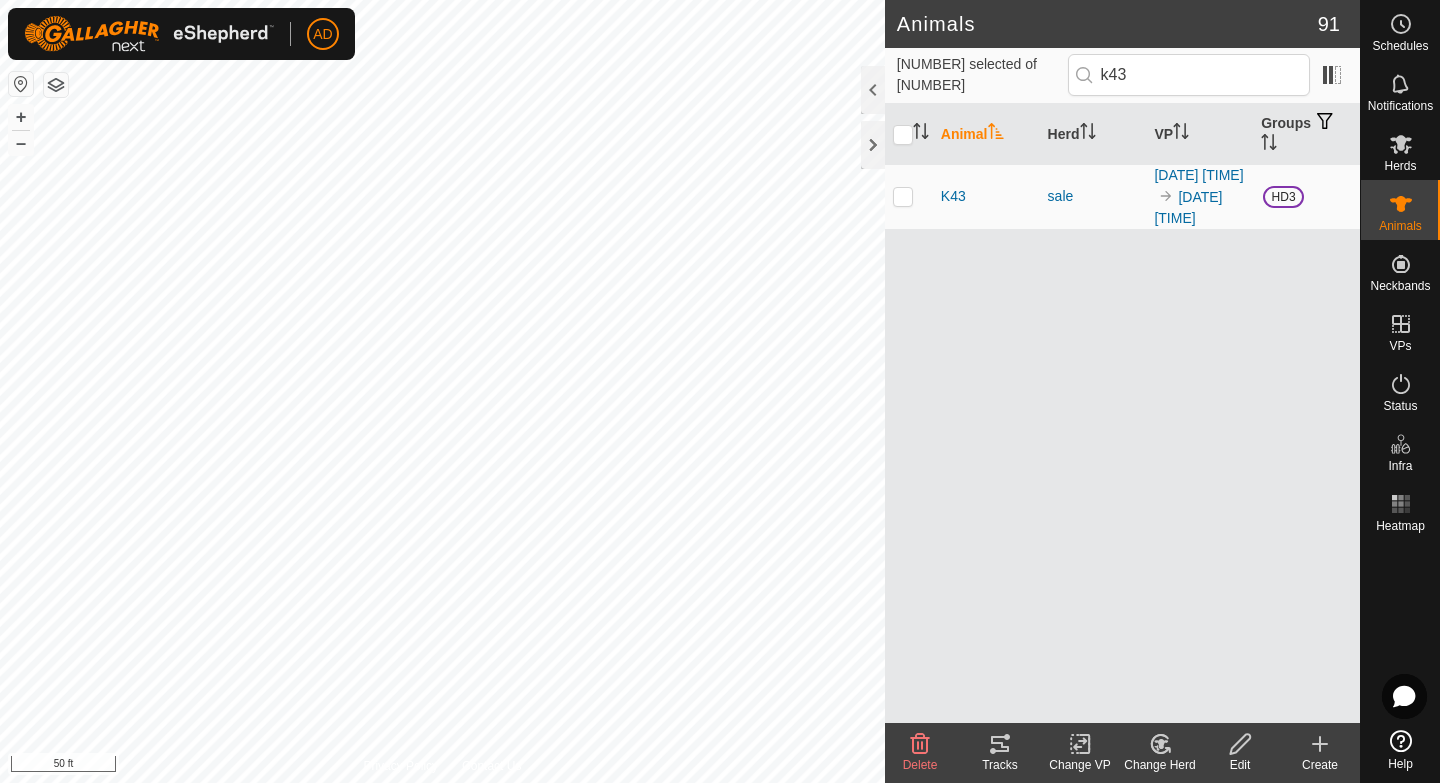 click at bounding box center (903, 196) 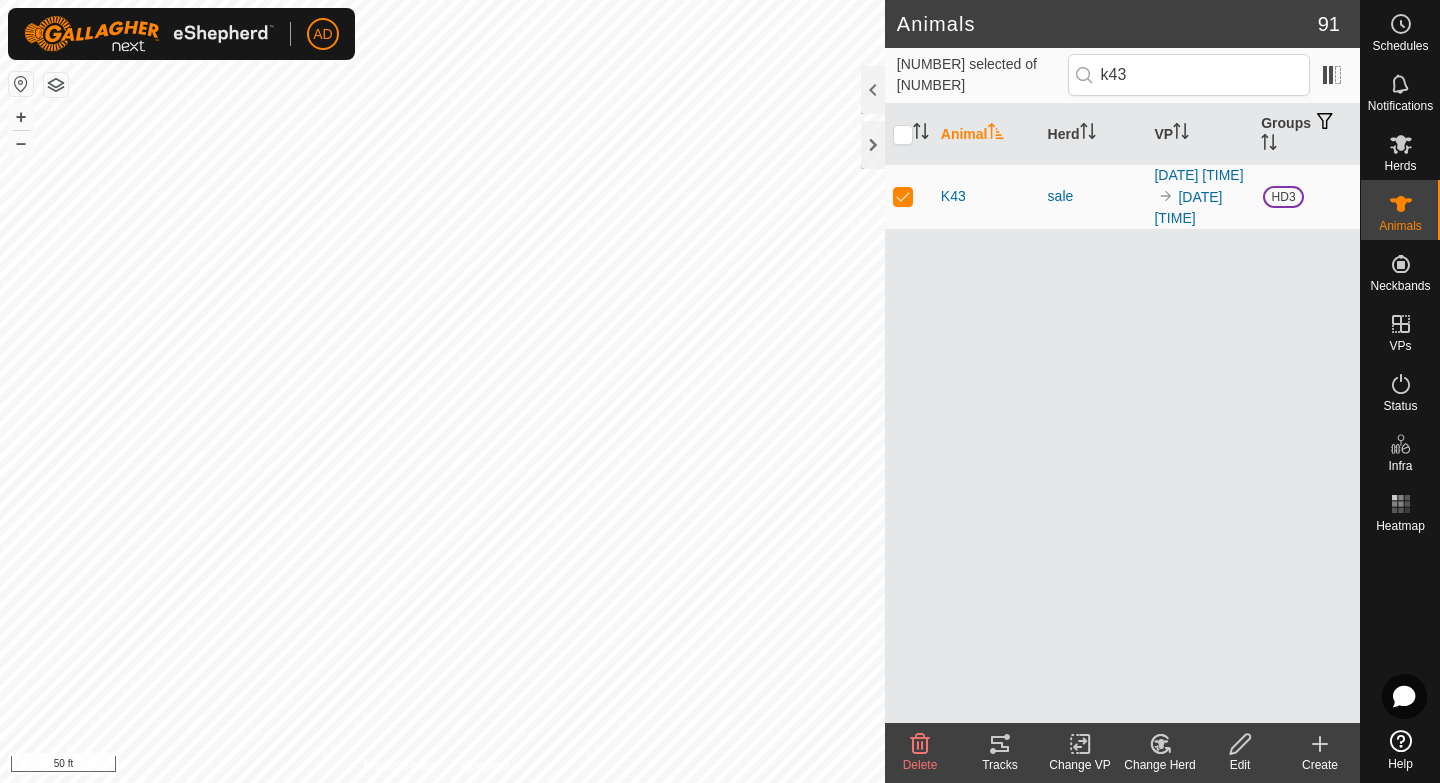 click 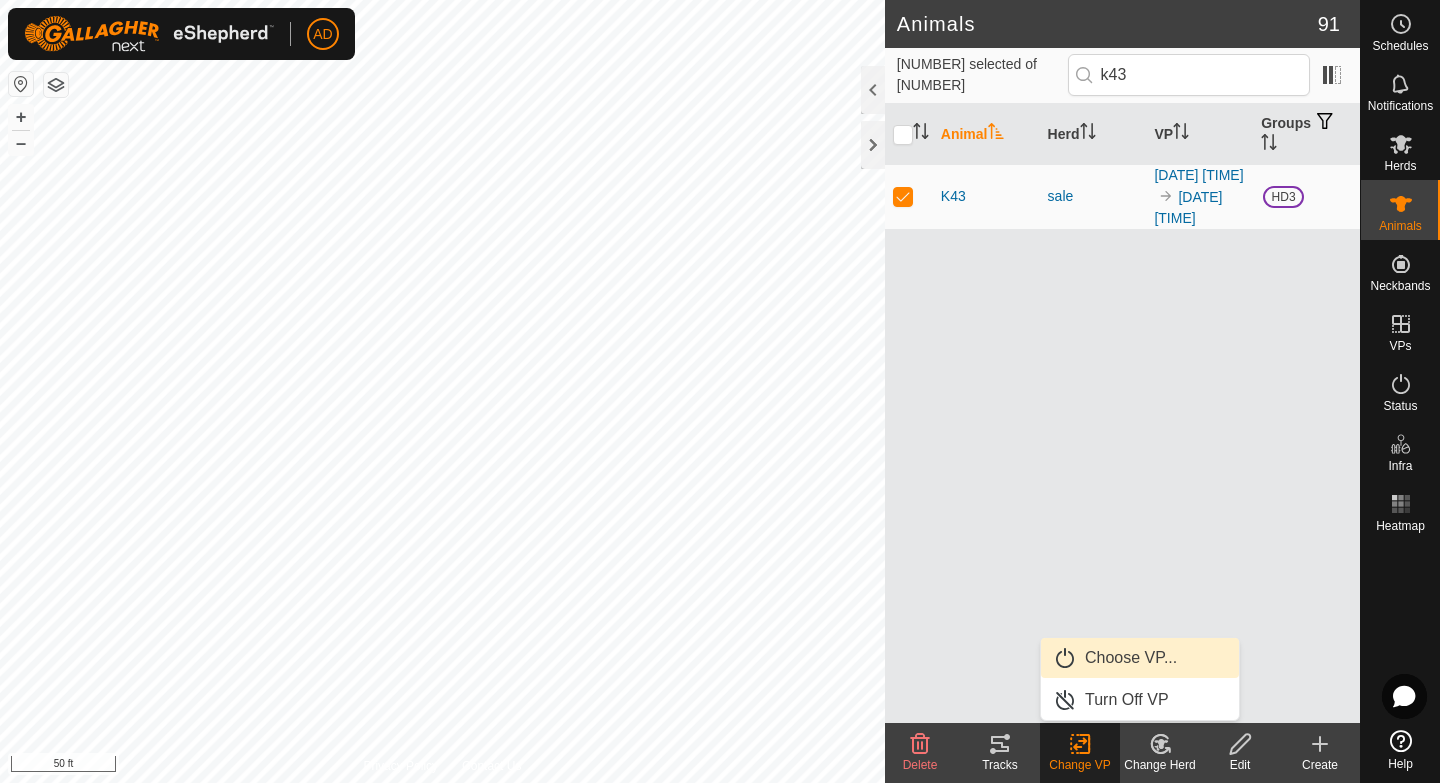 click on "Choose VP..." at bounding box center [1140, 658] 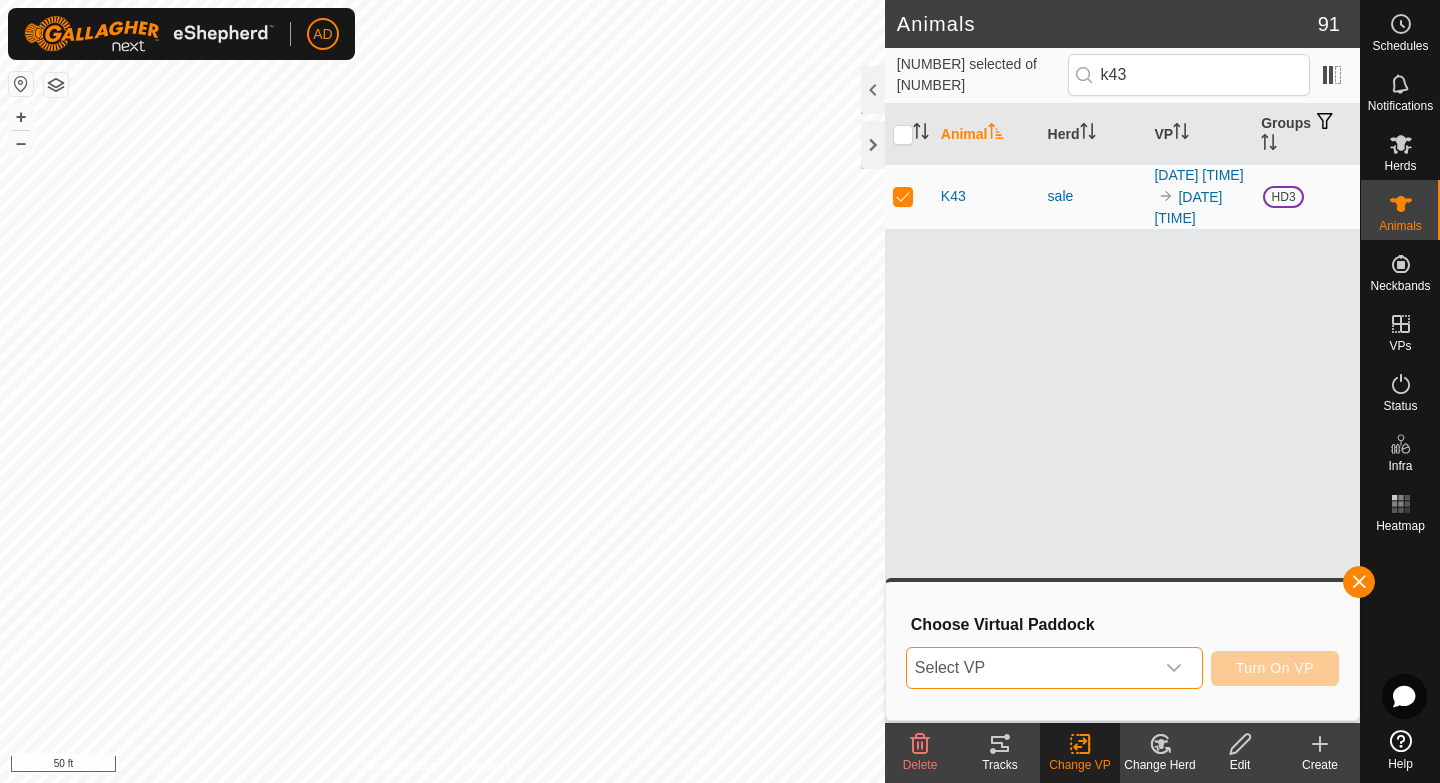 click on "Select VP" at bounding box center (1030, 668) 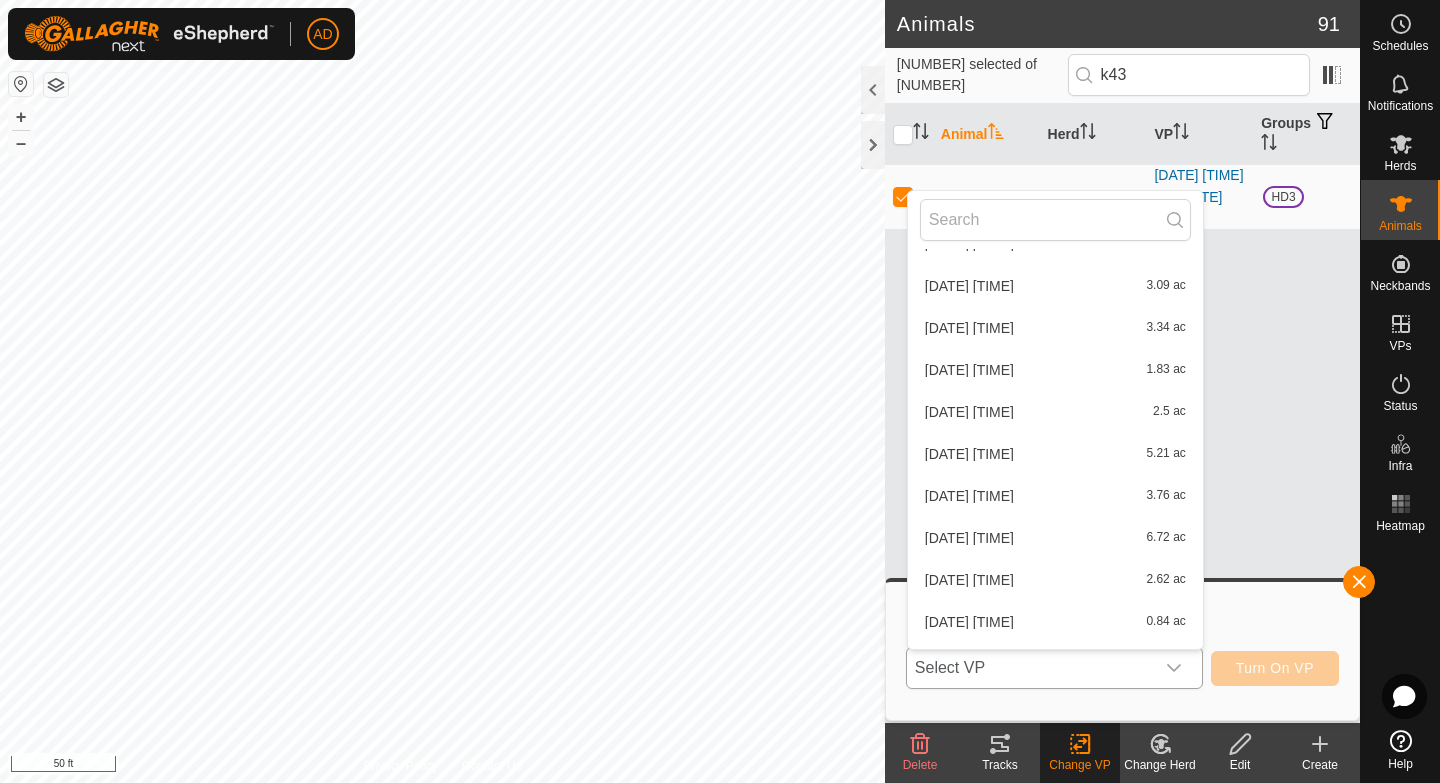 scroll, scrollTop: 5002, scrollLeft: 0, axis: vertical 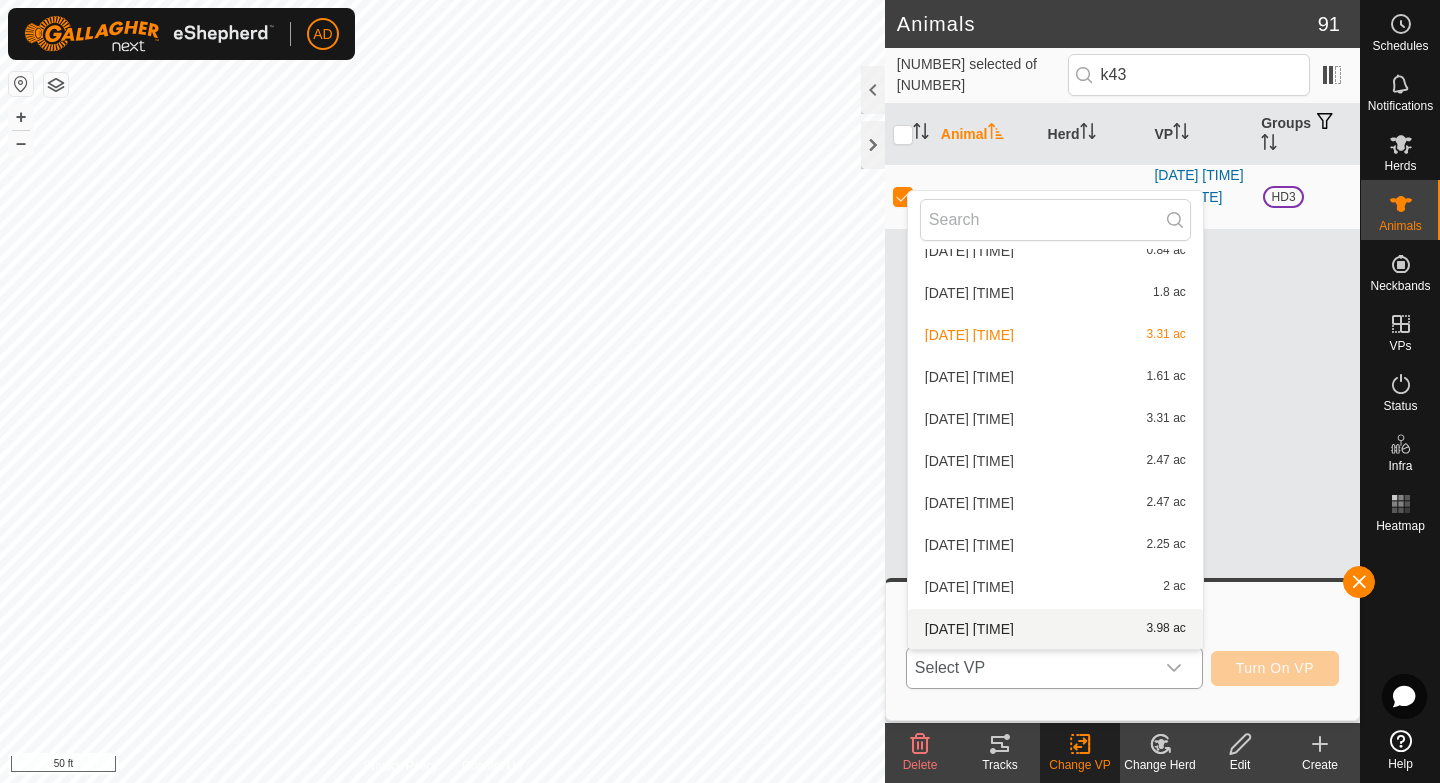 click on "[DATE] [TIME]  3.98 ac" at bounding box center [1055, 629] 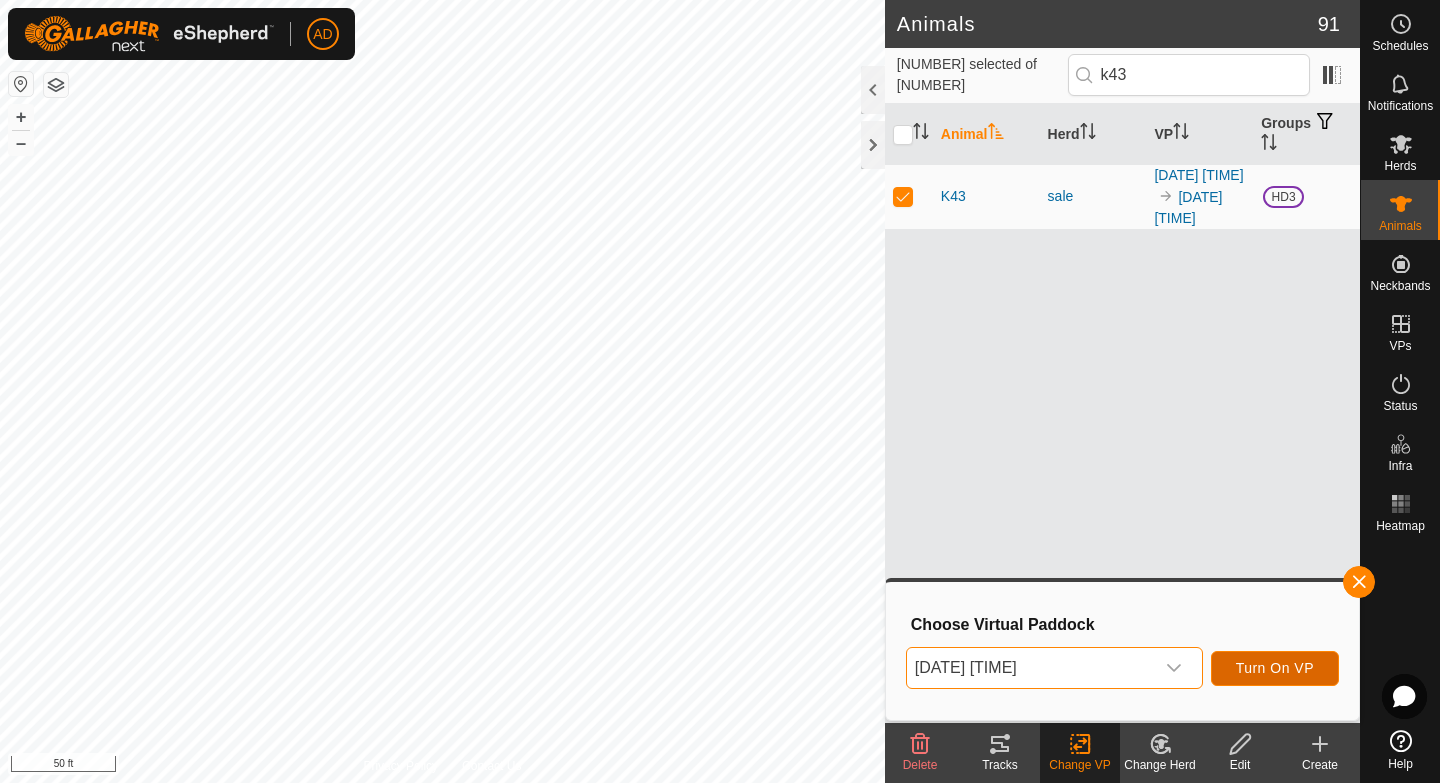 click on "Turn On VP" at bounding box center (1275, 668) 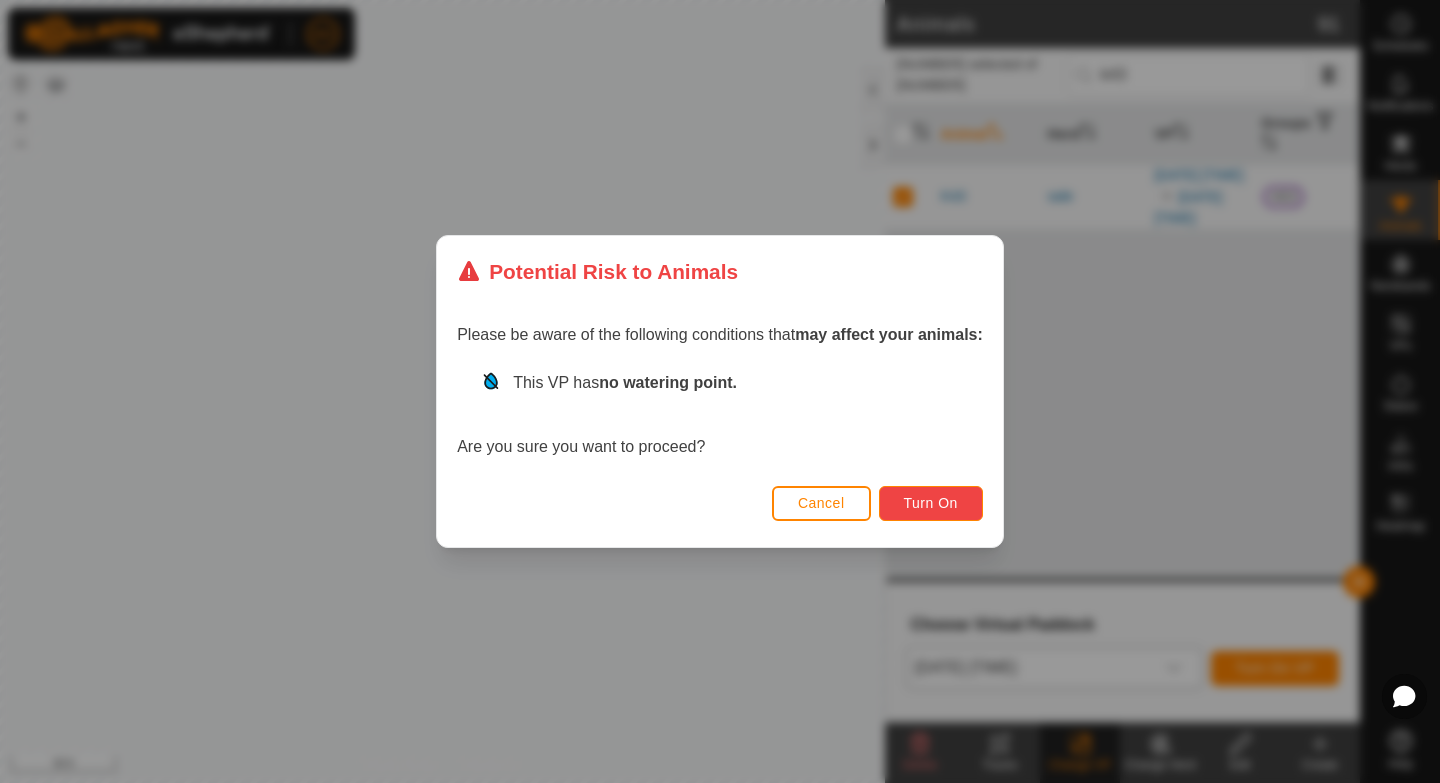 click on "Turn On" at bounding box center [931, 503] 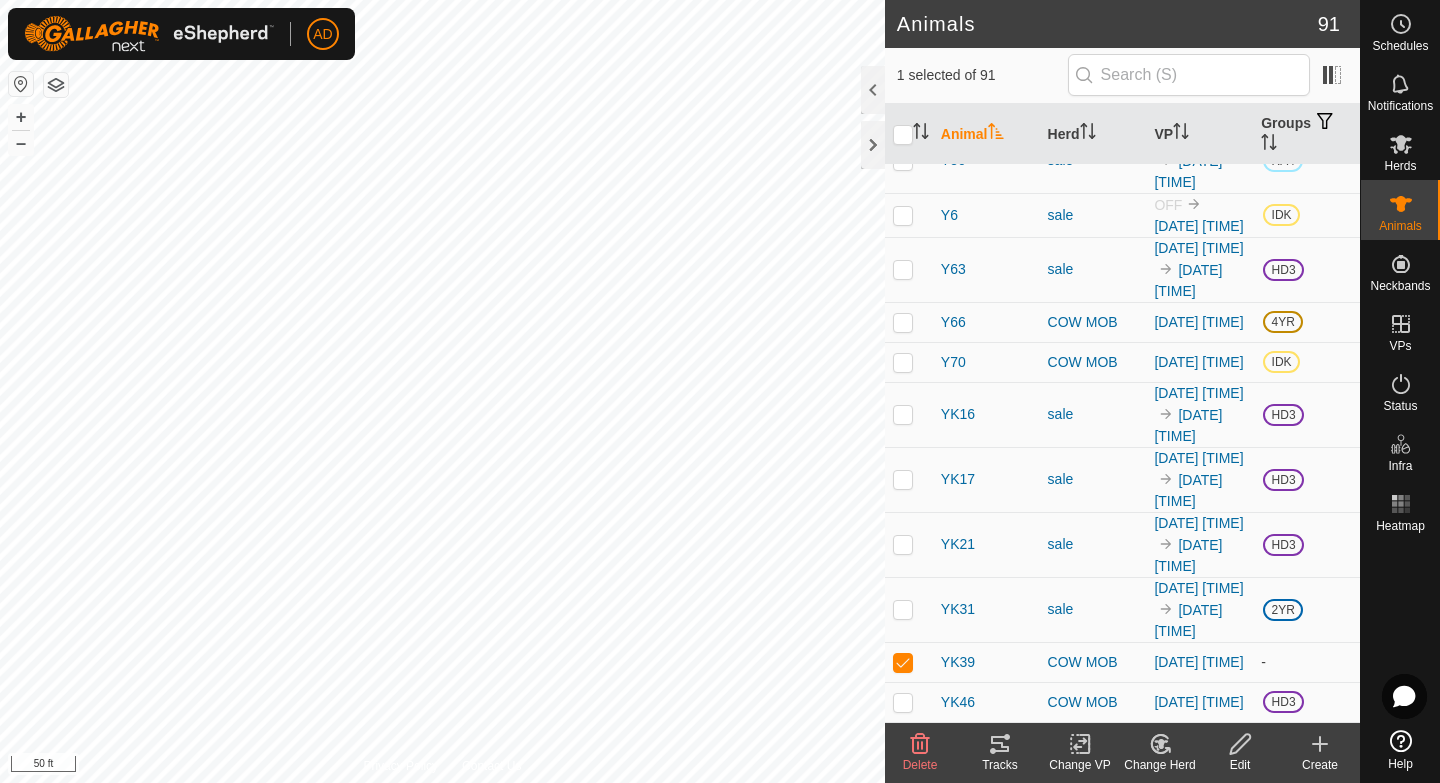 scroll, scrollTop: 5608, scrollLeft: 0, axis: vertical 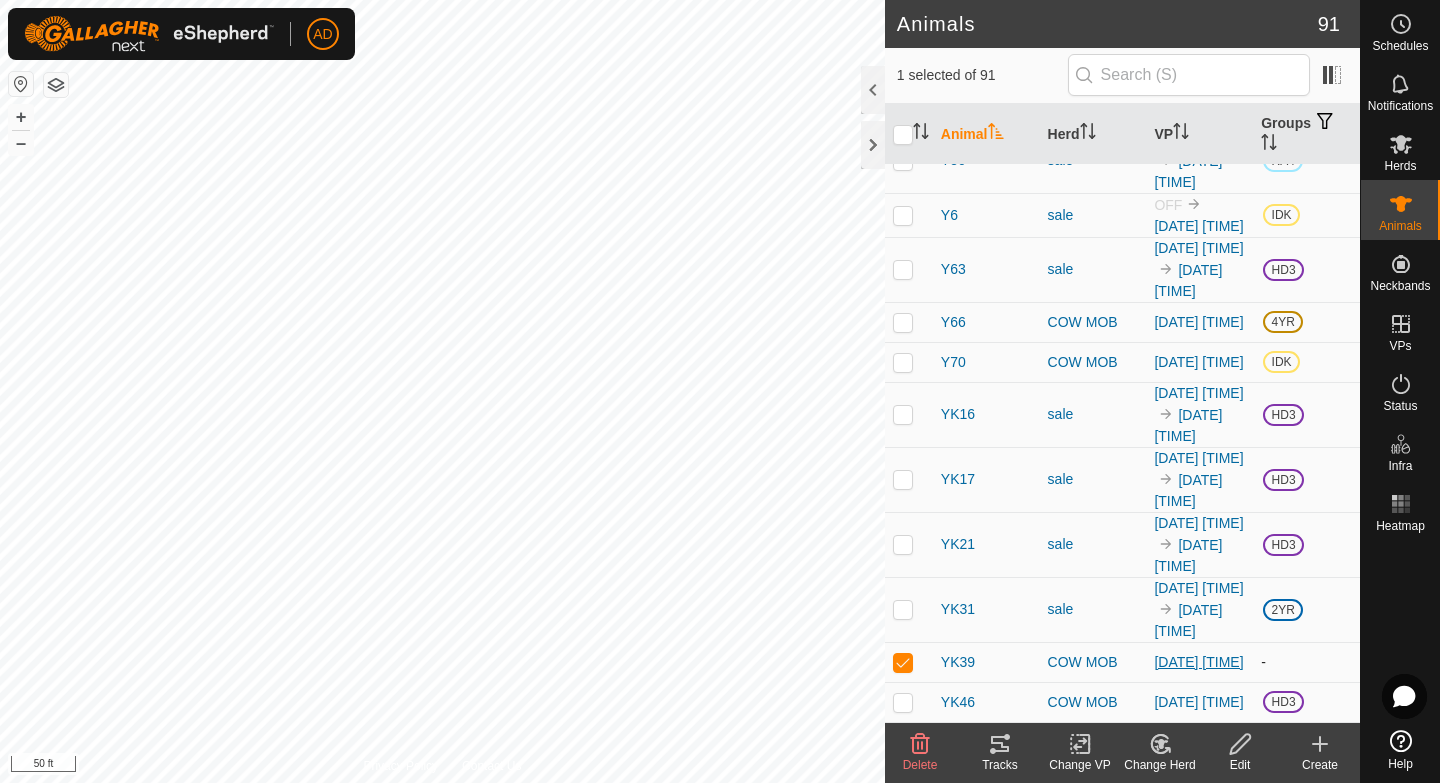 click on "[DATE] [TIME]" at bounding box center [1198, 662] 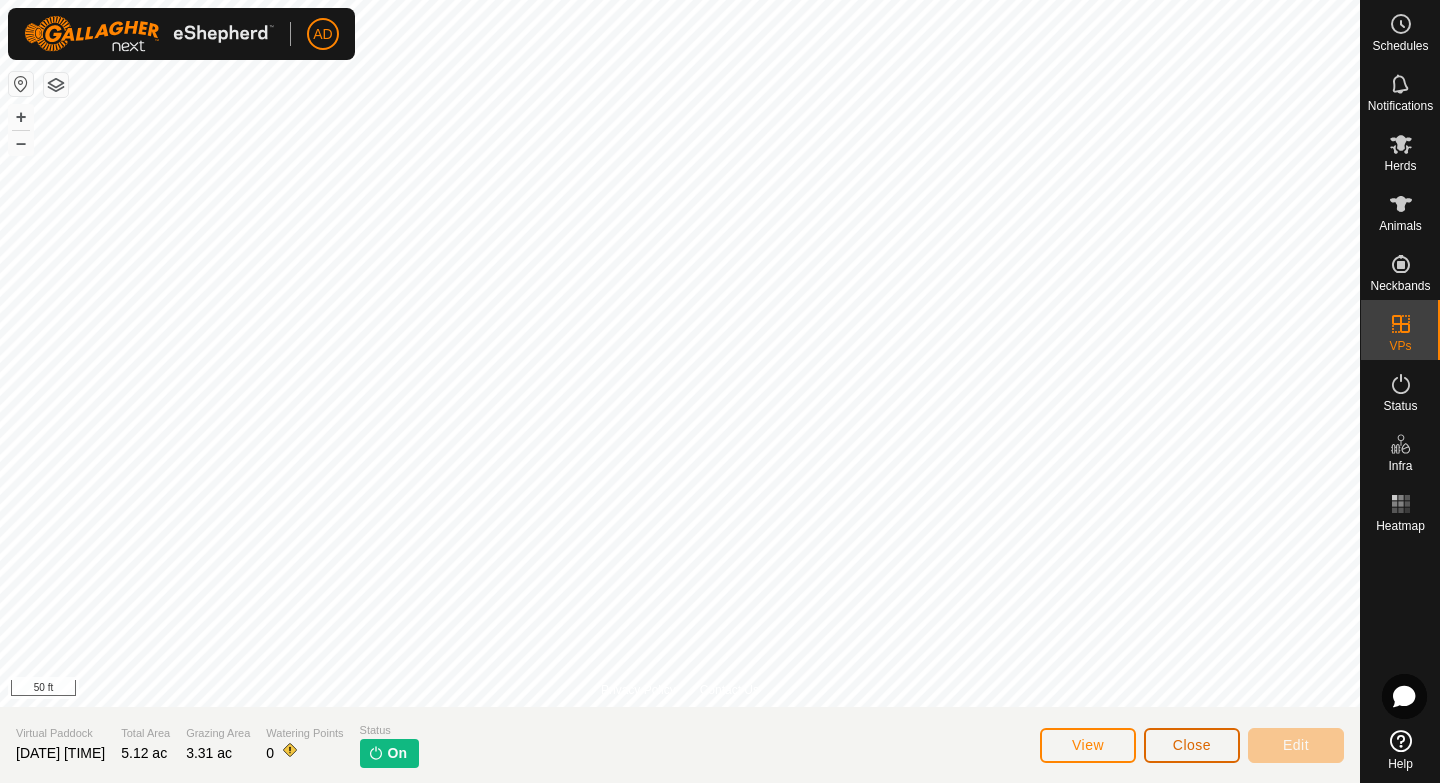 click on "Close" 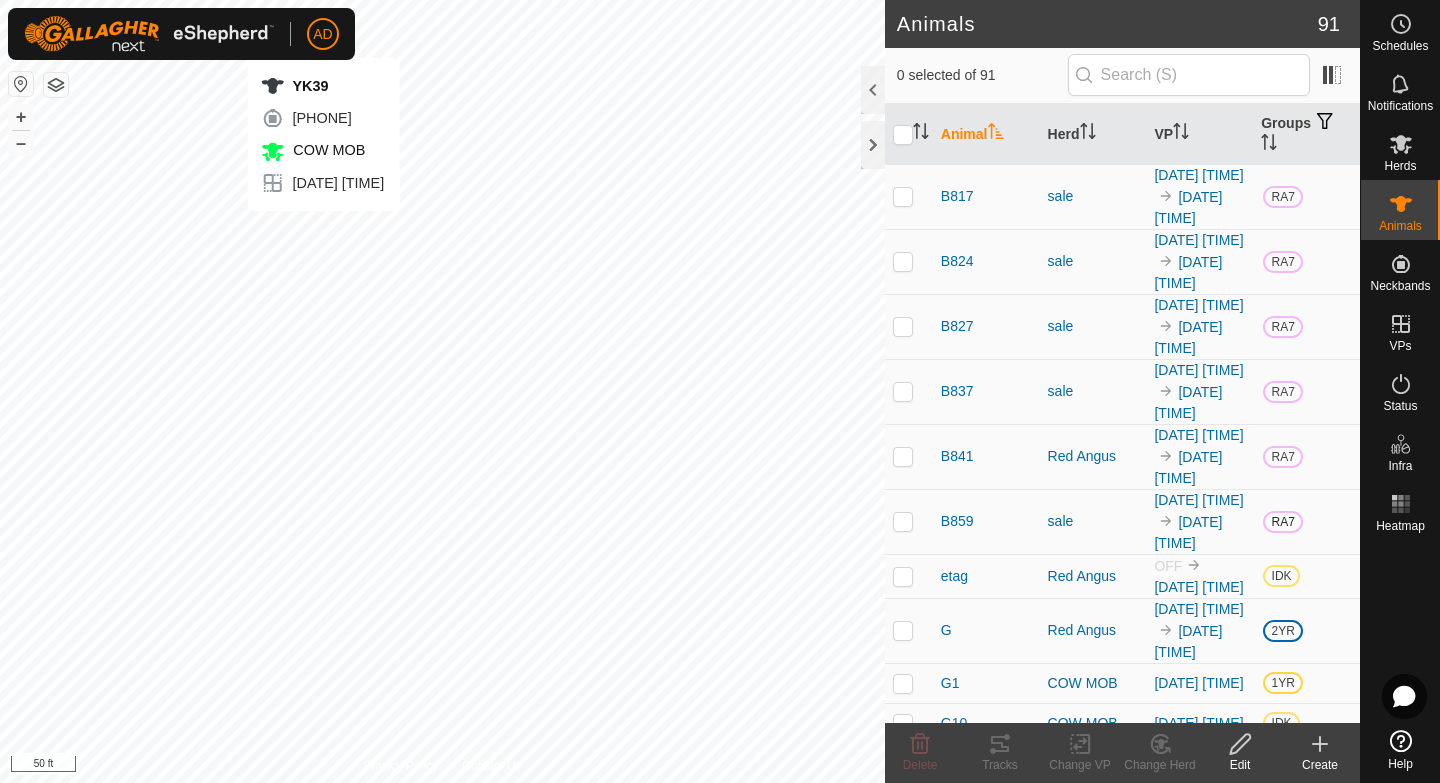 checkbox on "true" 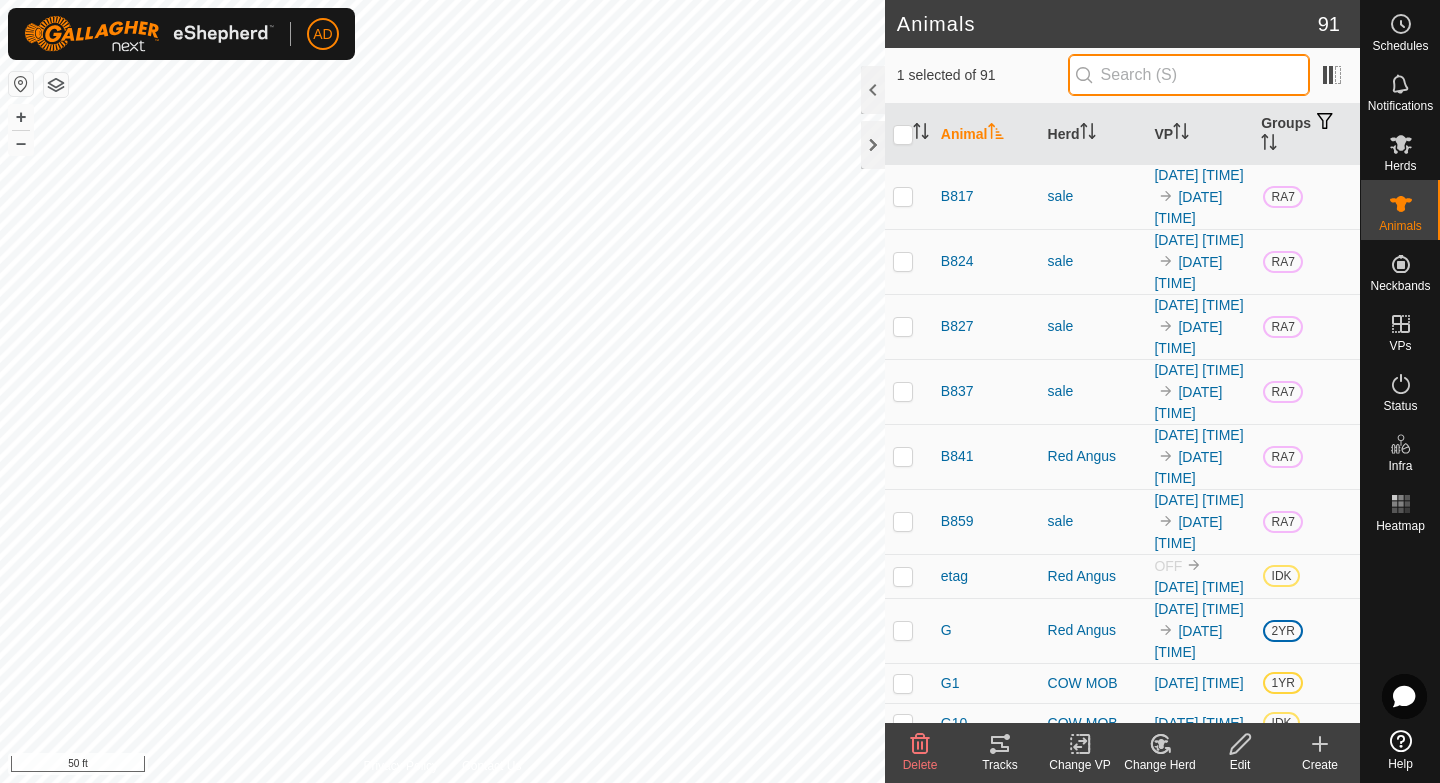 click at bounding box center [1189, 75] 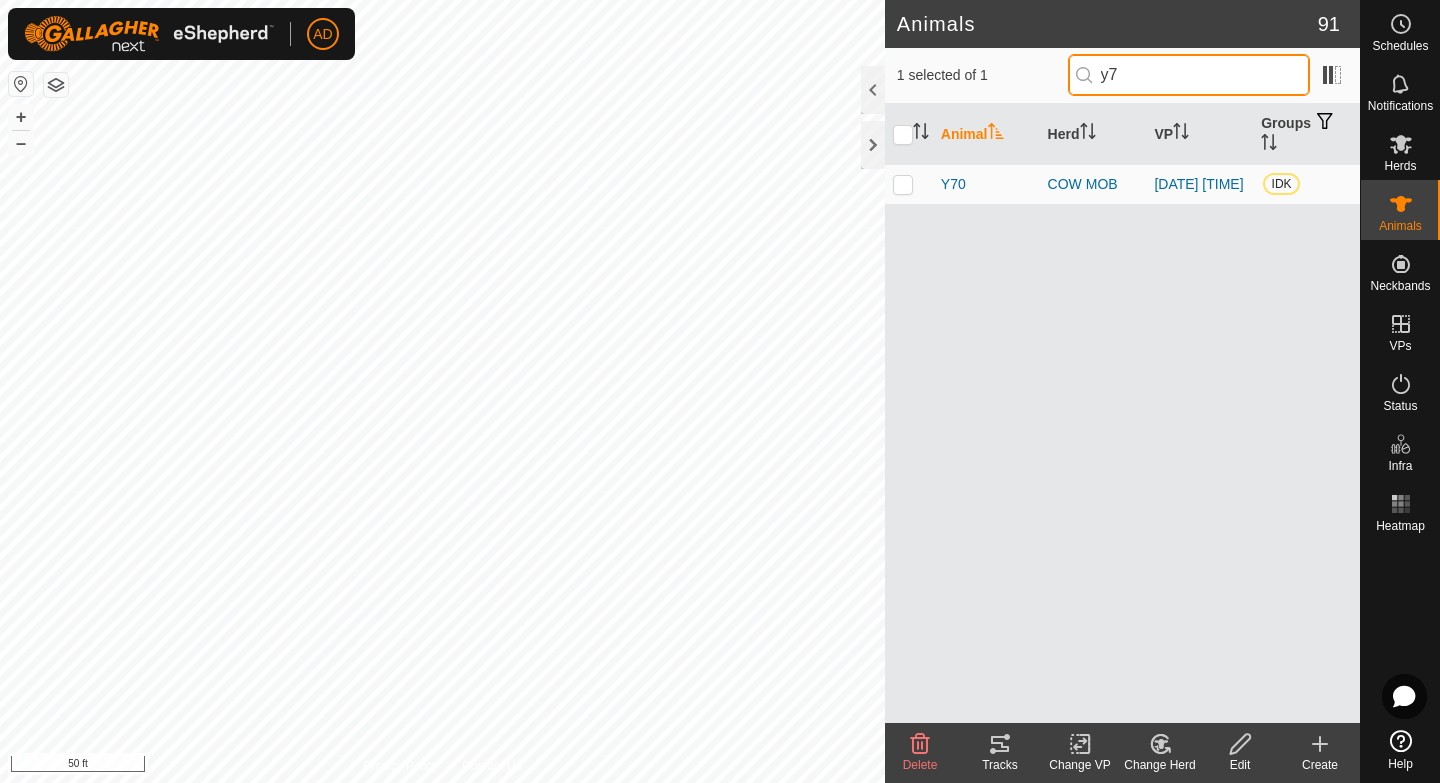type on "y7" 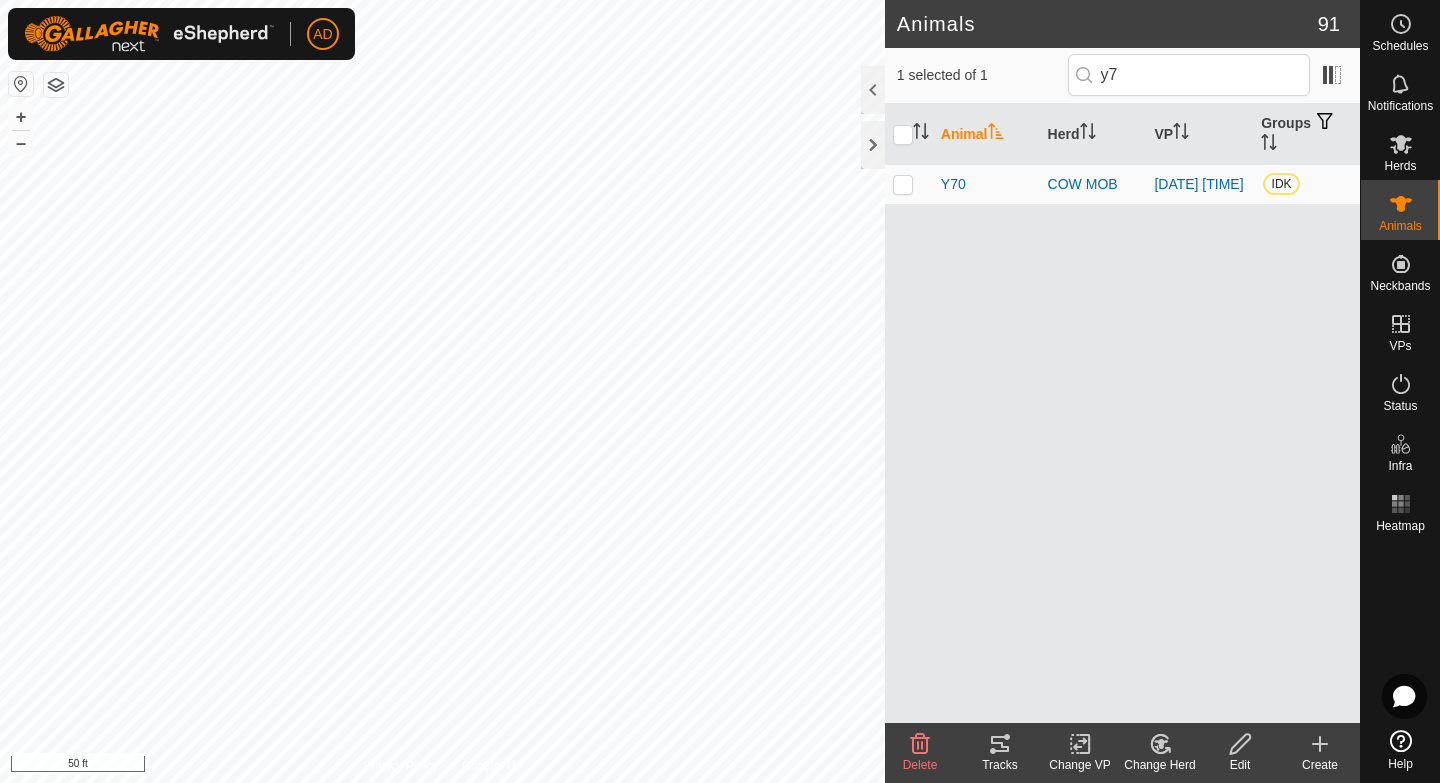 click at bounding box center (903, 184) 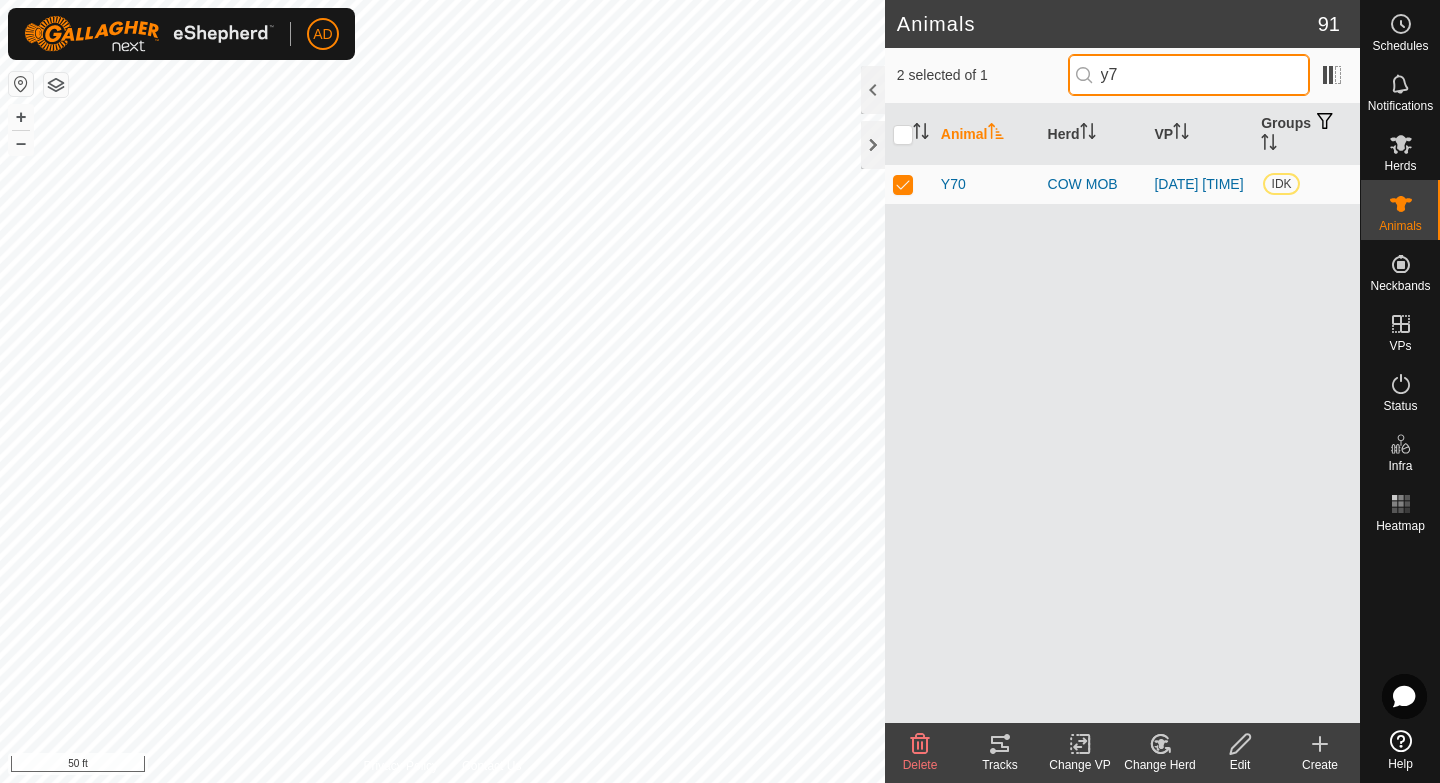 click on "y7" at bounding box center [1189, 75] 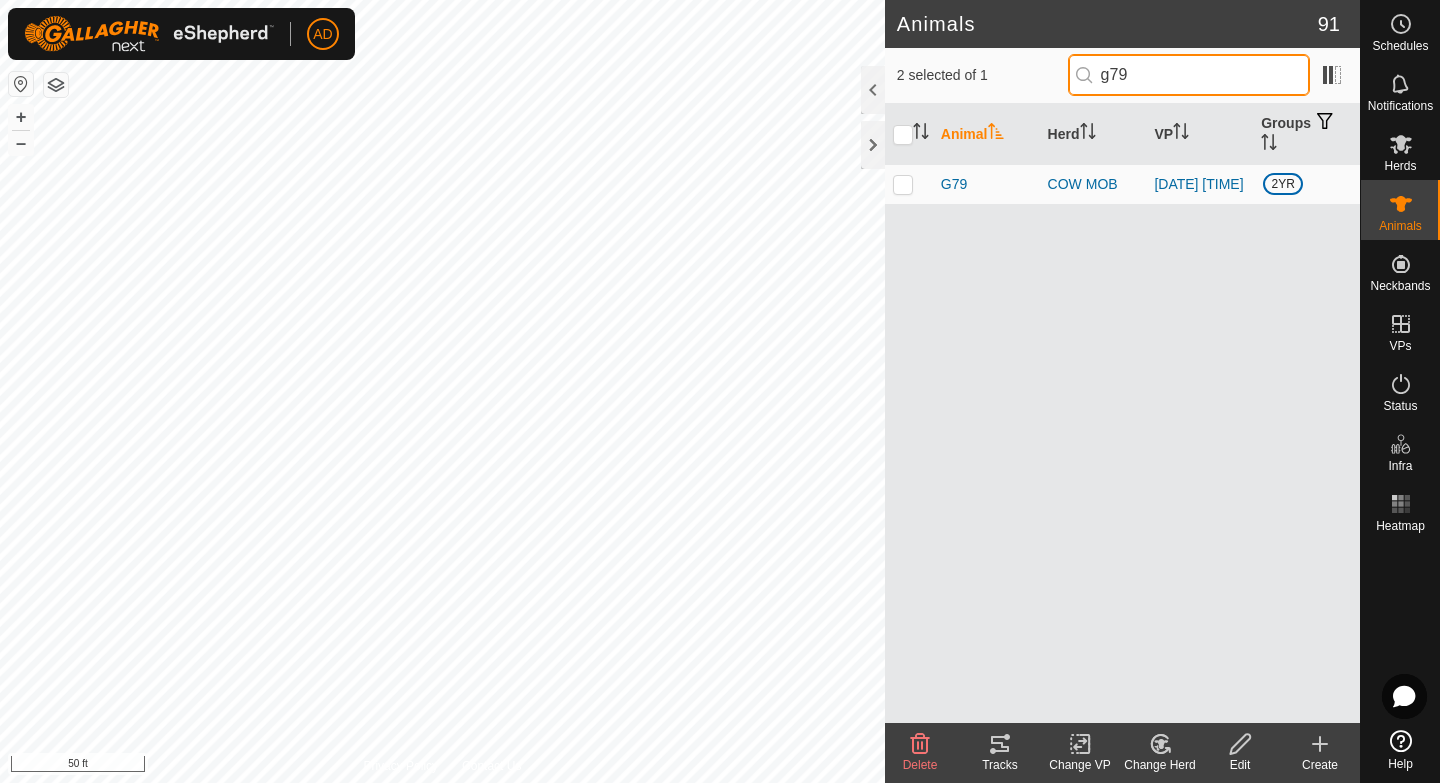 type on "g79" 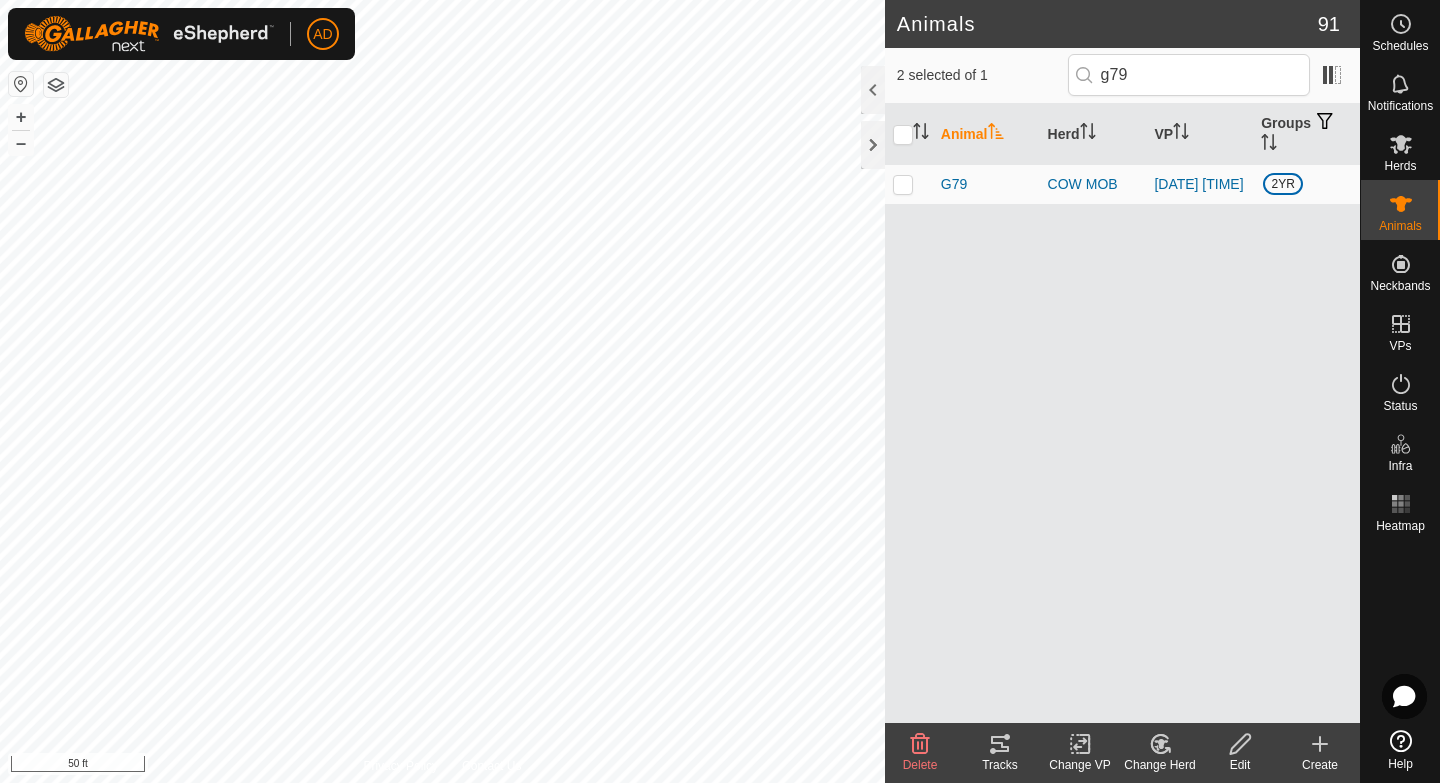 click at bounding box center [903, 184] 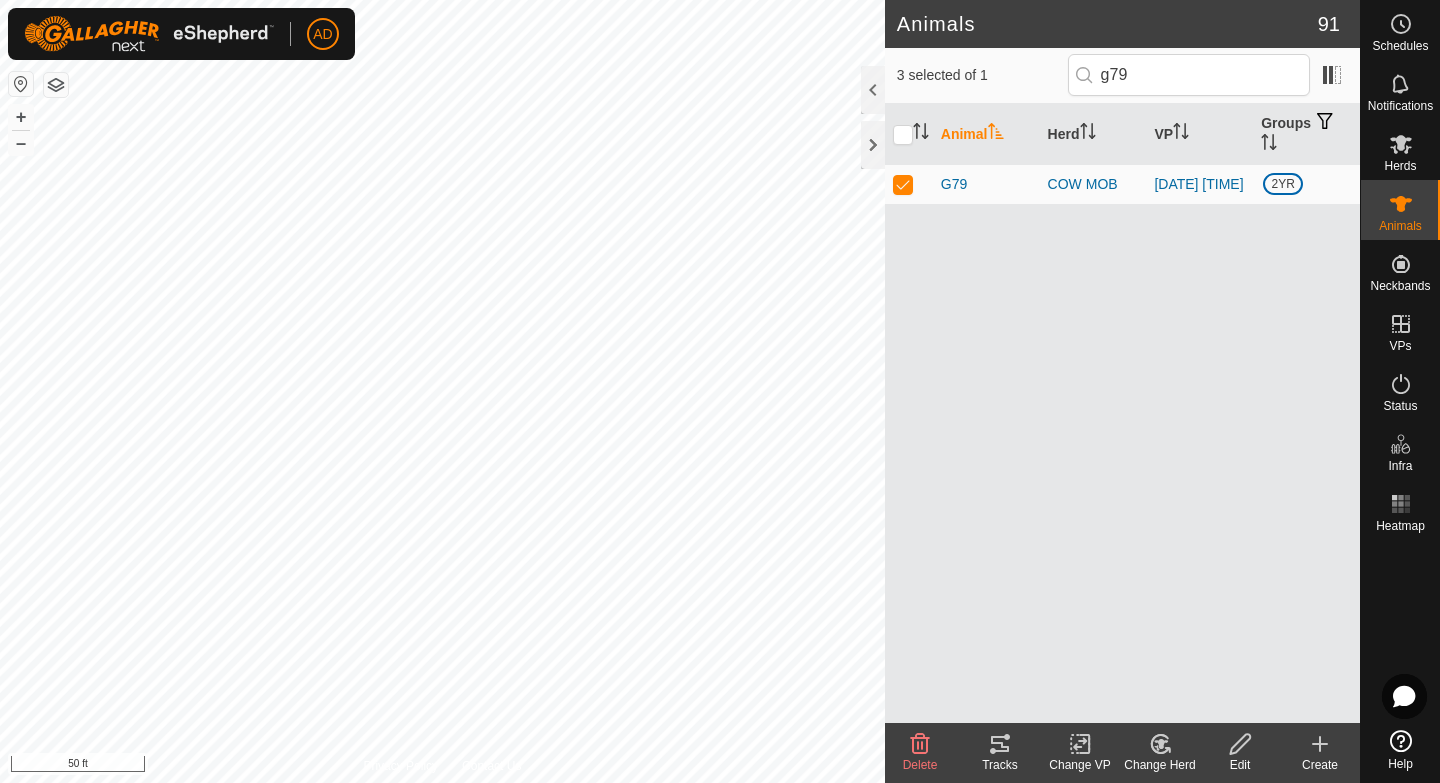 click on "Change VP" 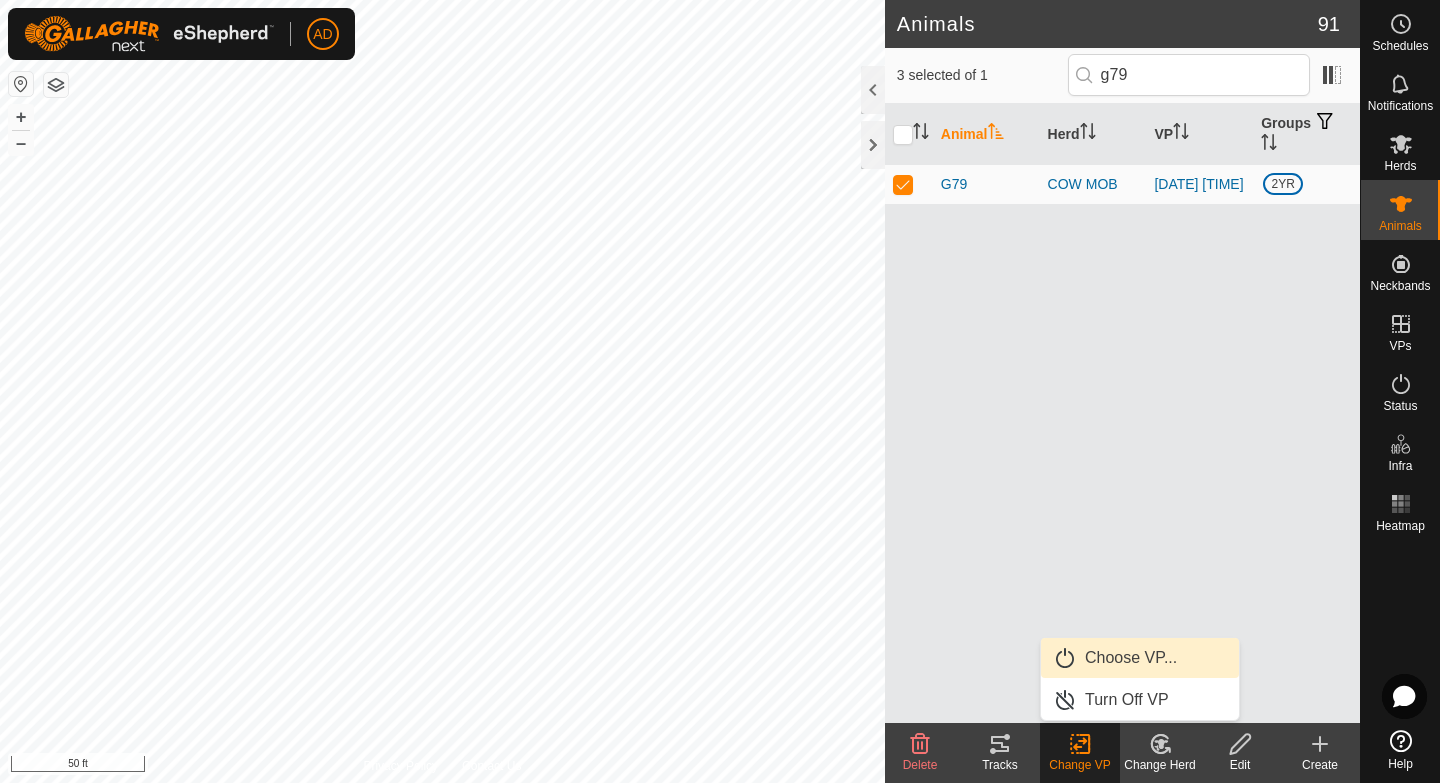 click on "Choose VP..." at bounding box center [1140, 658] 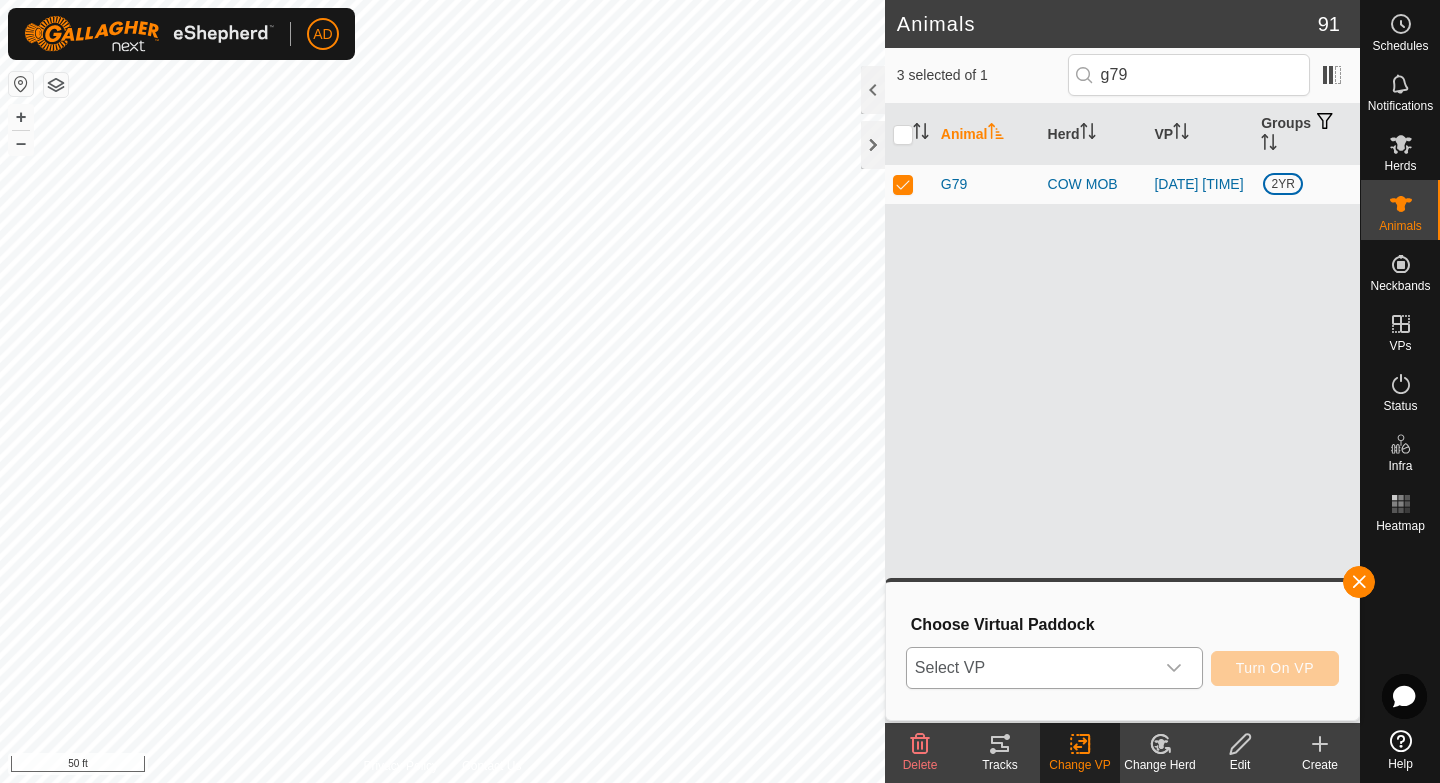 click on "Select VP" at bounding box center [1030, 668] 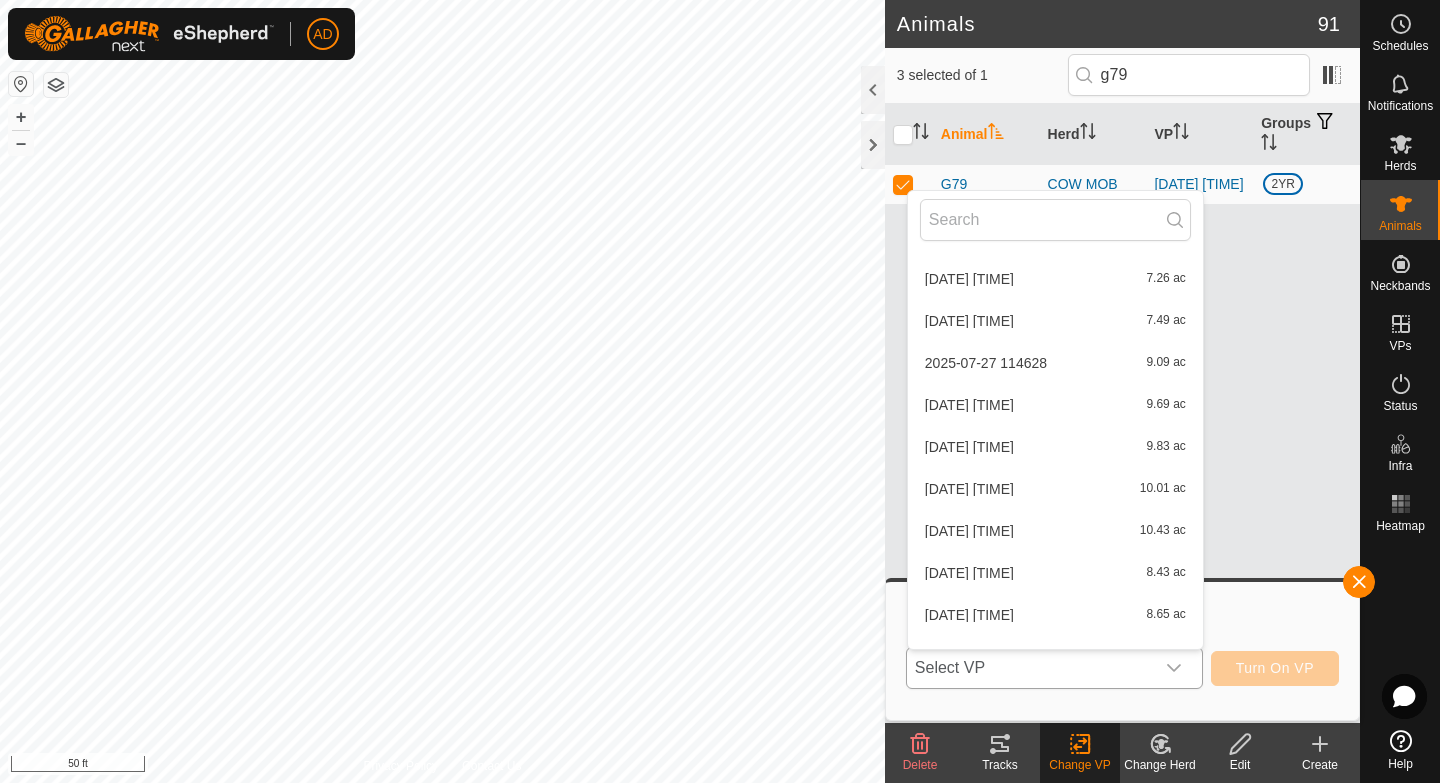 scroll, scrollTop: 5002, scrollLeft: 0, axis: vertical 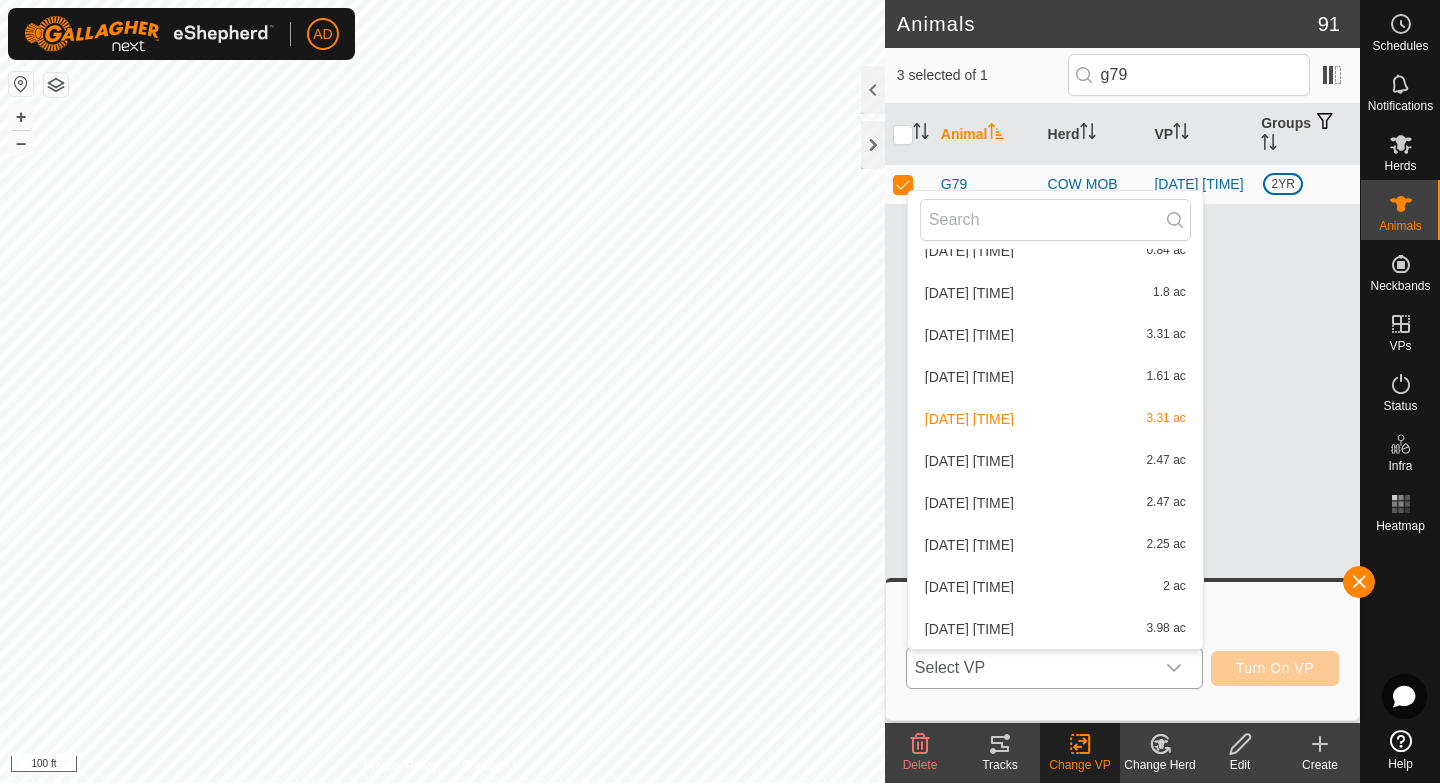 click on "[DATE] [TIME]  3.98 ac" at bounding box center (1055, 629) 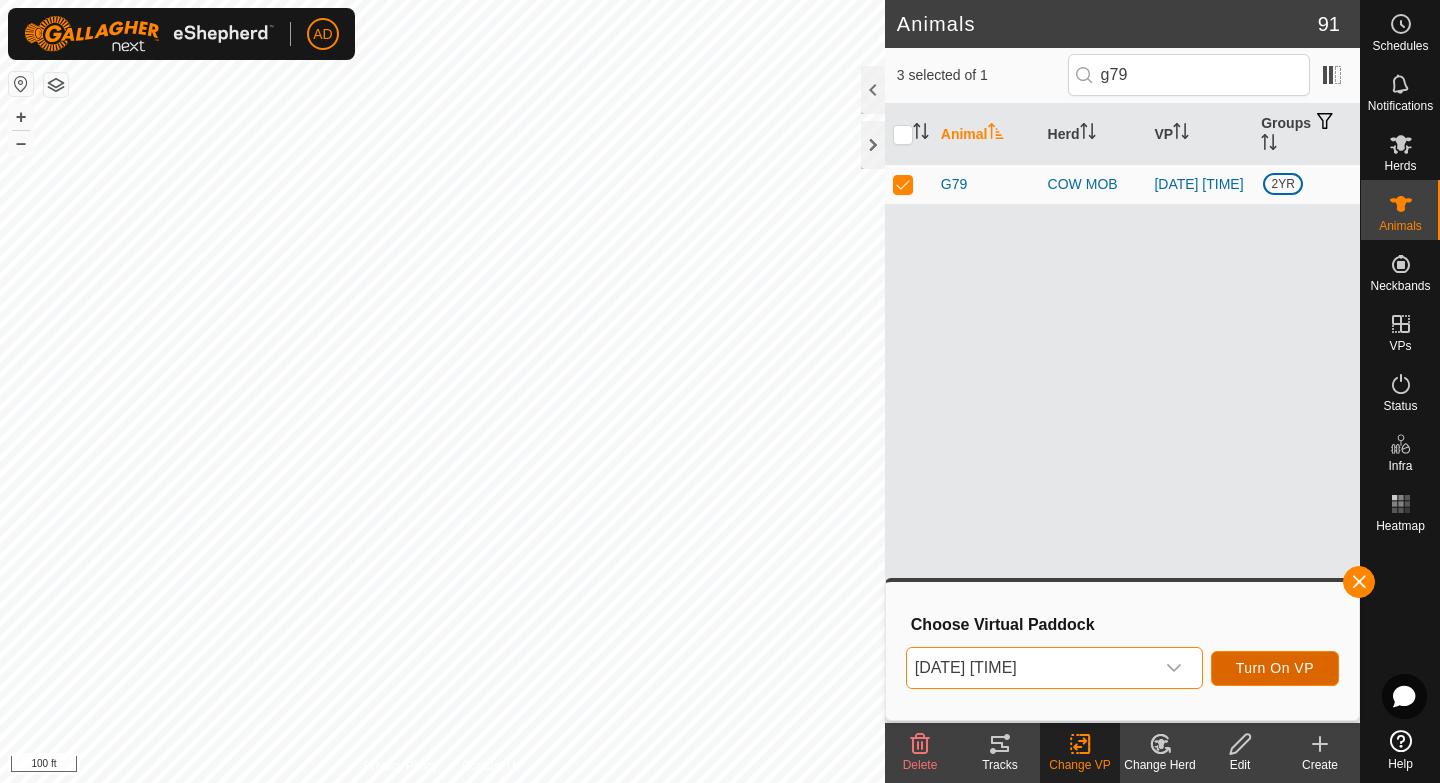 click on "Turn On VP" at bounding box center [1275, 668] 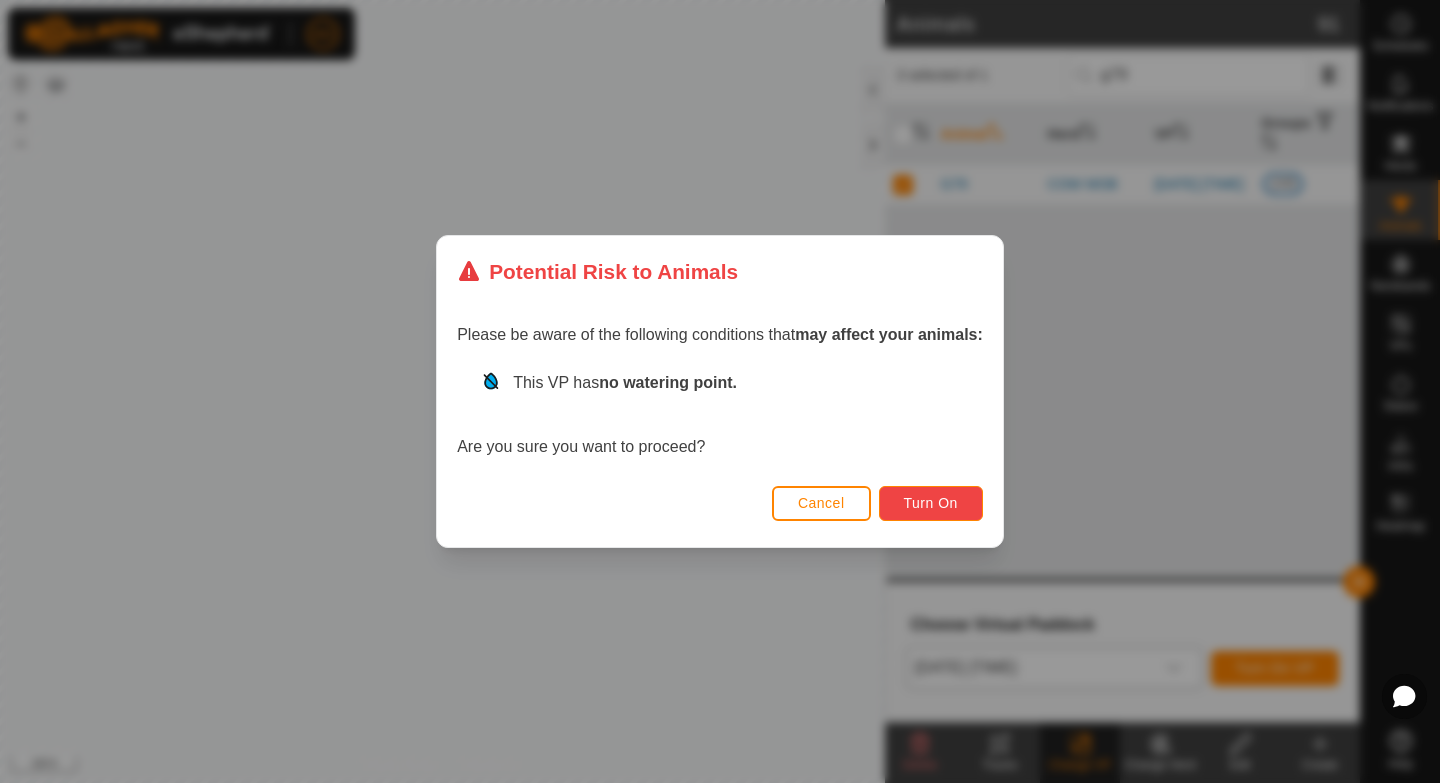 click on "Turn On" at bounding box center [931, 503] 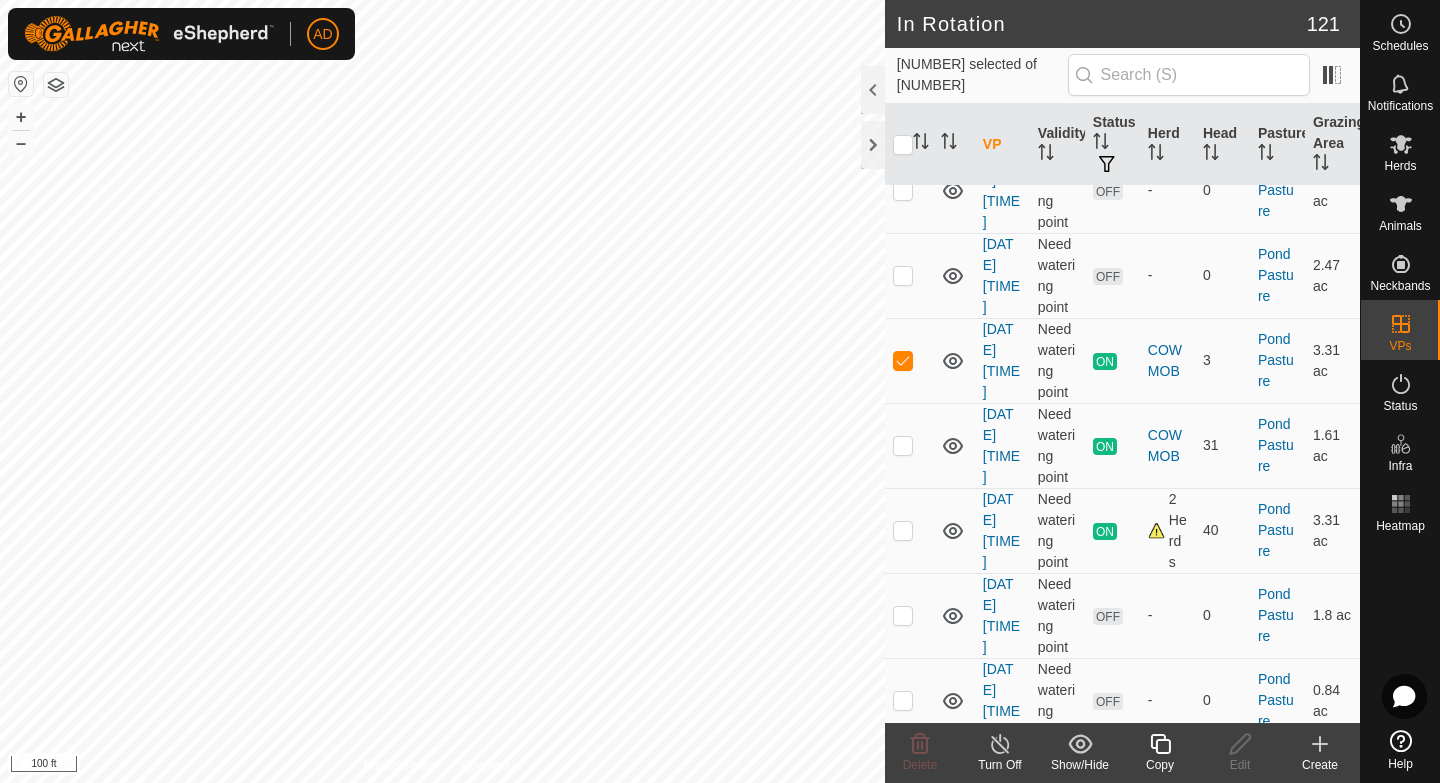 scroll, scrollTop: 6088, scrollLeft: 0, axis: vertical 